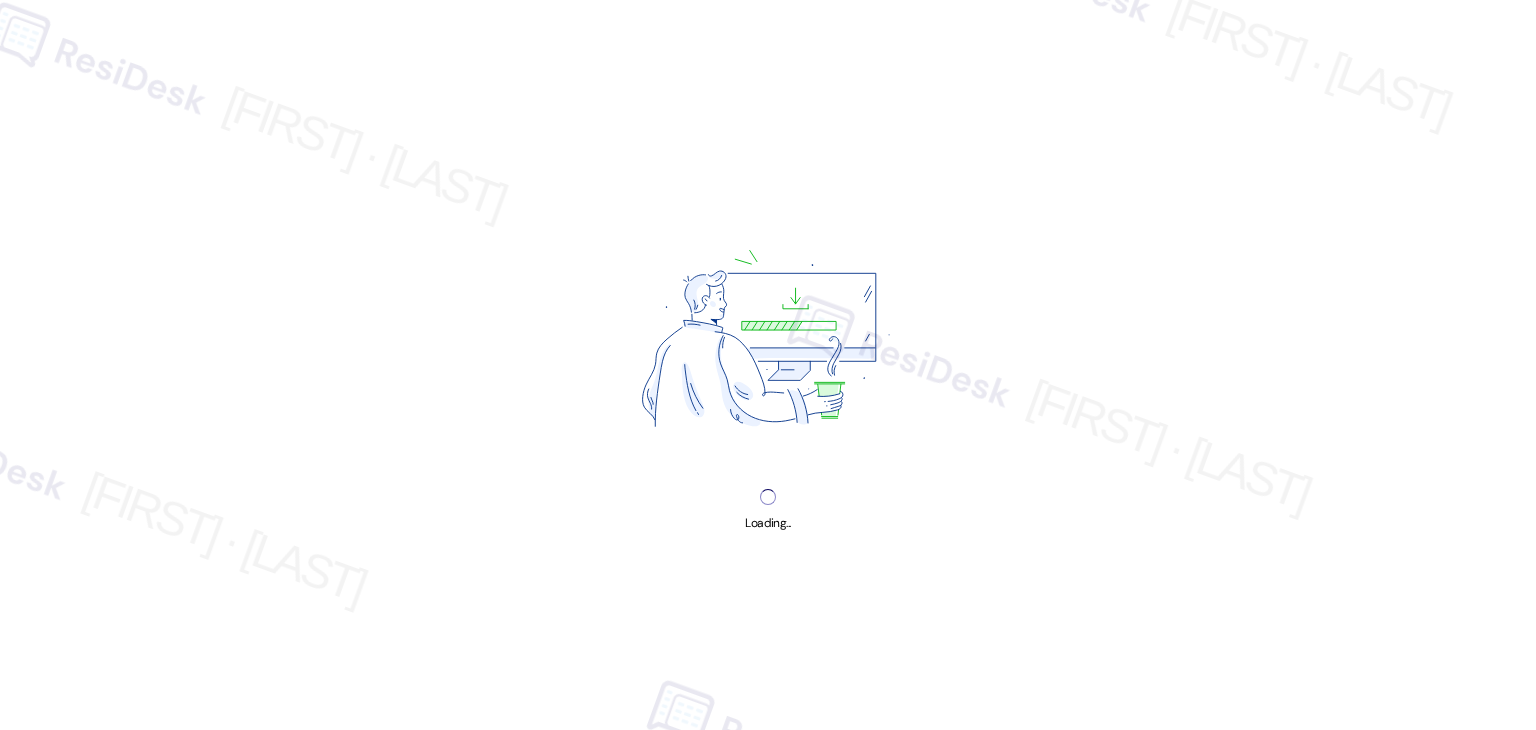 scroll, scrollTop: 0, scrollLeft: 0, axis: both 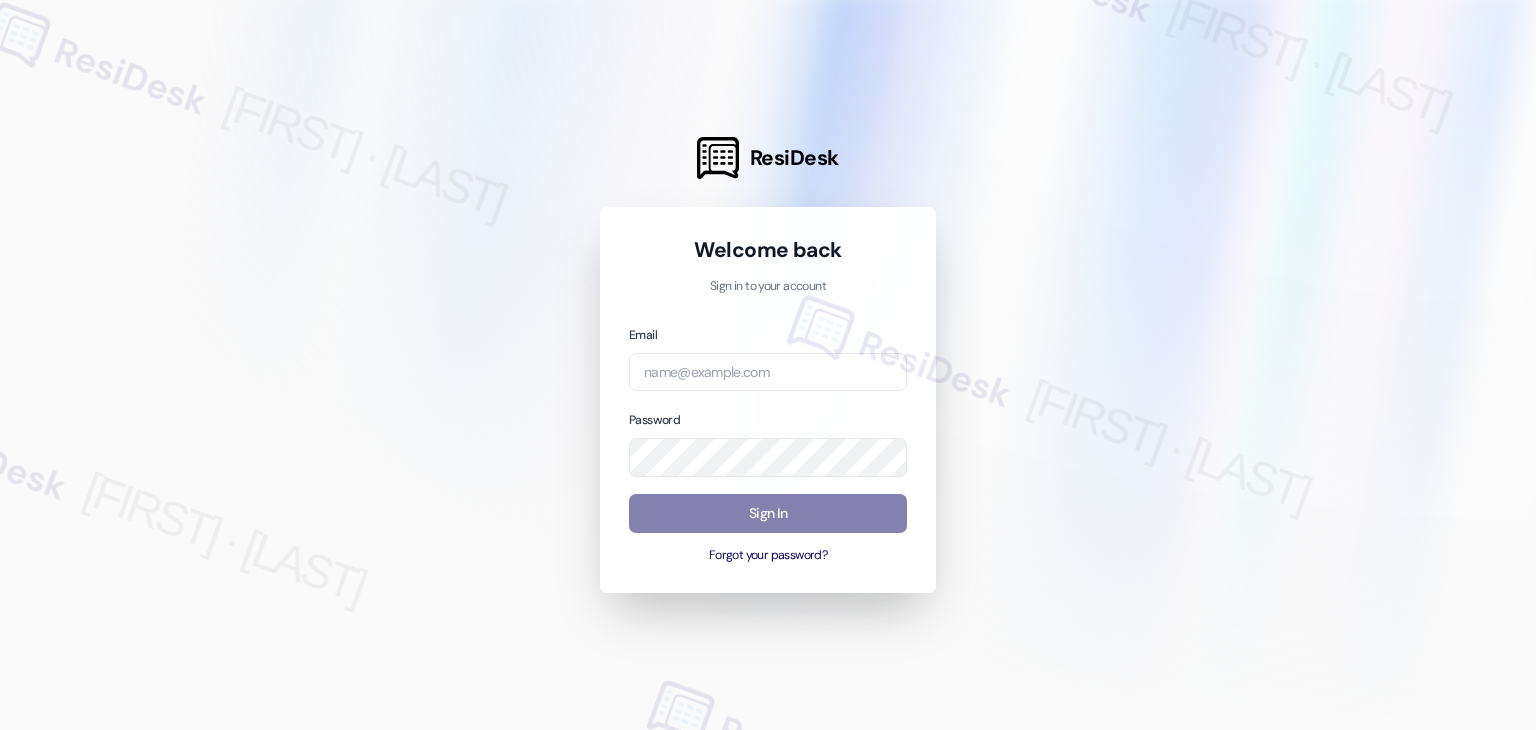 click on "Welcome back Sign in to your account Email Password Sign In Forgot your password?" at bounding box center (768, 400) 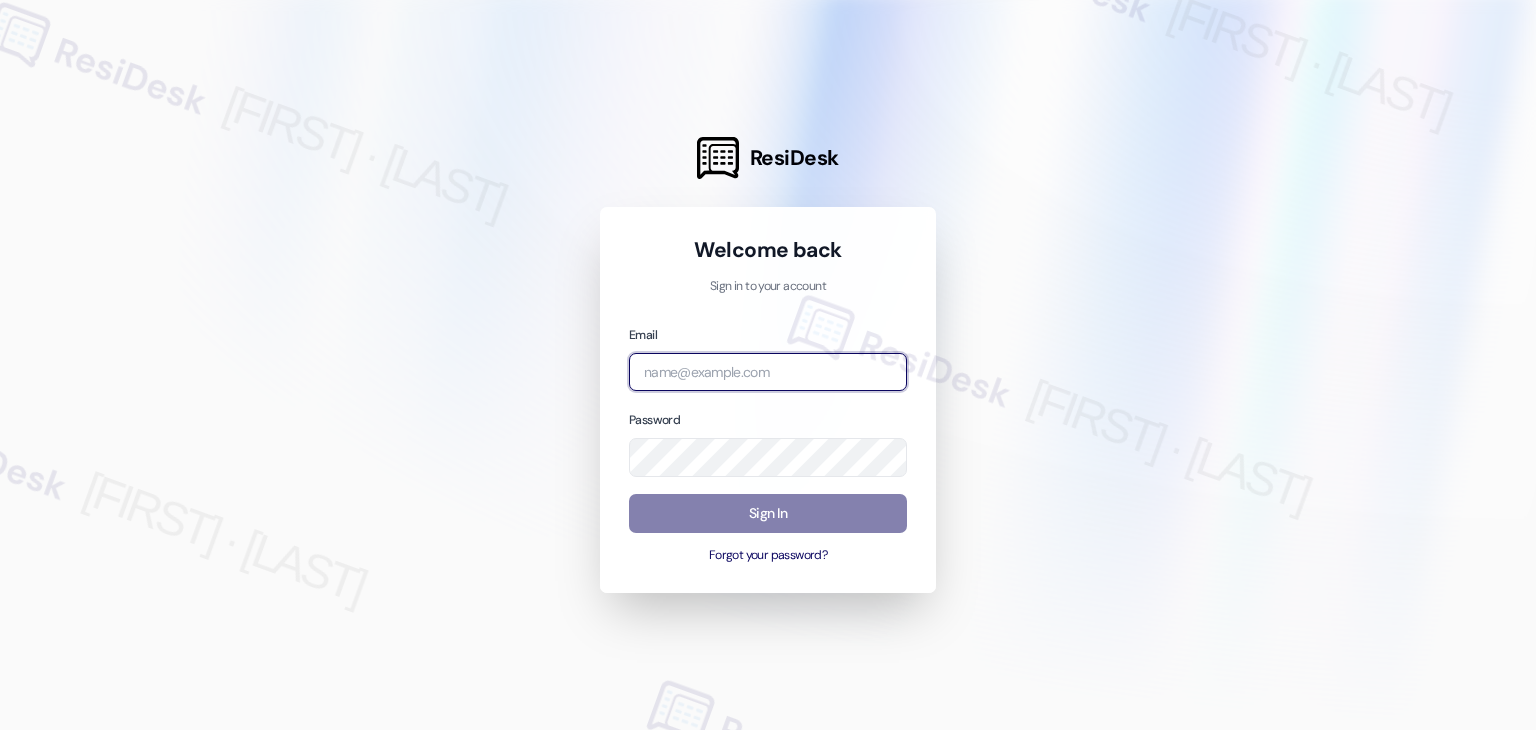 click at bounding box center (768, 372) 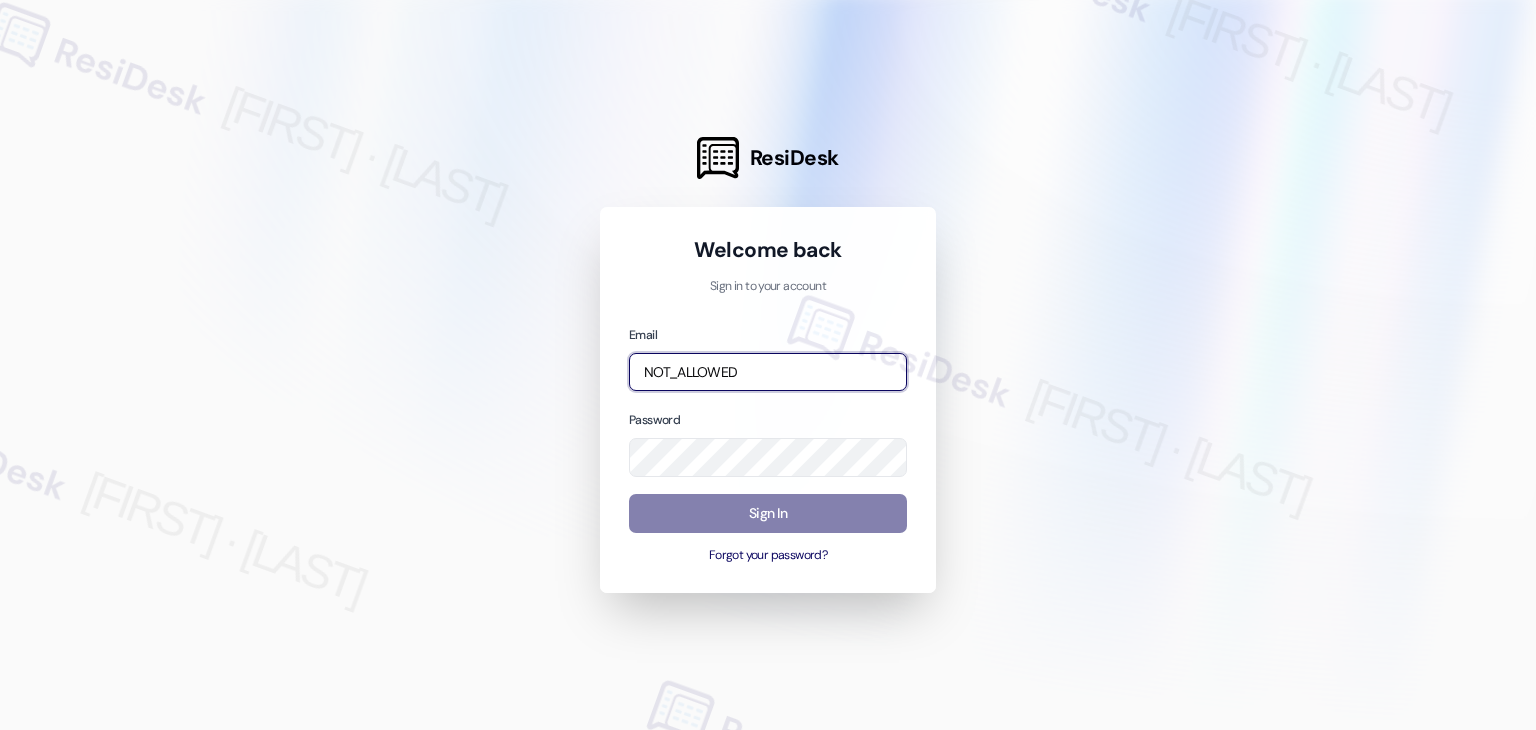 click on "NOT_ALLOWED" at bounding box center [768, 372] 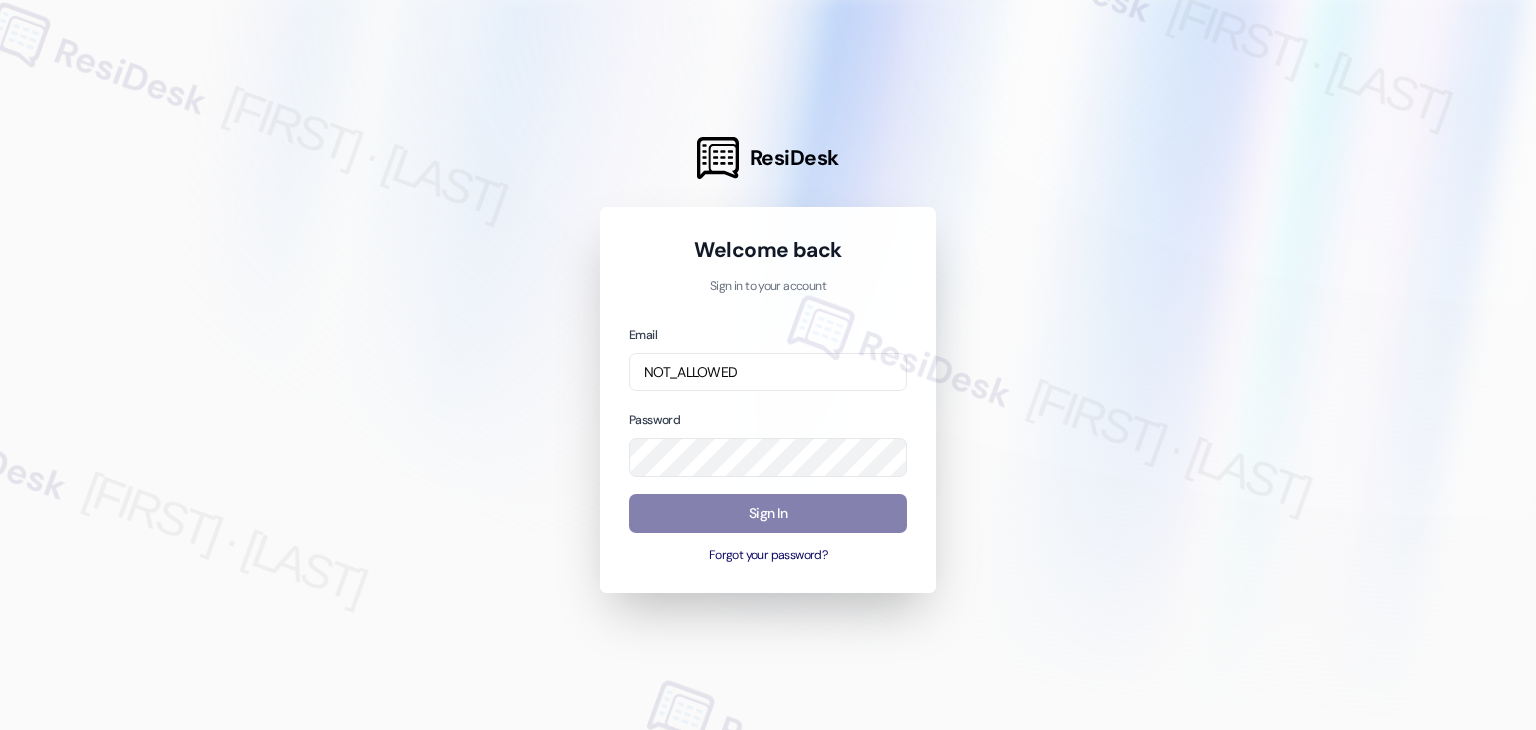 click on "Welcome back Sign in to your account Email NOT_ALLOWED Password Sign In Forgot your password?" at bounding box center (768, 400) 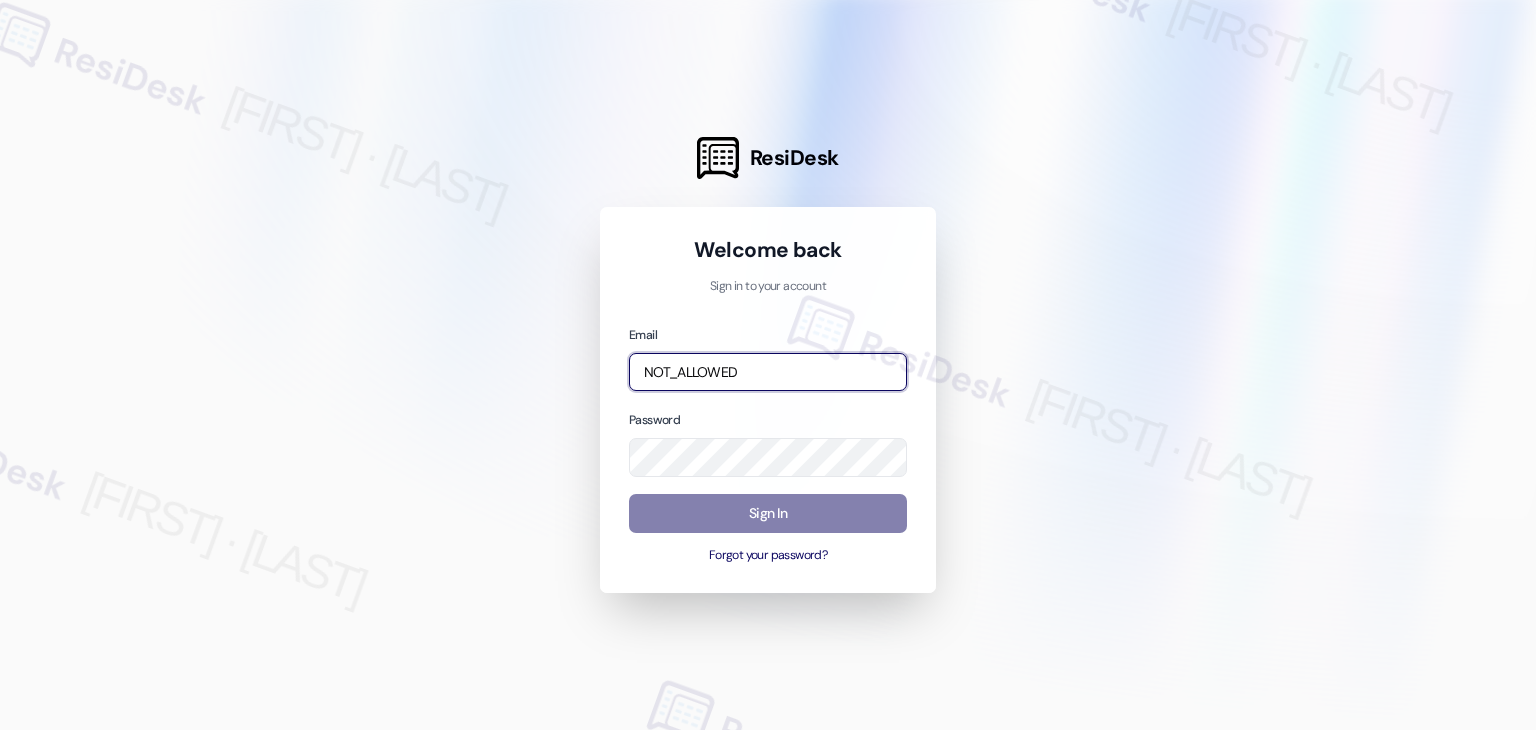click on "NOT_ALLOWED" at bounding box center (768, 372) 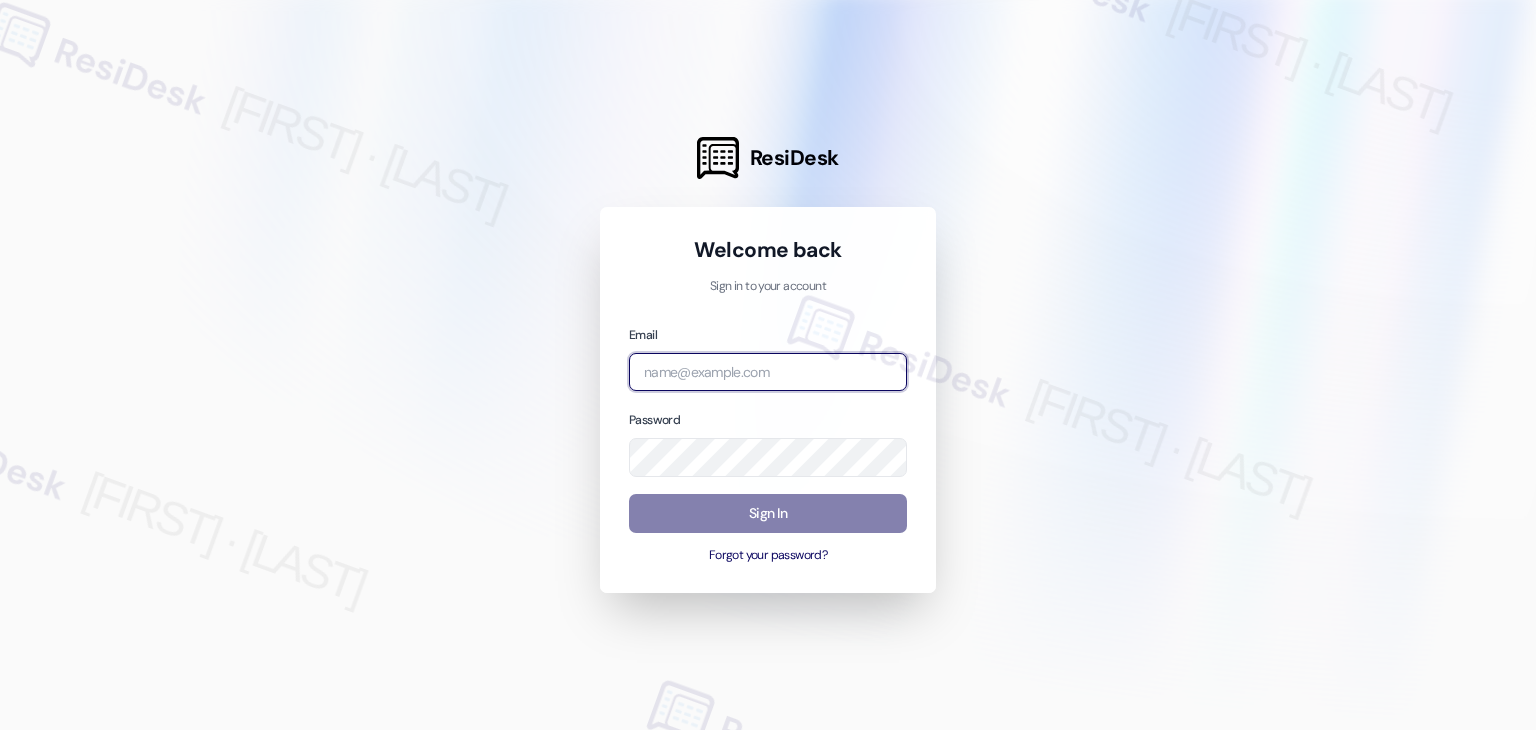paste on "automated-surveys-gsa-kathy.grace@gsa.com" 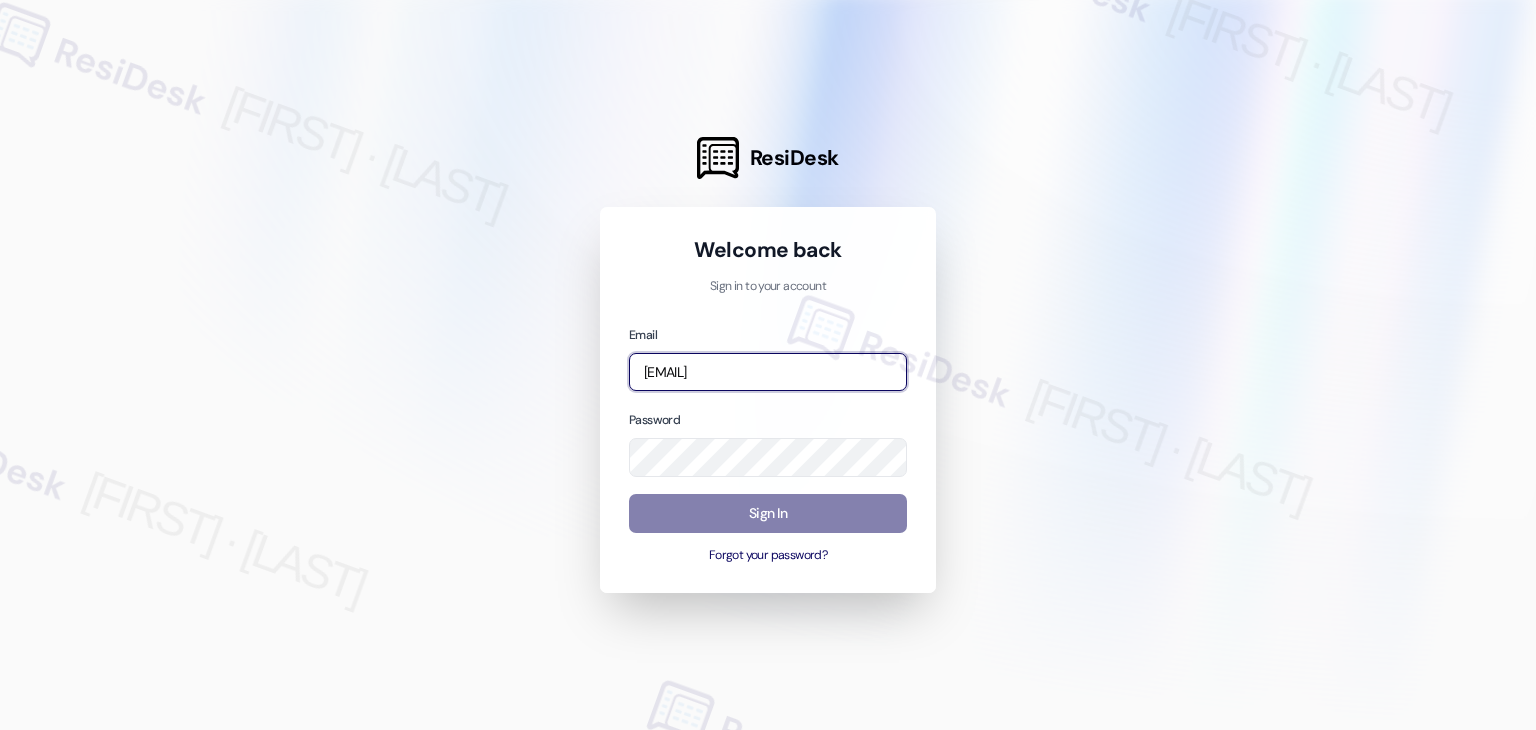 scroll, scrollTop: 0, scrollLeft: 30, axis: horizontal 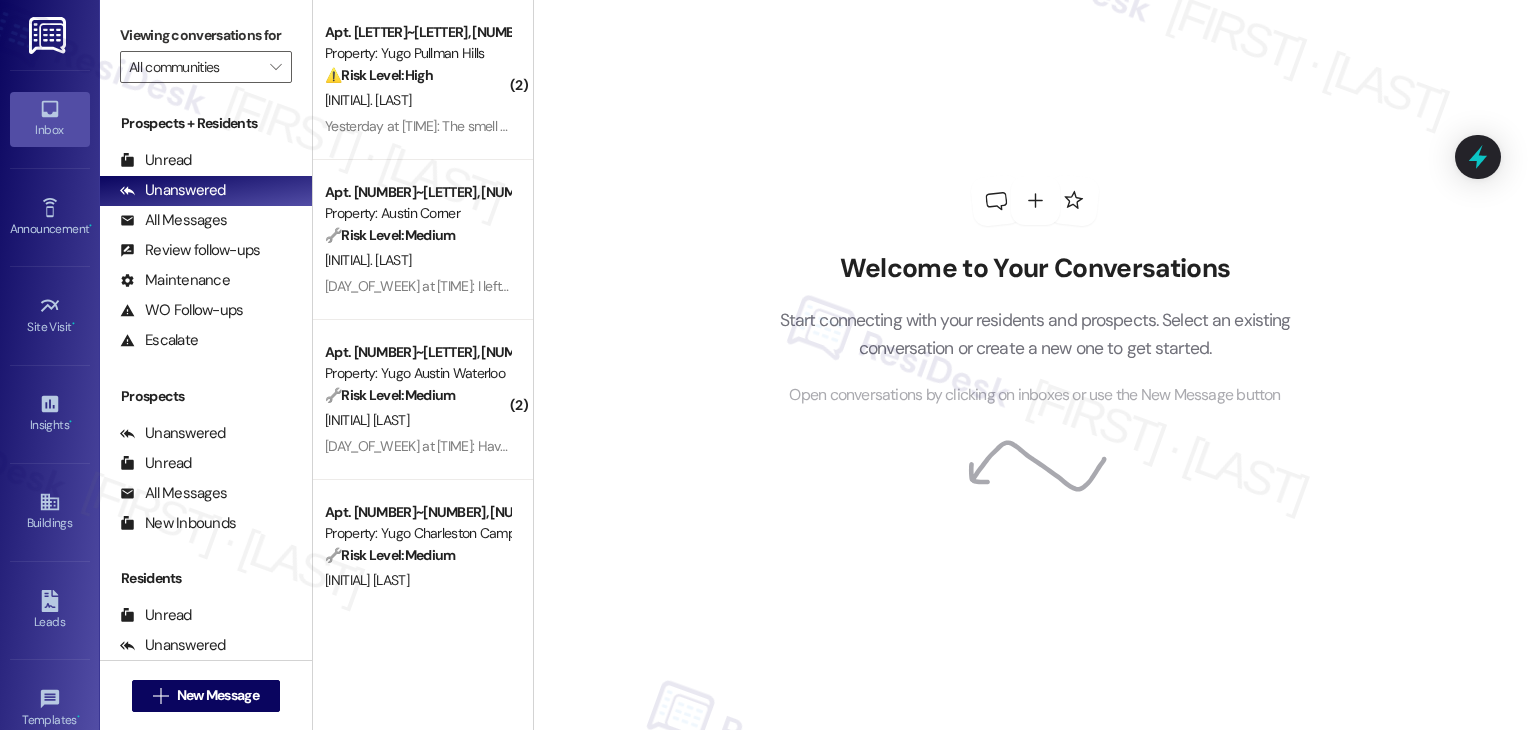 click on "Welcome to Your Conversations Start connecting with your residents and prospects. Select an existing conversation or create a new one to get started. Open conversations by clicking on inboxes or use the New Message button" at bounding box center (1034, 365) 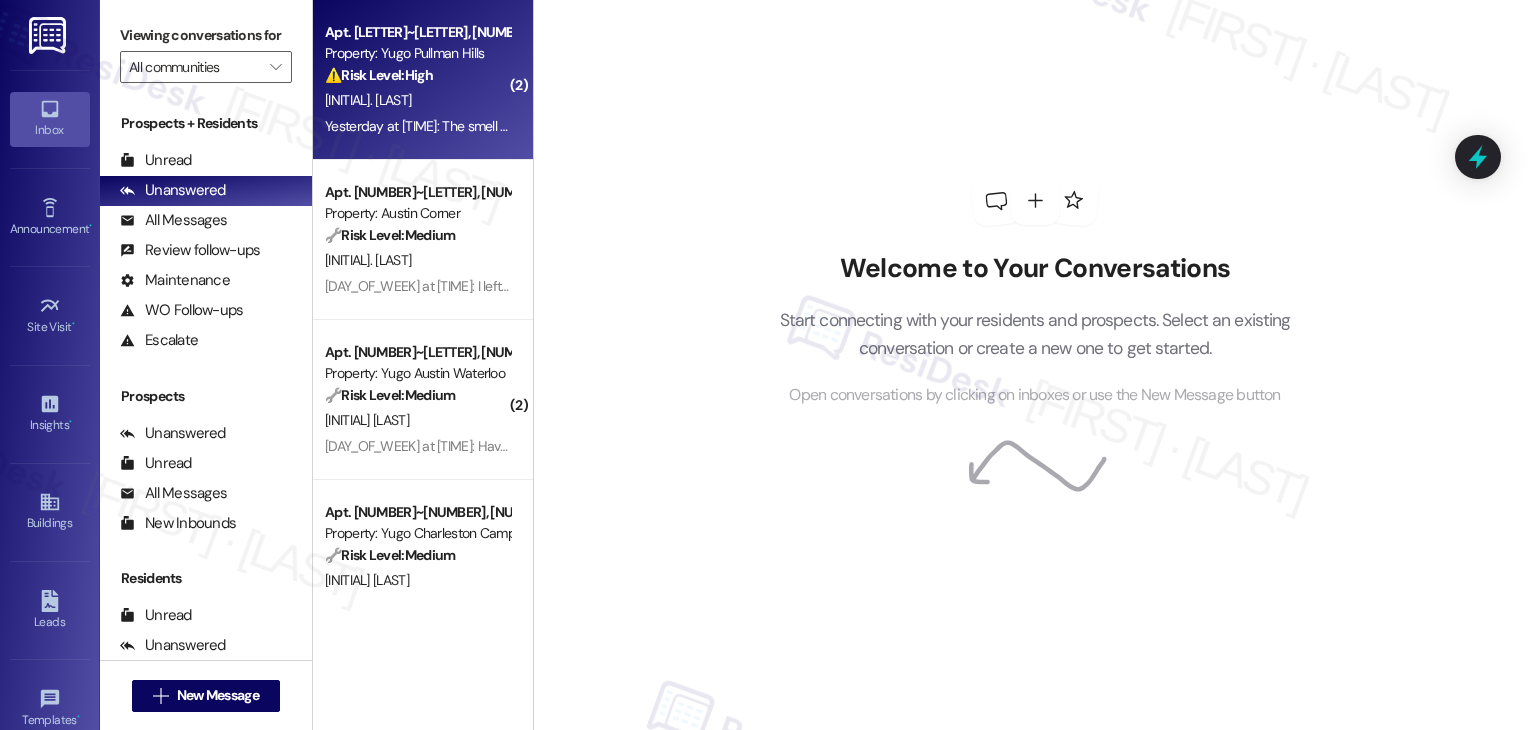 click on "S. Amrhein" at bounding box center (417, 100) 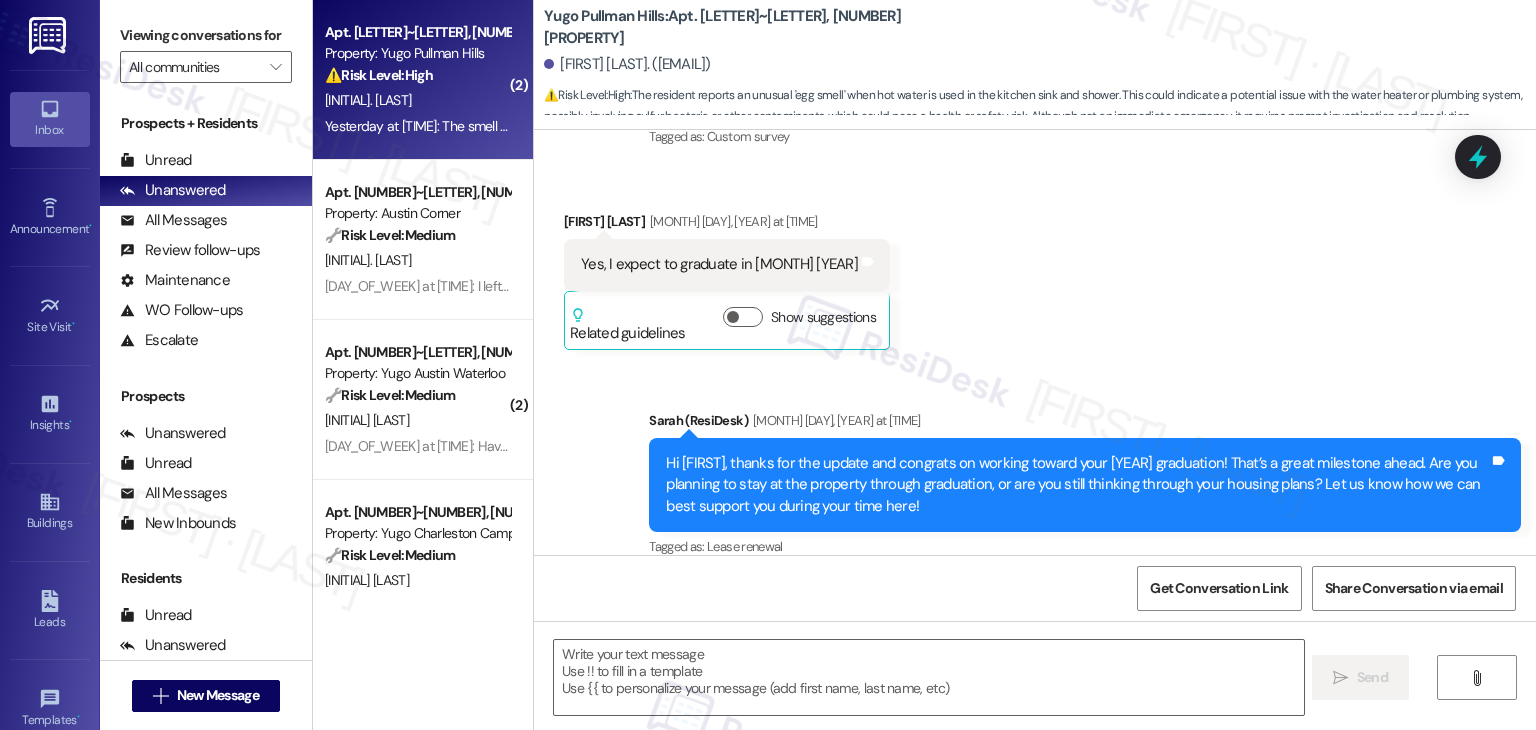 scroll, scrollTop: 10740, scrollLeft: 0, axis: vertical 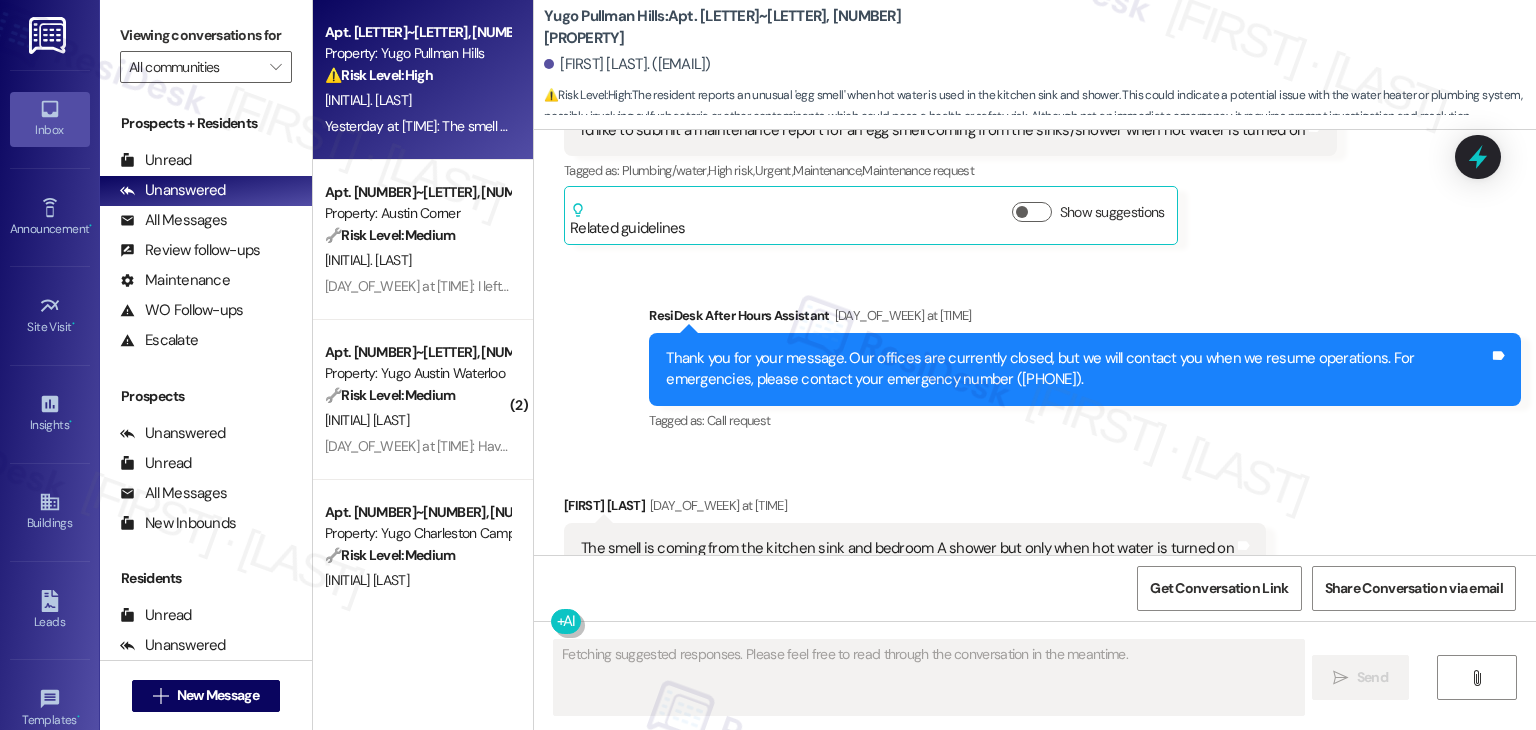 click on "Received via SMS Samantha Amrhein Yesterday at 6:50 PM The smell is coming from the kitchen sink and bedroom A shower but only when hot water is turned on Tags and notes Tagged as:   Plumbing/water ,  Click to highlight conversations about Plumbing/water High risk ,  Click to highlight conversations about High risk Urgent ,  Click to highlight conversations about Urgent Maintenance request Click to highlight conversations about Maintenance request" at bounding box center (915, 549) 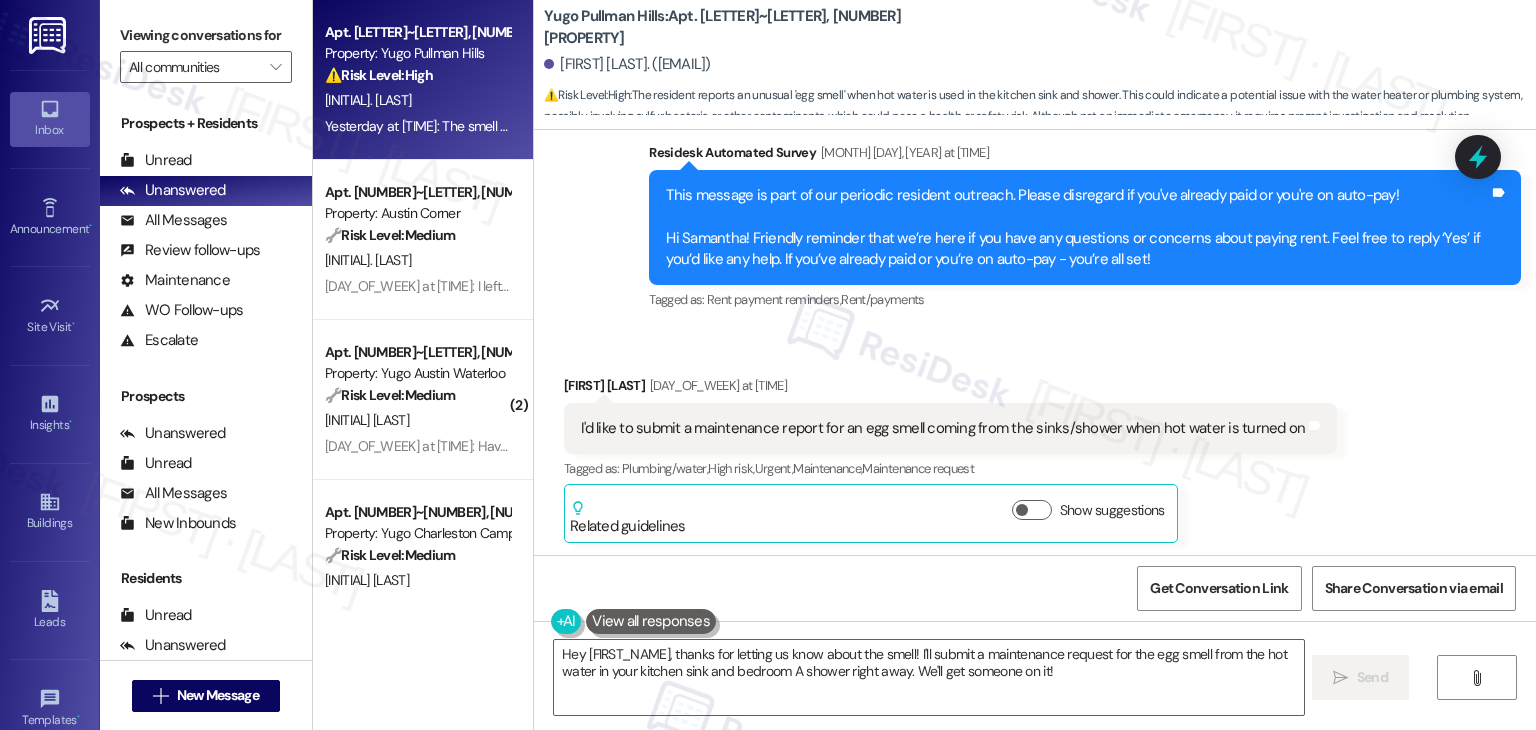 scroll, scrollTop: 10424, scrollLeft: 0, axis: vertical 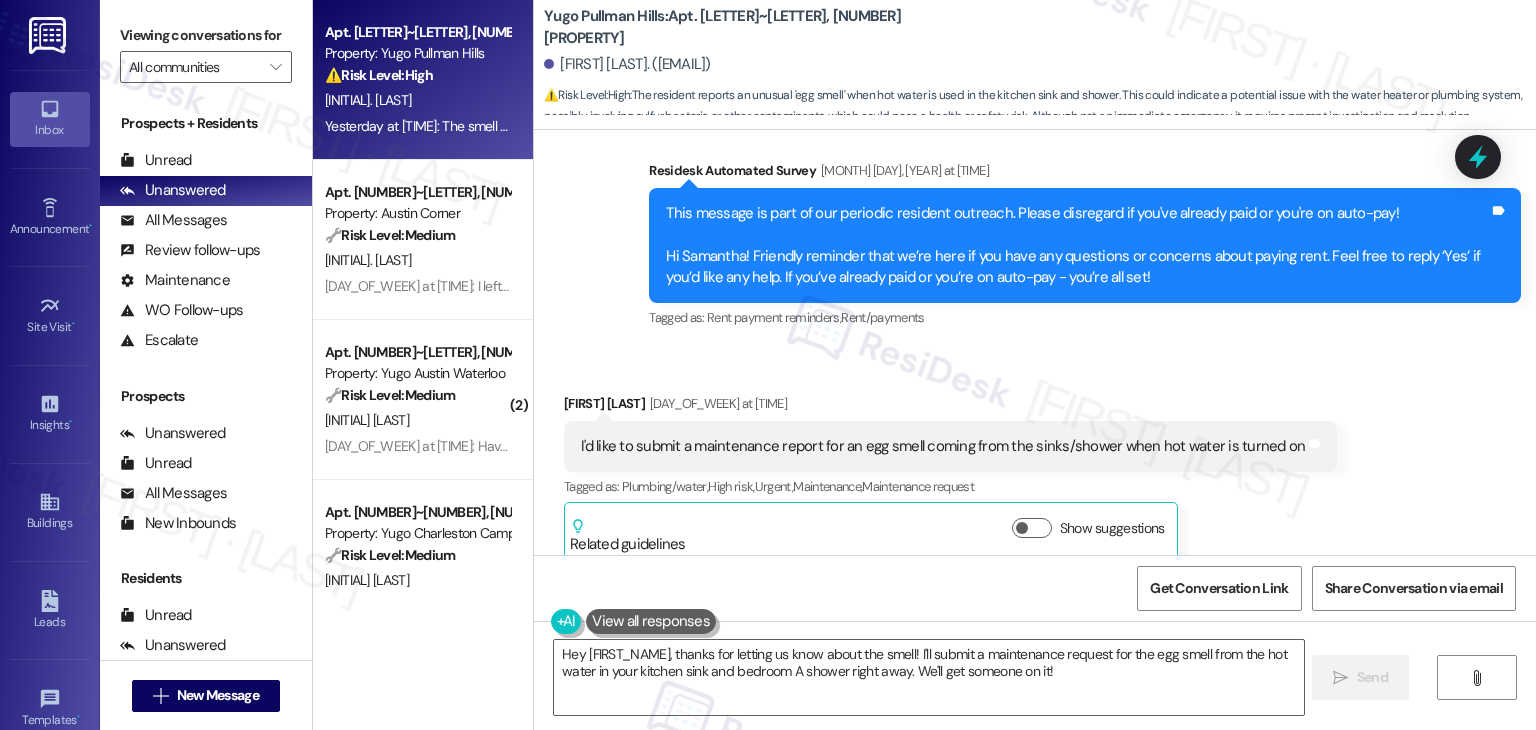 click on "Samantha Amrhein Yesterday at 6:50 PM" at bounding box center (950, 407) 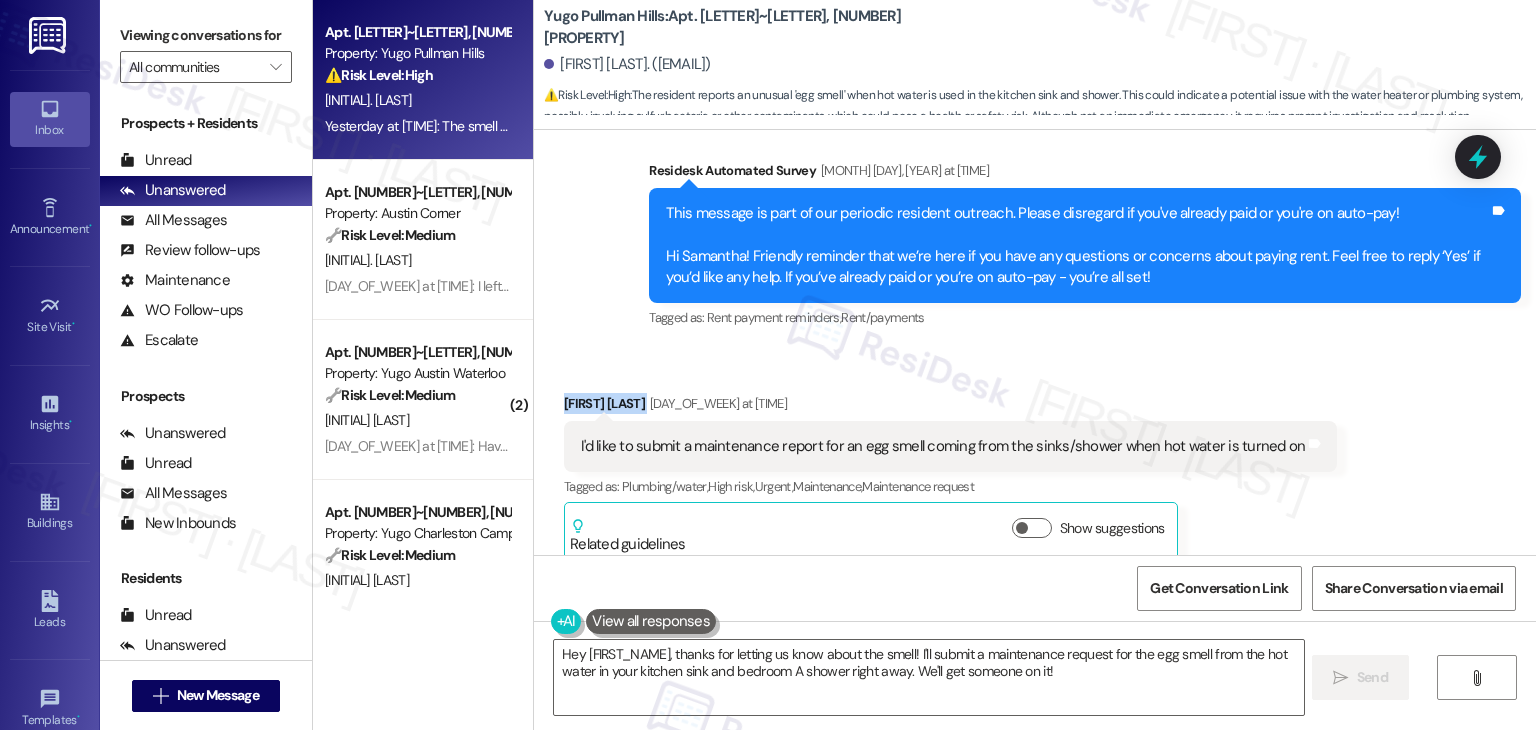 click on "Samantha Amrhein Yesterday at 6:50 PM" at bounding box center (950, 407) 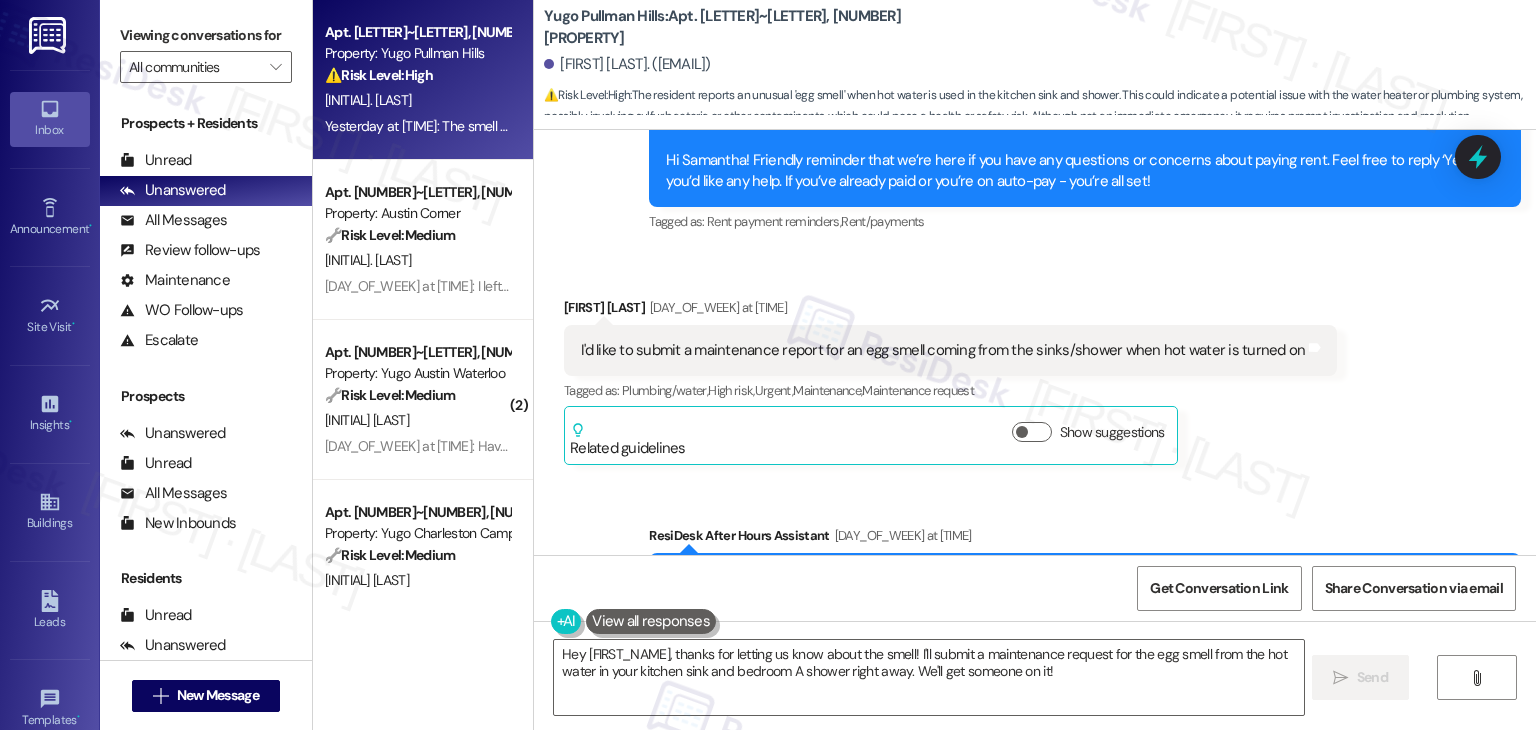 scroll, scrollTop: 10524, scrollLeft: 0, axis: vertical 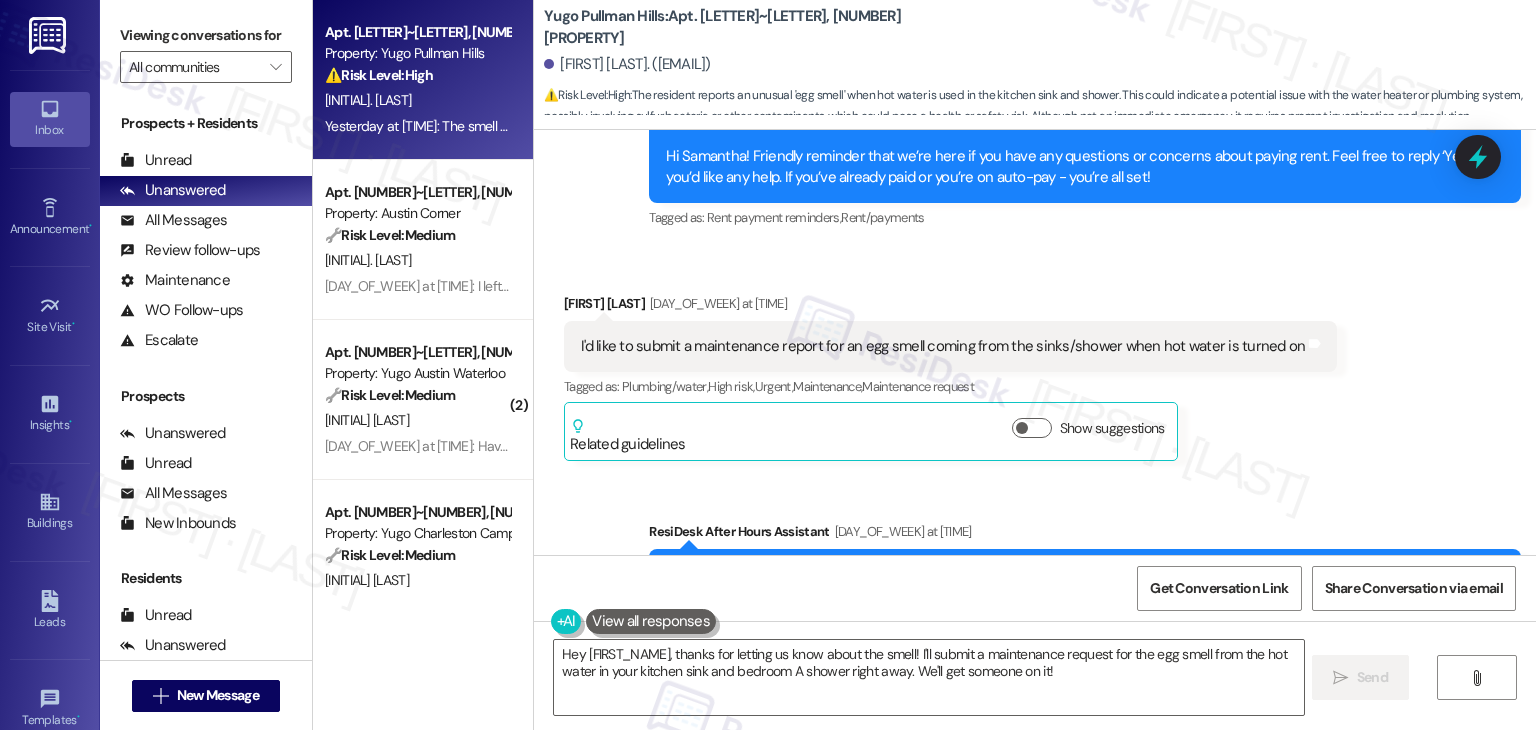 click on "I'd like to submit a maintenance report for an egg smell coming from the sinks/shower when hot water is turned on" at bounding box center [943, 346] 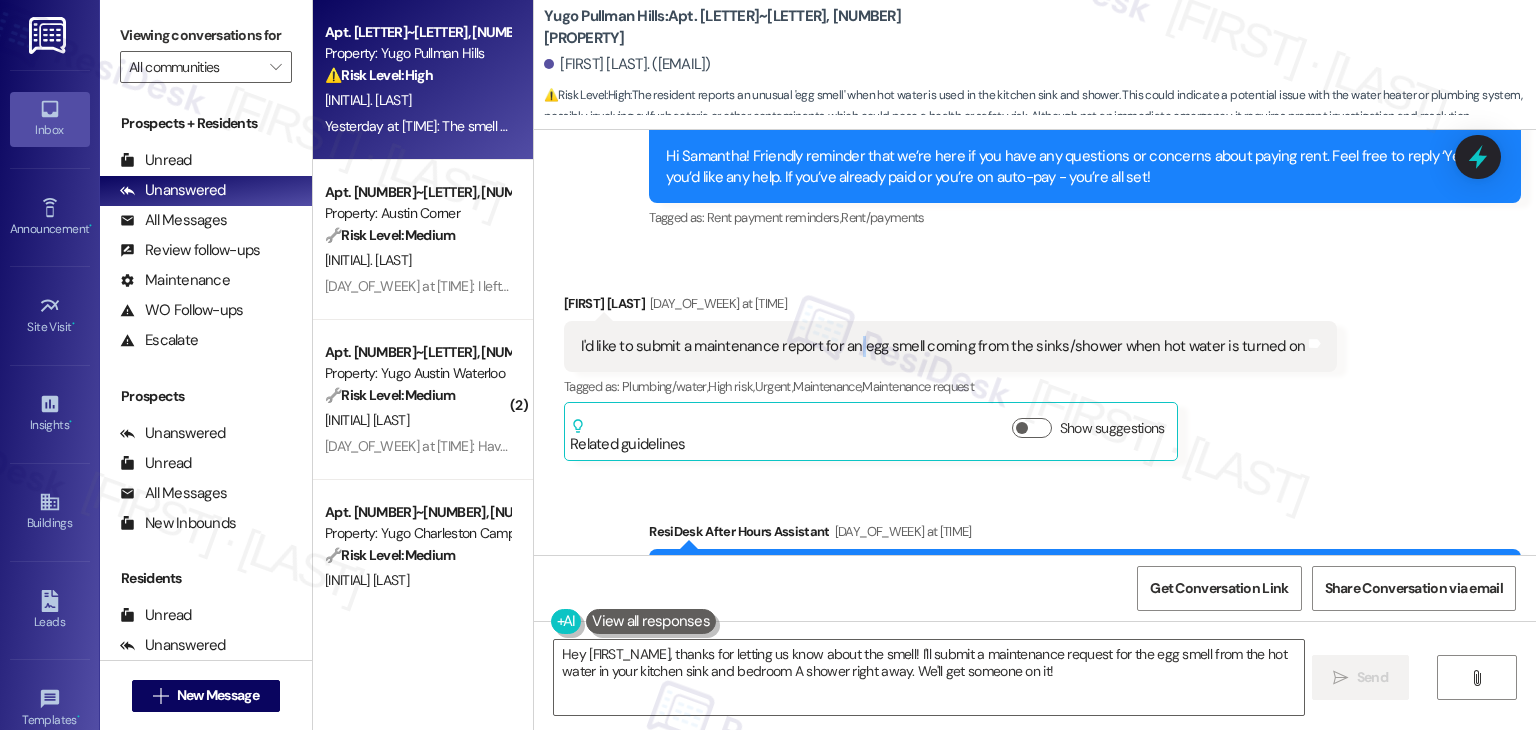 click on "I'd like to submit a maintenance report for an egg smell coming from the sinks/shower when hot water is turned on" at bounding box center [943, 346] 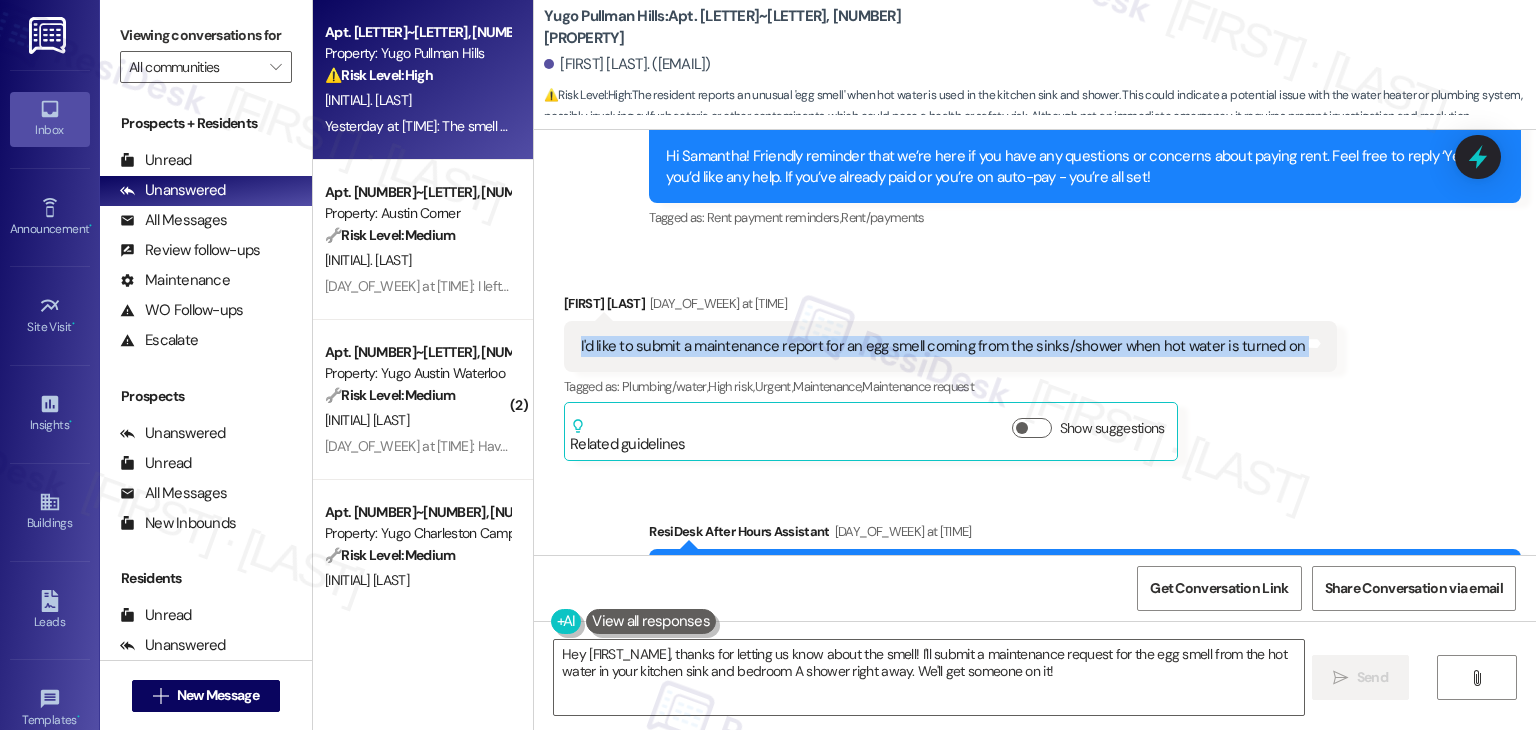 click on "I'd like to submit a maintenance report for an egg smell coming from the sinks/shower when hot water is turned on" at bounding box center (943, 346) 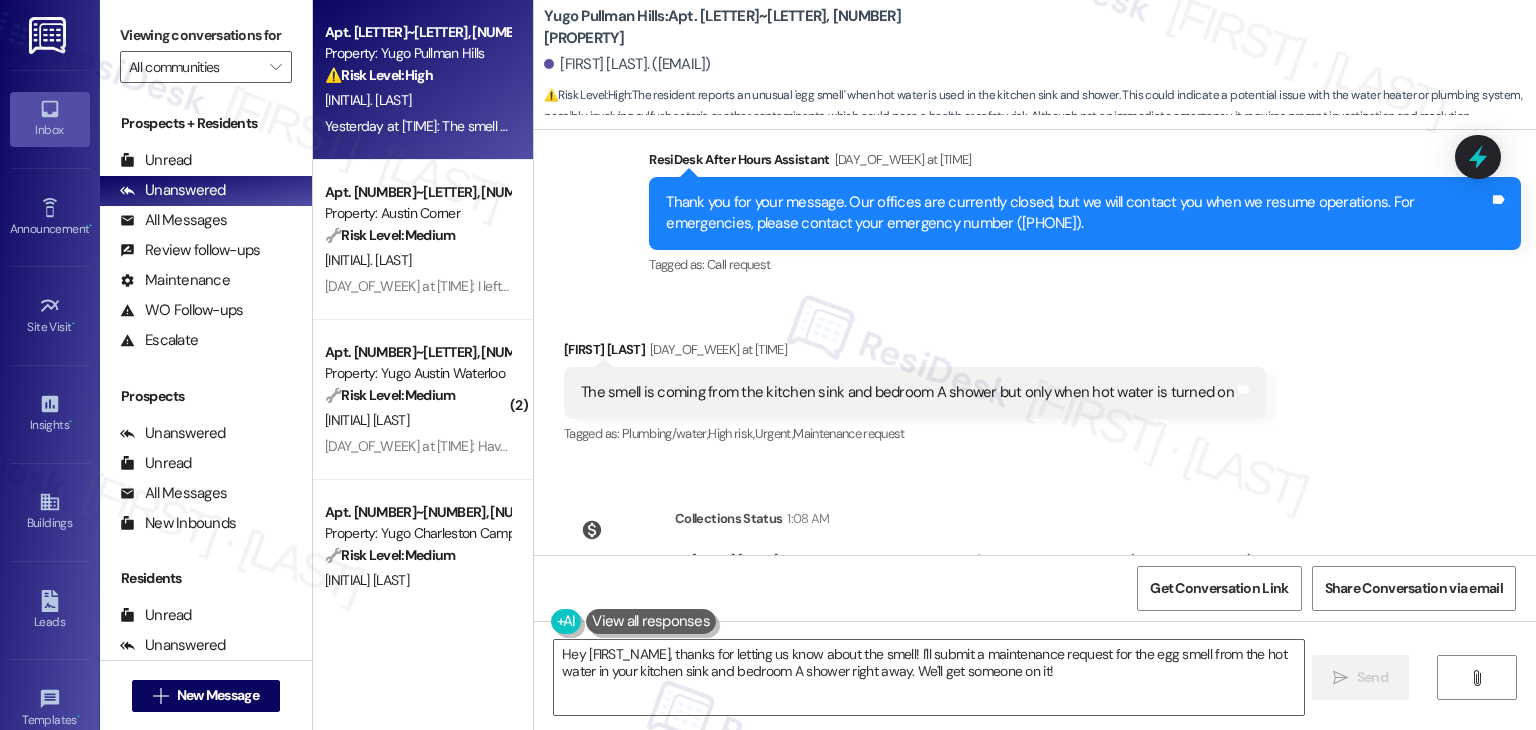 scroll, scrollTop: 10924, scrollLeft: 0, axis: vertical 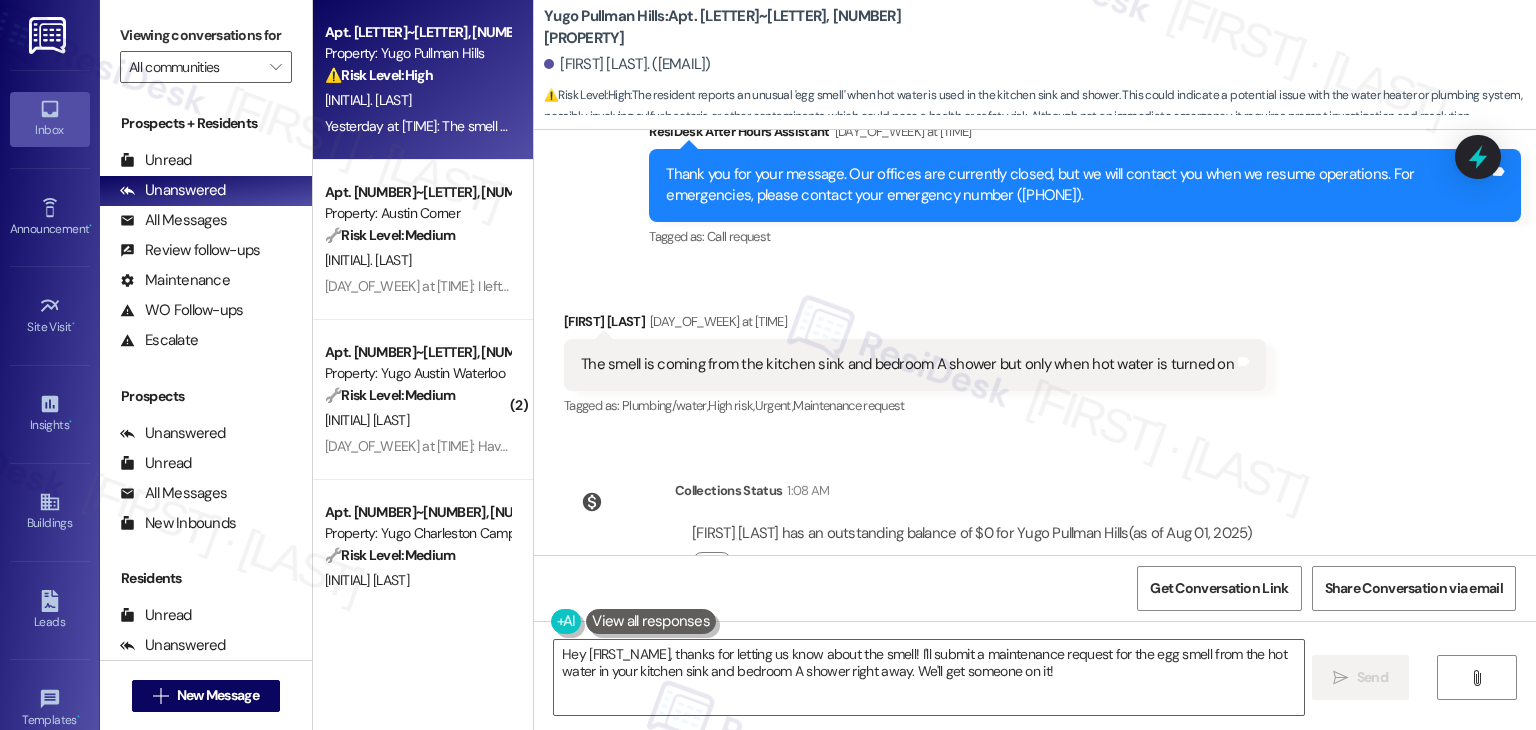 click on "The smell is coming from the kitchen sink and bedroom A shower but only when hot water is turned on" at bounding box center (907, 364) 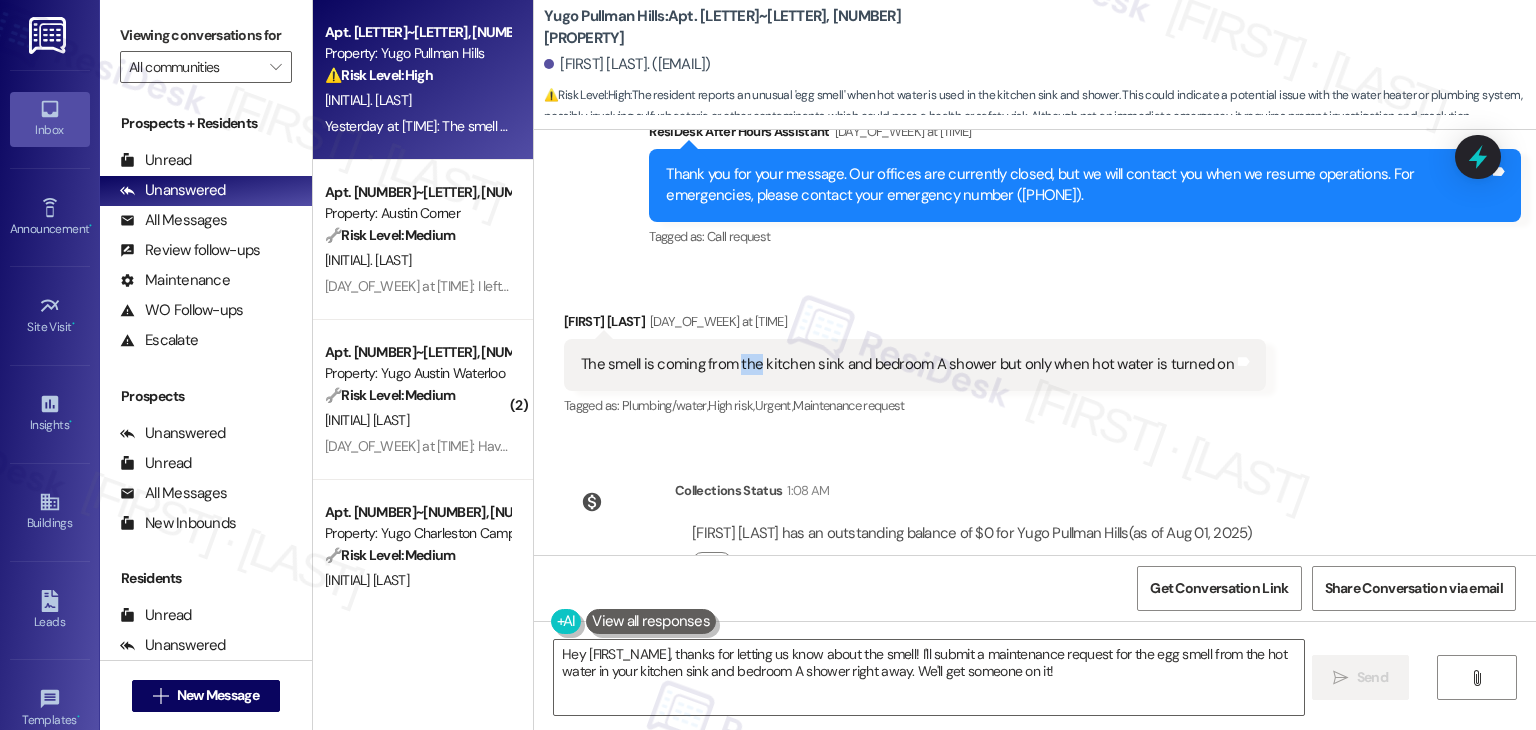 click on "The smell is coming from the kitchen sink and bedroom A shower but only when hot water is turned on" at bounding box center [907, 364] 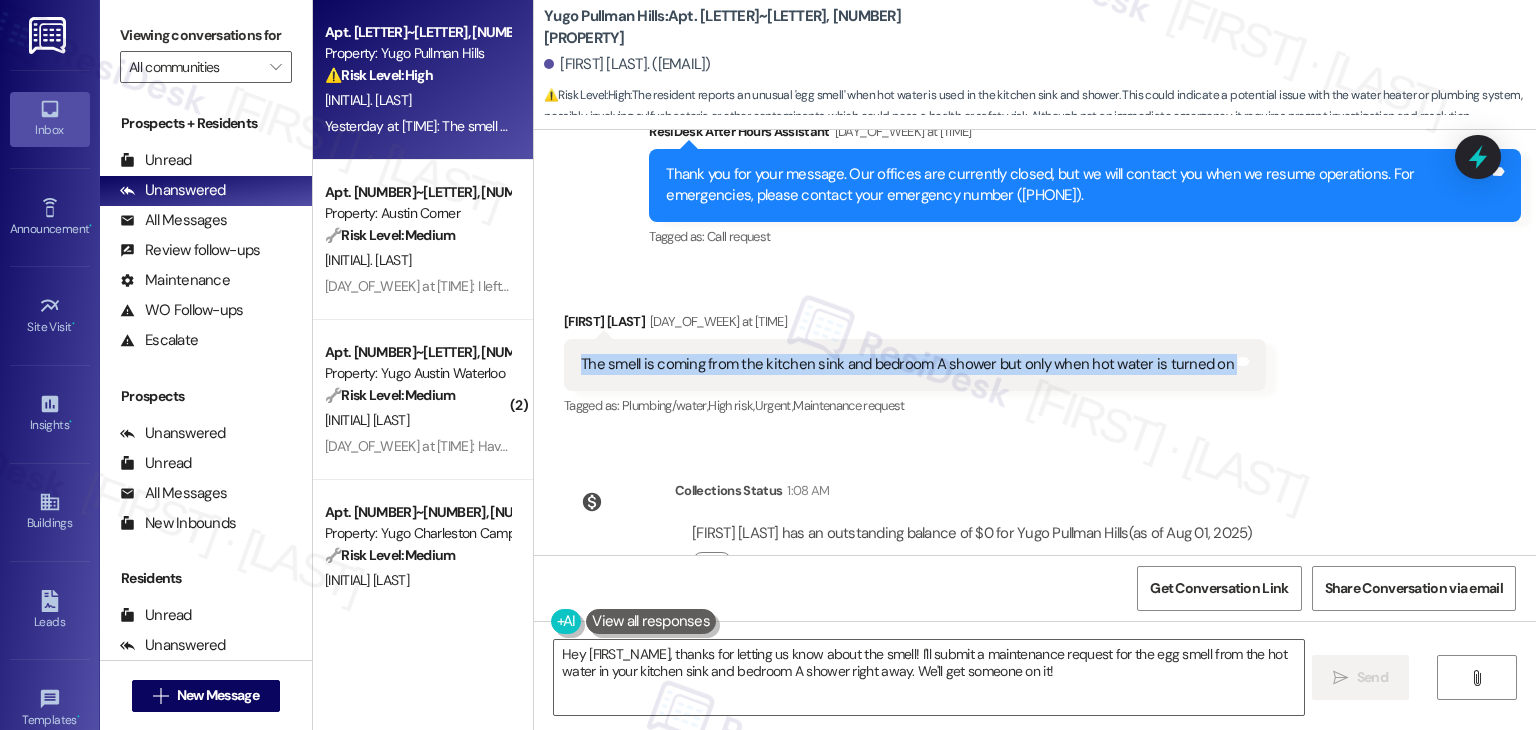 copy on "The smell is coming from the kitchen sink and bedroom A shower but only when hot water is turned on Tags and notes" 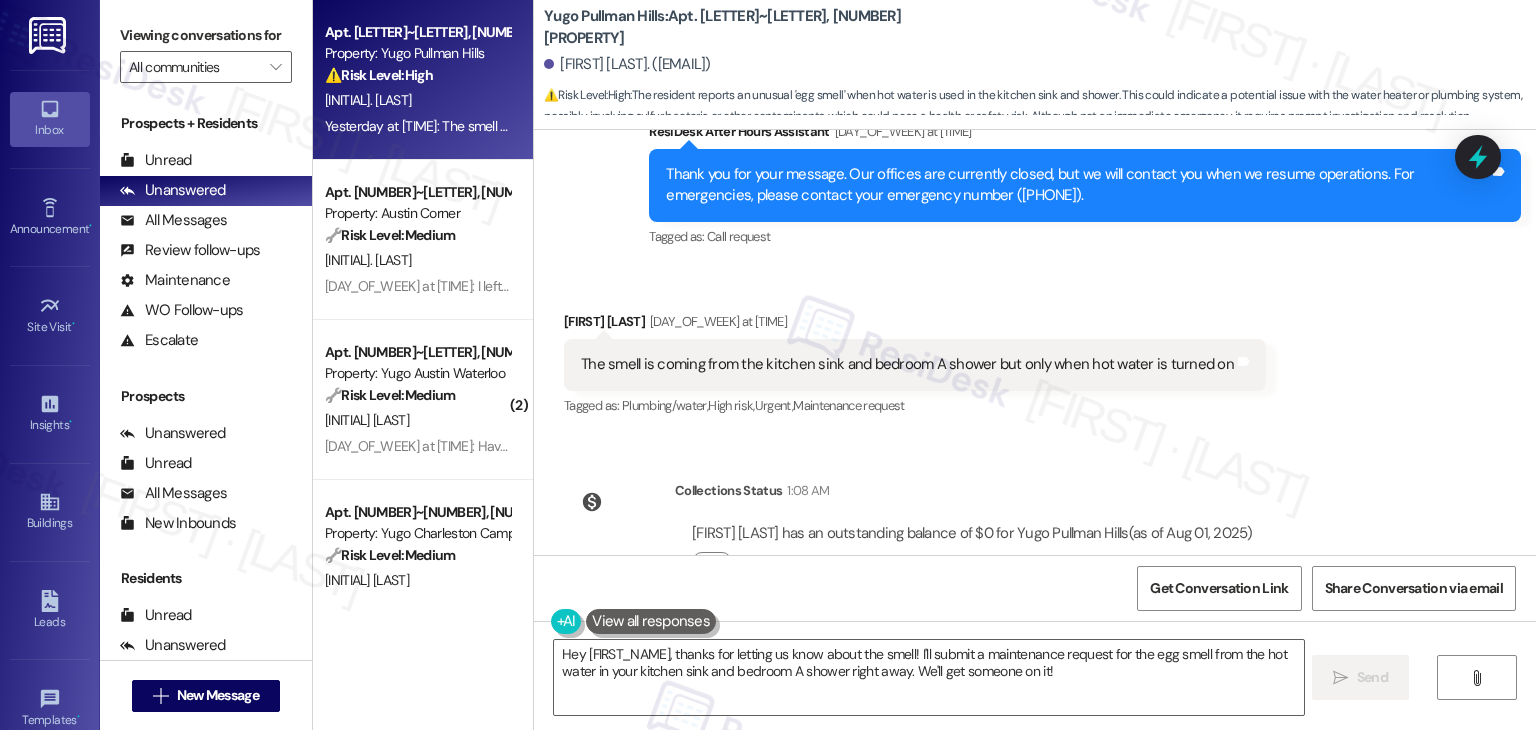 click on "Samantha Amrhein Yesterday at 6:50 PM" at bounding box center [915, 325] 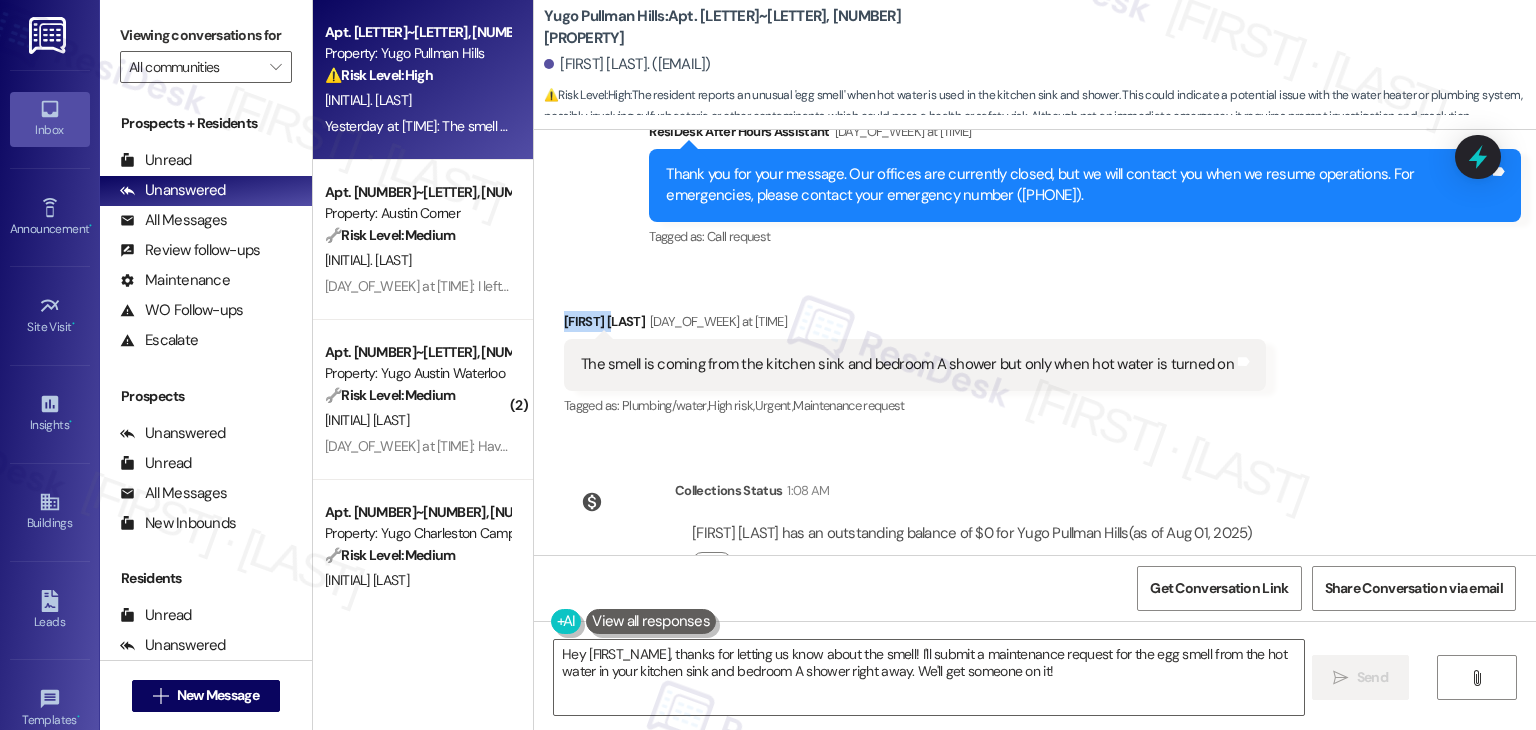 click on "Samantha Amrhein Yesterday at 6:50 PM" at bounding box center (915, 325) 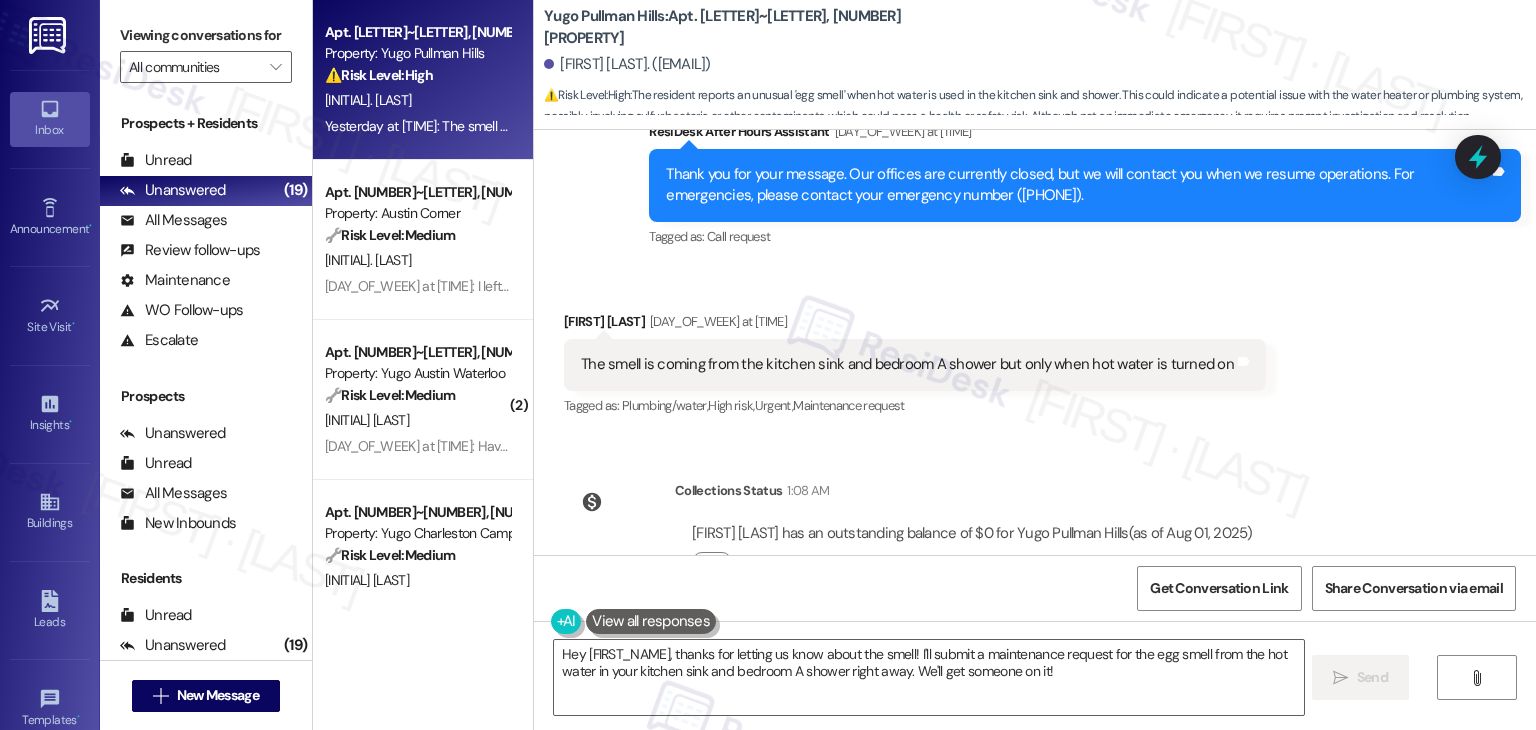 click on "Lease started Aug 15, 2024 at 7:00 PM Survey, sent via SMS Residesk Automated Survey Nov 06, 2024 at 11:34 AM Hi Samantha, I'm on the new offsite Resident Support Team for Yugo Pullman Hills! My job is to work with your on-site management team to improve your experience at the property. Text us here at any time for assistance or questions. We will also reach out periodically for feedback. (Standard text messaging rates may apply) (You can always reply STOP to opt out of future messages) Tags and notes Tagged as:   Property launch Click to highlight conversations about Property launch Announcement, sent via SMS Sarah   (ResiDesk) Nov 13, 2024 at 4:16 PM Great news! You can now text me for maintenance issues — no more messy apps or sign-ins. I'll file your tickets for you. You can still use the app if you prefer.  I'm here to make things easier for you, feel free to reach out anytime! Tags and notes Tagged as:   Maintenance request ,  Click to highlight conversations about Maintenance request Praise ,  Access" at bounding box center [1035, 342] 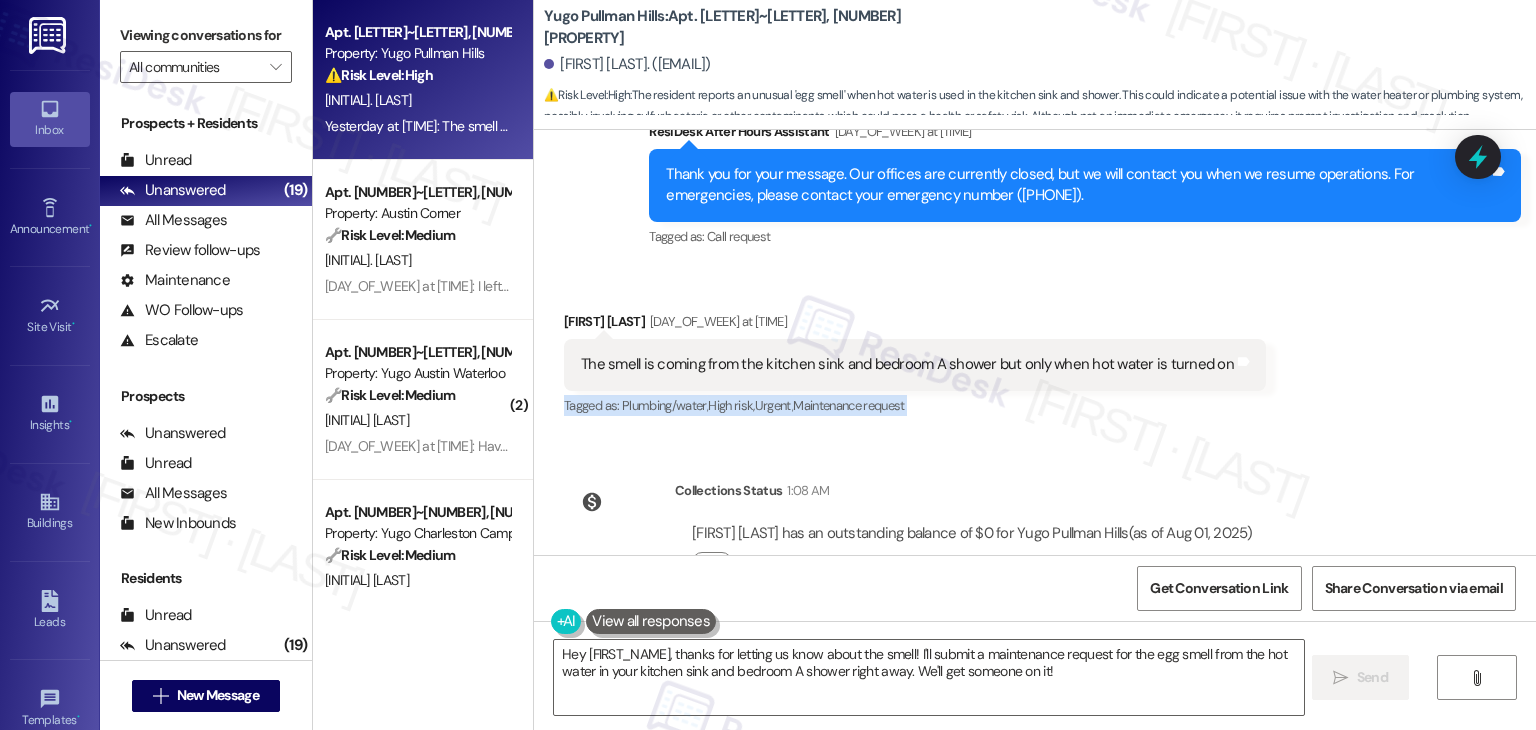 click on "Received via SMS Samantha Amrhein Yesterday at 6:50 PM The smell is coming from the kitchen sink and bedroom A shower but only when hot water is turned on Tags and notes Tagged as:   Plumbing/water ,  Click to highlight conversations about Plumbing/water High risk ,  Click to highlight conversations about High risk Urgent ,  Click to highlight conversations about Urgent Maintenance request Click to highlight conversations about Maintenance request" at bounding box center (1035, 350) 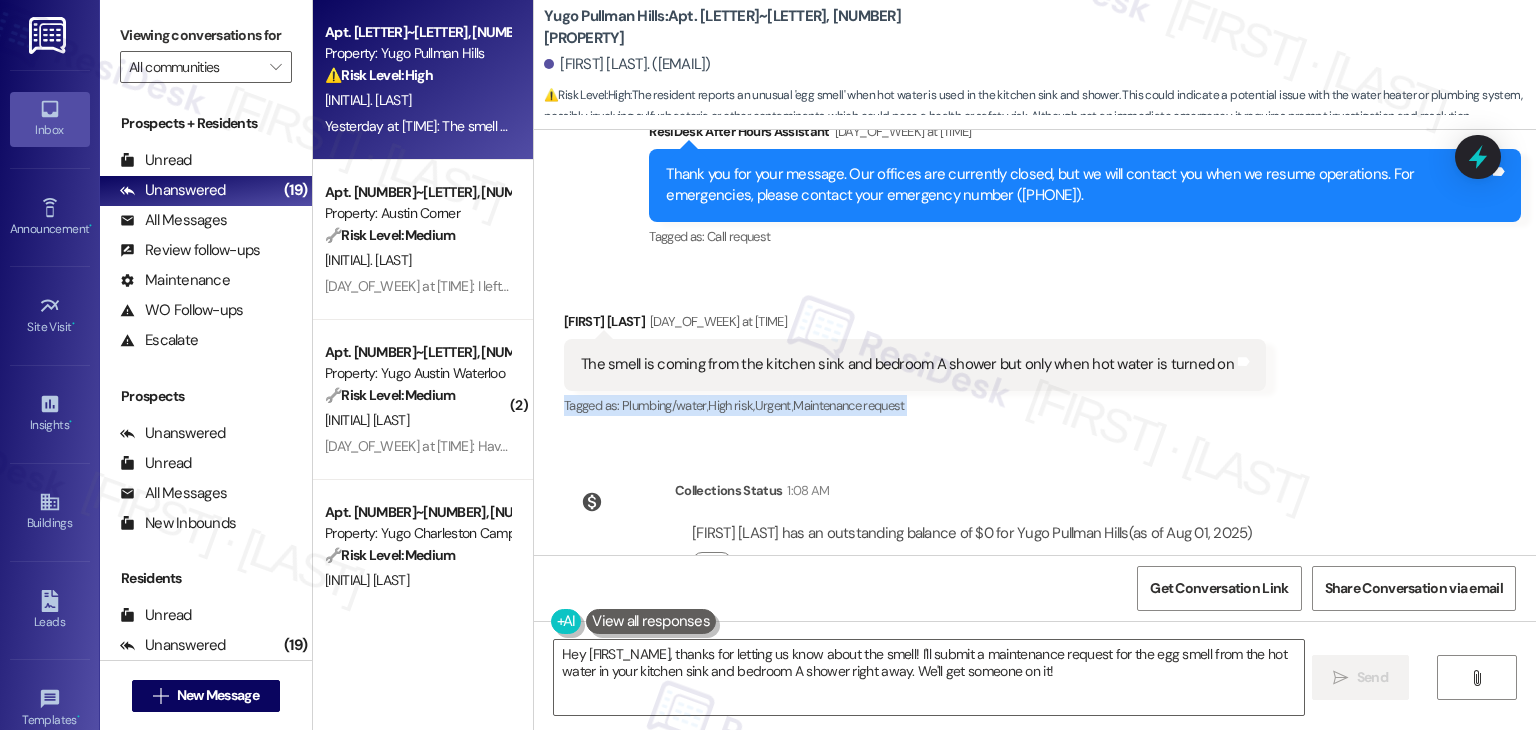 click on "Received via SMS Samantha Amrhein Yesterday at 6:50 PM The smell is coming from the kitchen sink and bedroom A shower but only when hot water is turned on Tags and notes Tagged as:   Plumbing/water ,  Click to highlight conversations about Plumbing/water High risk ,  Click to highlight conversations about High risk Urgent ,  Click to highlight conversations about Urgent Maintenance request Click to highlight conversations about Maintenance request" at bounding box center (1035, 350) 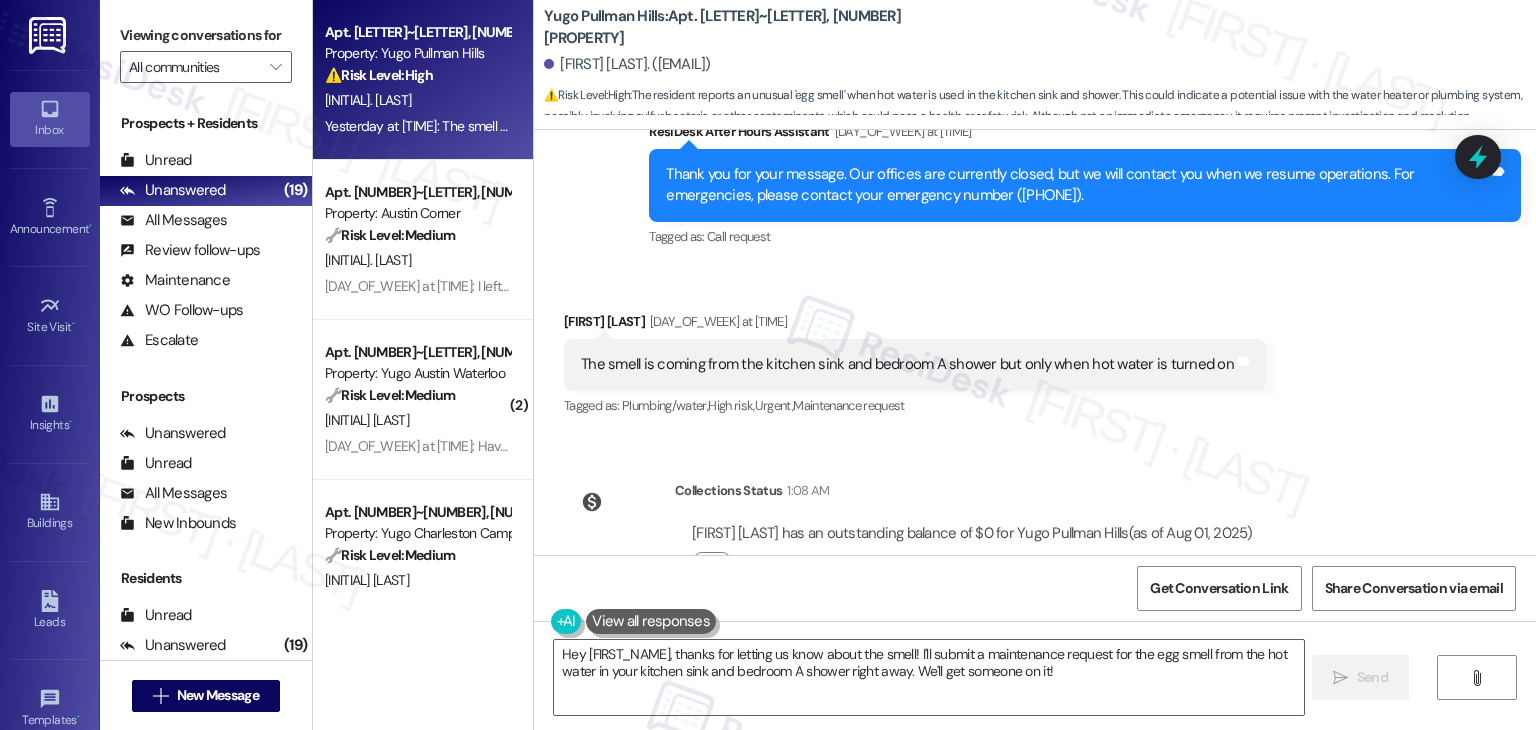 click on "Received via SMS Samantha Amrhein Yesterday at 6:50 PM The smell is coming from the kitchen sink and bedroom A shower but only when hot water is turned on Tags and notes Tagged as:   Plumbing/water ,  Click to highlight conversations about Plumbing/water High risk ,  Click to highlight conversations about High risk Urgent ,  Click to highlight conversations about Urgent Maintenance request Click to highlight conversations about Maintenance request" at bounding box center (1035, 350) 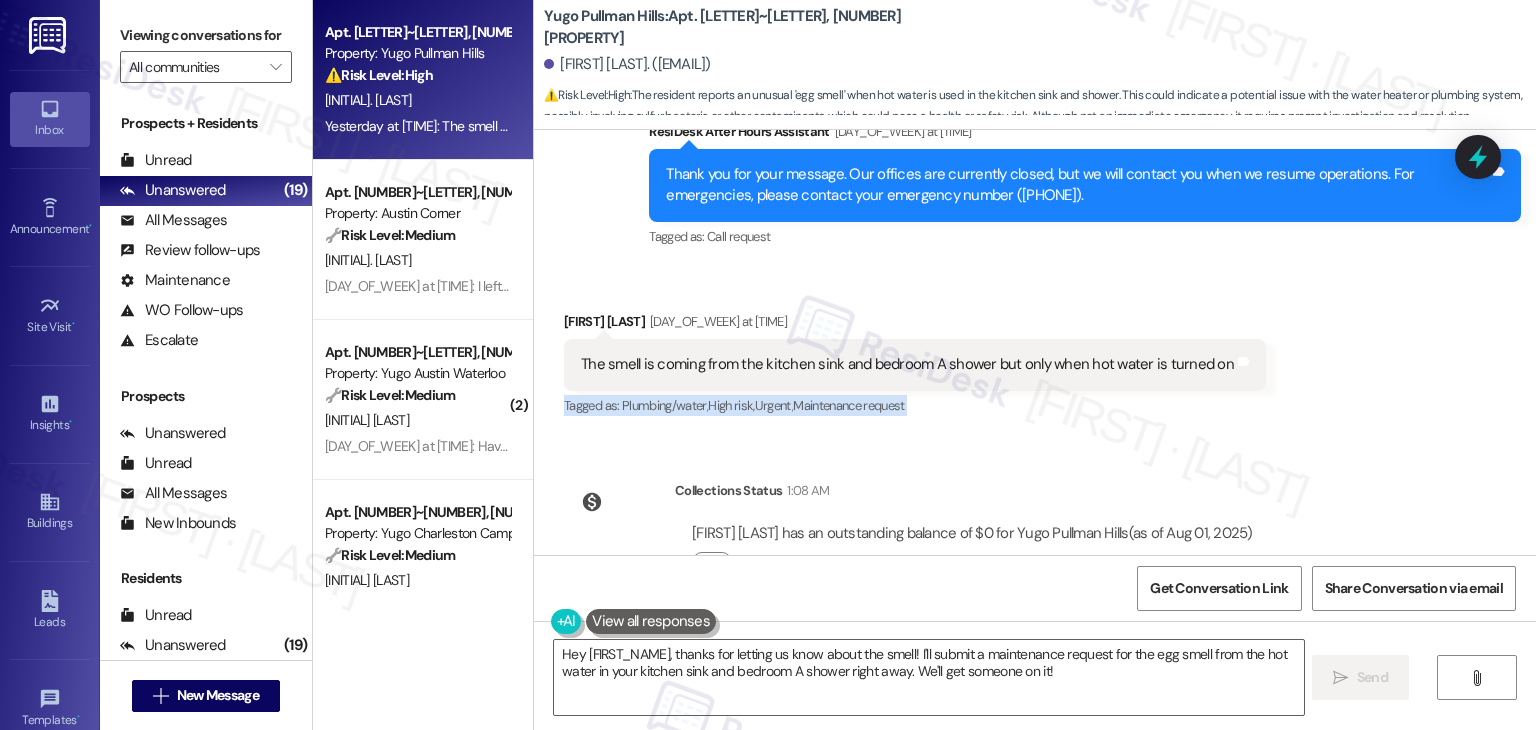 click on "Received via SMS Samantha Amrhein Yesterday at 6:50 PM The smell is coming from the kitchen sink and bedroom A shower but only when hot water is turned on Tags and notes Tagged as:   Plumbing/water ,  Click to highlight conversations about Plumbing/water High risk ,  Click to highlight conversations about High risk Urgent ,  Click to highlight conversations about Urgent Maintenance request Click to highlight conversations about Maintenance request" at bounding box center [1035, 350] 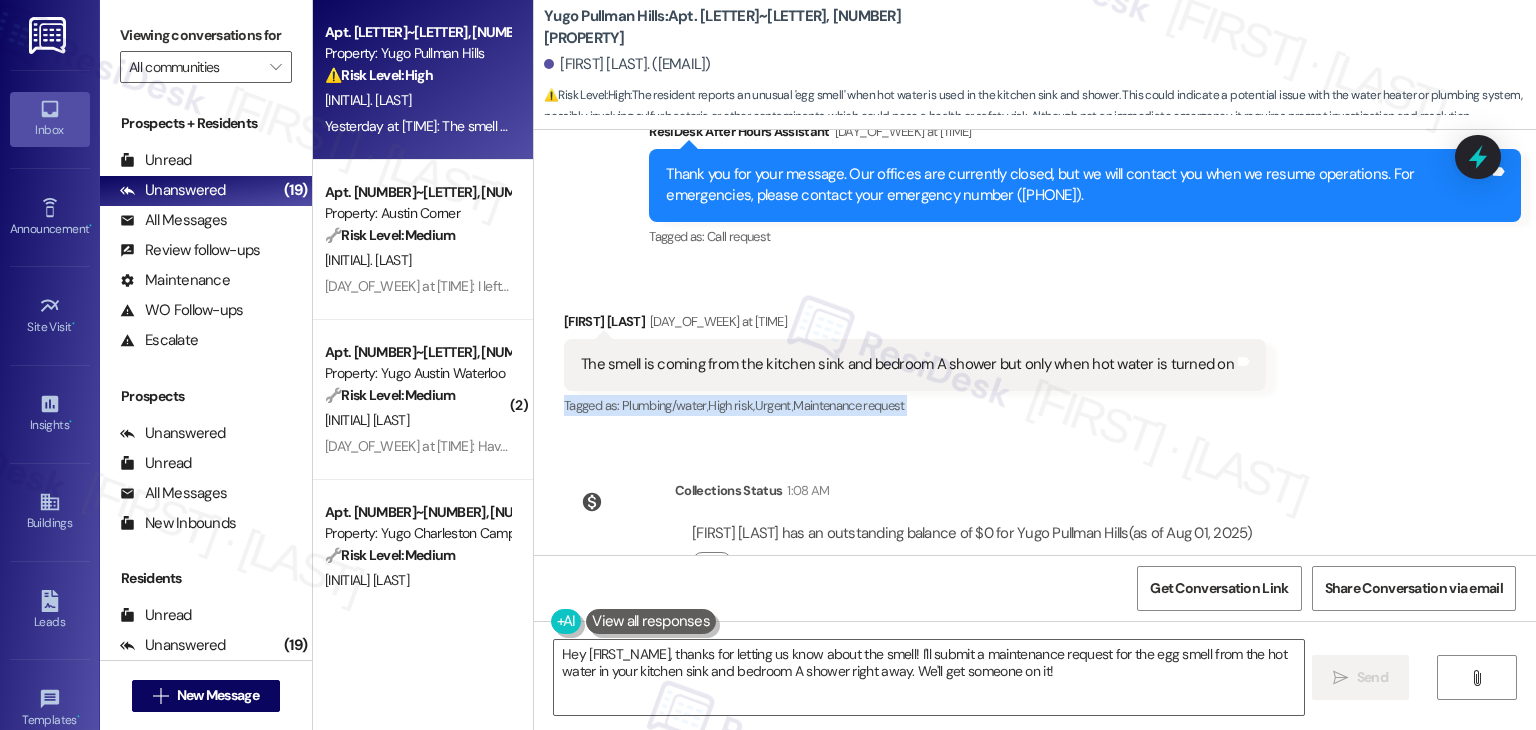 click on "Received via SMS Samantha Amrhein Yesterday at 6:50 PM The smell is coming from the kitchen sink and bedroom A shower but only when hot water is turned on Tags and notes Tagged as:   Plumbing/water ,  Click to highlight conversations about Plumbing/water High risk ,  Click to highlight conversations about High risk Urgent ,  Click to highlight conversations about Urgent Maintenance request Click to highlight conversations about Maintenance request" at bounding box center [1035, 350] 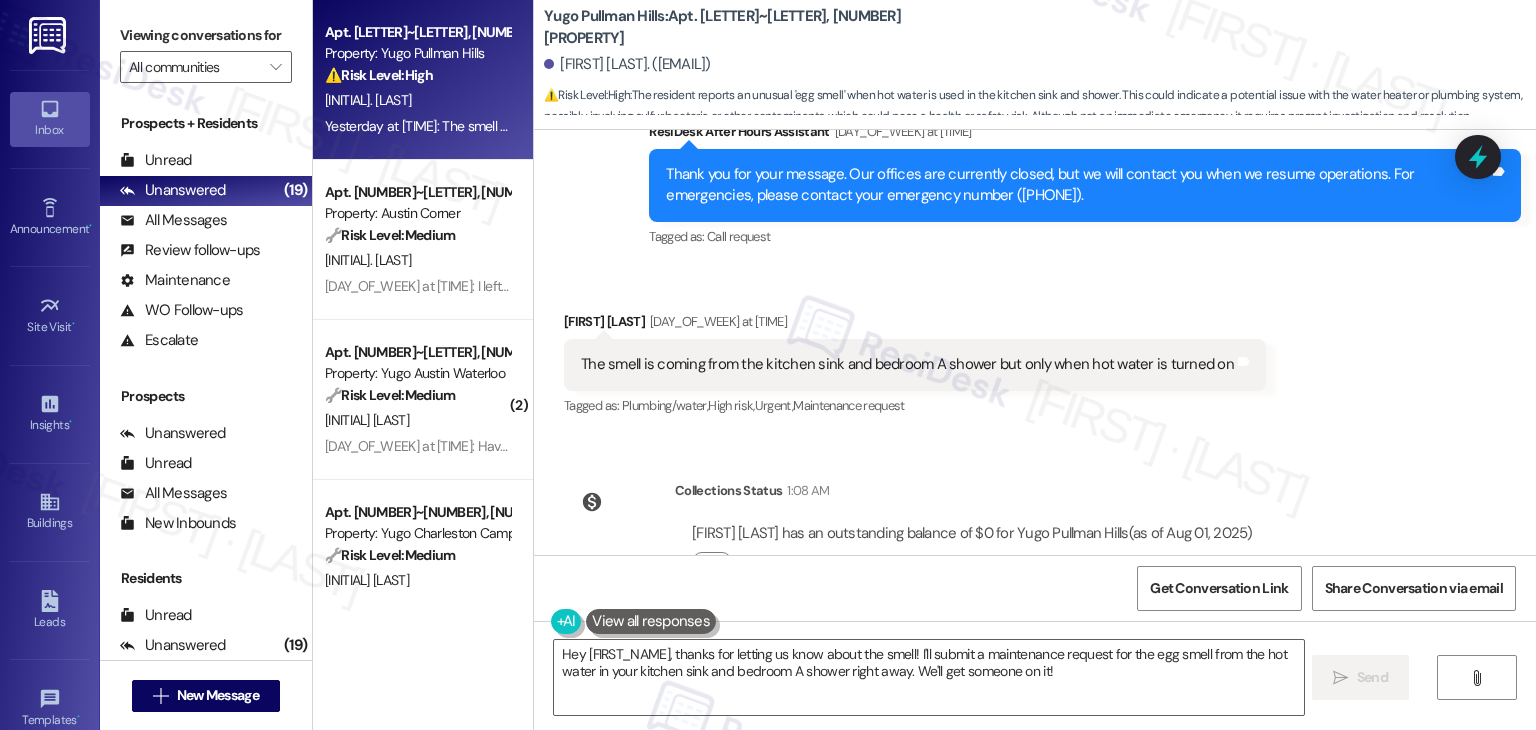 click on "Received via SMS Samantha Amrhein Yesterday at 6:50 PM The smell is coming from the kitchen sink and bedroom A shower but only when hot water is turned on Tags and notes Tagged as:   Plumbing/water ,  Click to highlight conversations about Plumbing/water High risk ,  Click to highlight conversations about High risk Urgent ,  Click to highlight conversations about Urgent Maintenance request Click to highlight conversations about Maintenance request" at bounding box center (1035, 350) 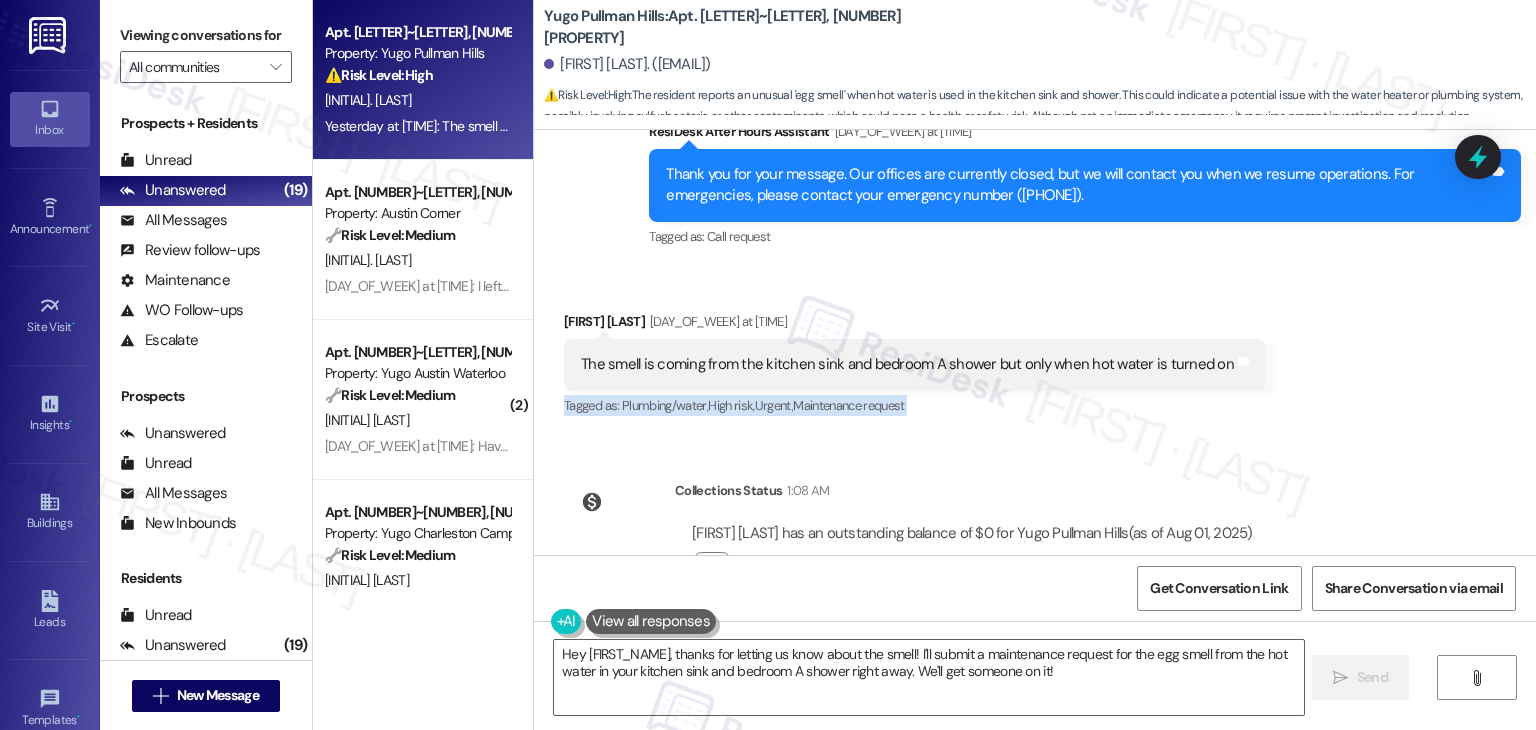 click on "Received via SMS Samantha Amrhein Yesterday at 6:50 PM The smell is coming from the kitchen sink and bedroom A shower but only when hot water is turned on Tags and notes Tagged as:   Plumbing/water ,  Click to highlight conversations about Plumbing/water High risk ,  Click to highlight conversations about High risk Urgent ,  Click to highlight conversations about Urgent Maintenance request Click to highlight conversations about Maintenance request" at bounding box center [1035, 350] 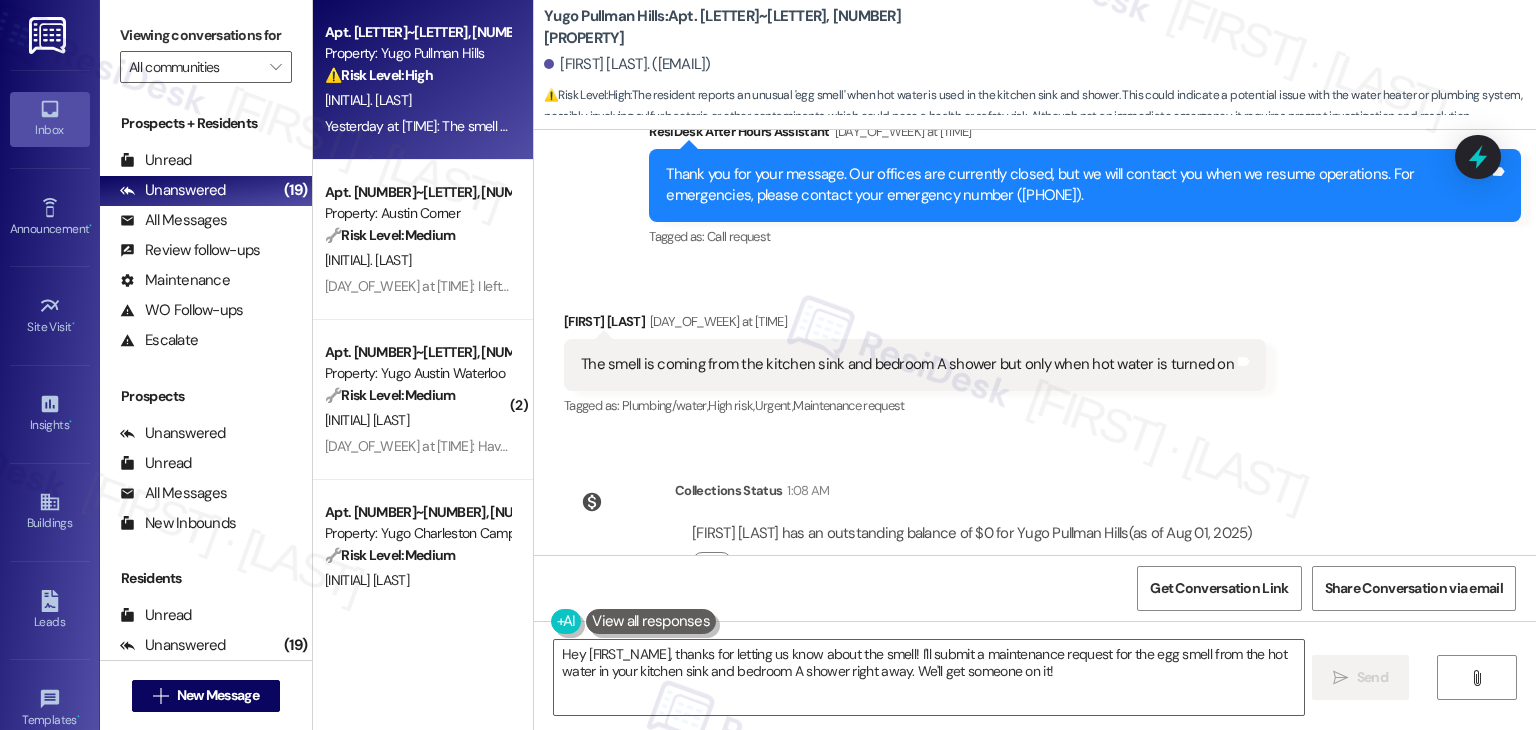 click on "Received via SMS Samantha Amrhein Yesterday at 6:50 PM The smell is coming from the kitchen sink and bedroom A shower but only when hot water is turned on Tags and notes Tagged as:   Plumbing/water ,  Click to highlight conversations about Plumbing/water High risk ,  Click to highlight conversations about High risk Urgent ,  Click to highlight conversations about Urgent Maintenance request Click to highlight conversations about Maintenance request" at bounding box center (1035, 350) 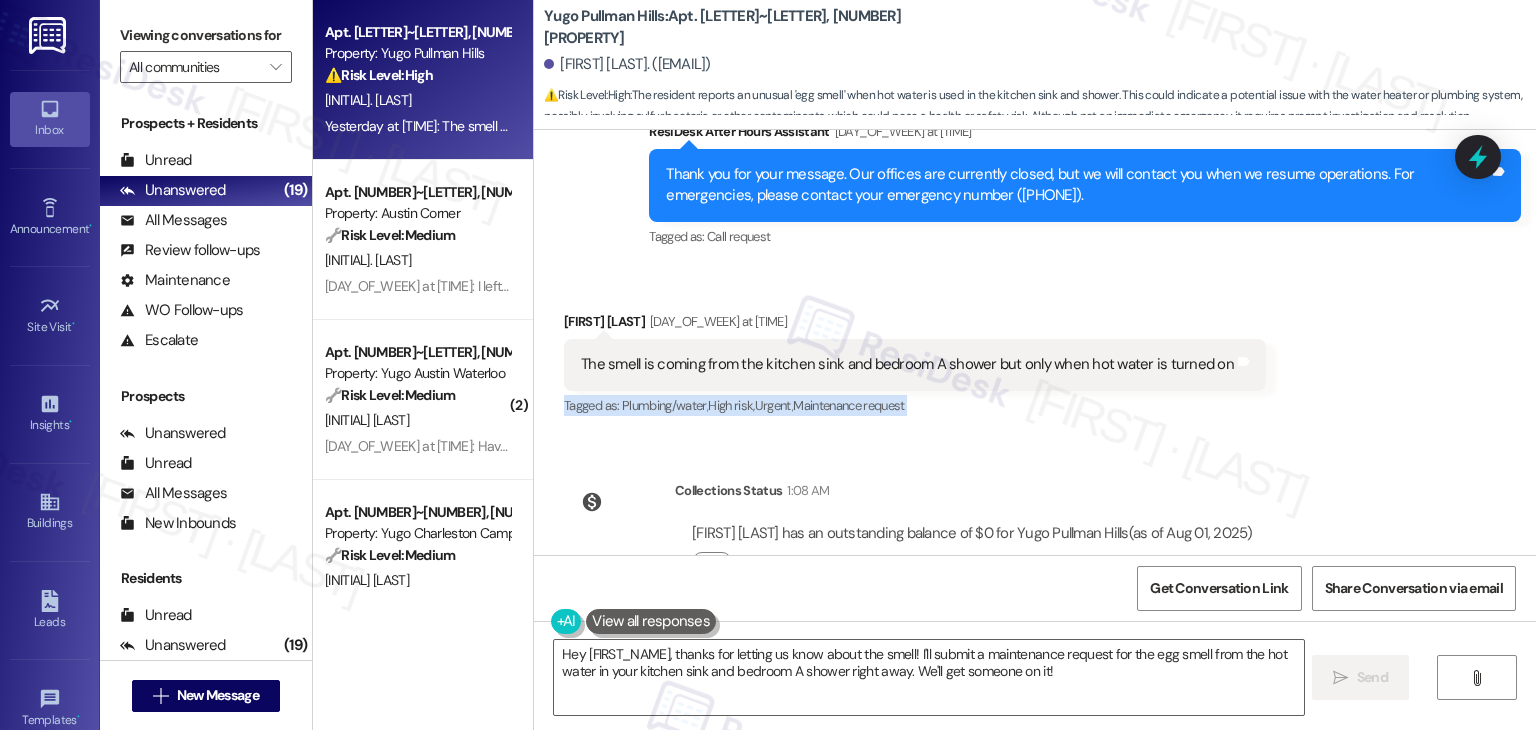 click on "Received via SMS Samantha Amrhein Yesterday at 6:50 PM The smell is coming from the kitchen sink and bedroom A shower but only when hot water is turned on Tags and notes Tagged as:   Plumbing/water ,  Click to highlight conversations about Plumbing/water High risk ,  Click to highlight conversations about High risk Urgent ,  Click to highlight conversations about Urgent Maintenance request Click to highlight conversations about Maintenance request" at bounding box center (1035, 350) 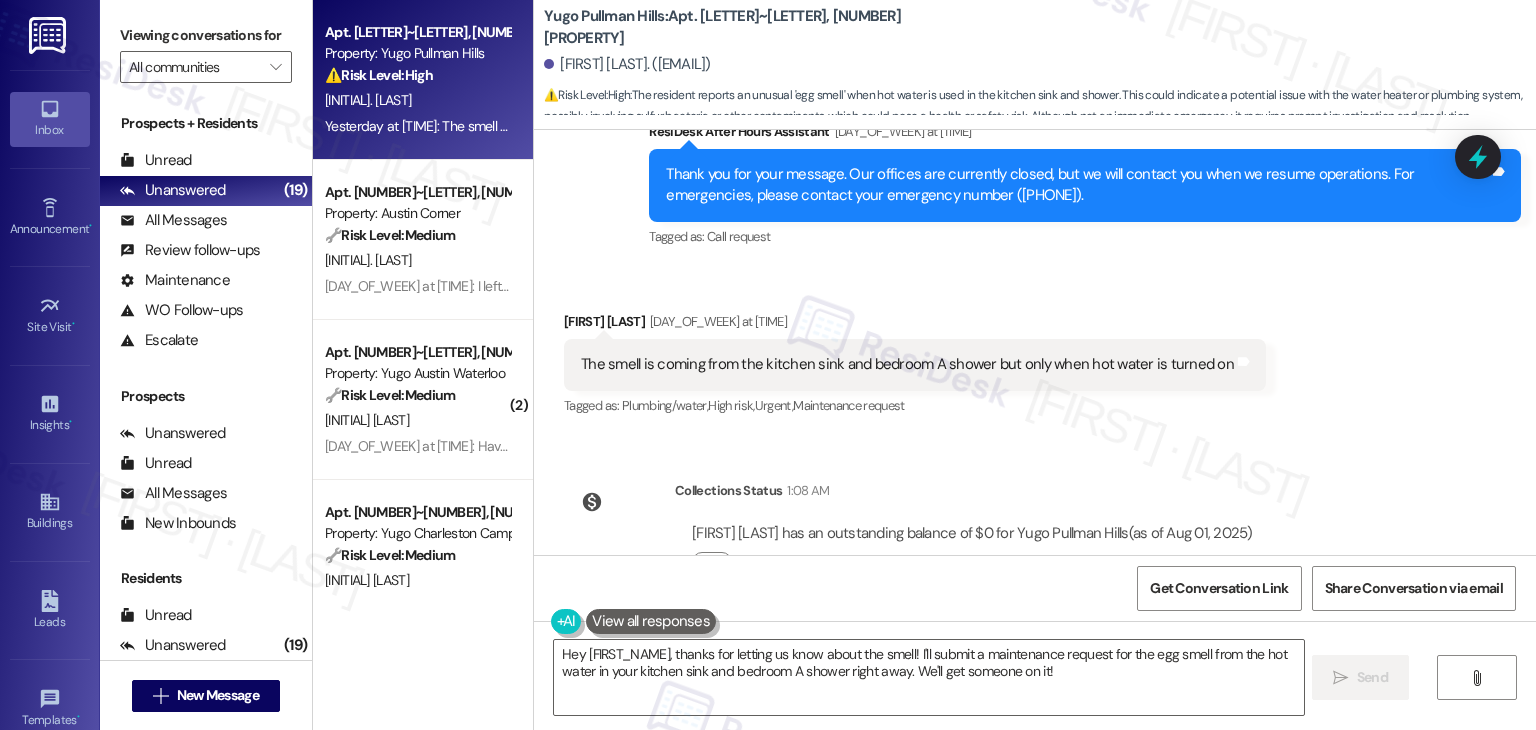 click on "Received via SMS Samantha Amrhein Yesterday at 6:50 PM The smell is coming from the kitchen sink and bedroom A shower but only when hot water is turned on Tags and notes Tagged as:   Plumbing/water ,  Click to highlight conversations about Plumbing/water High risk ,  Click to highlight conversations about High risk Urgent ,  Click to highlight conversations about Urgent Maintenance request Click to highlight conversations about Maintenance request" at bounding box center [1035, 350] 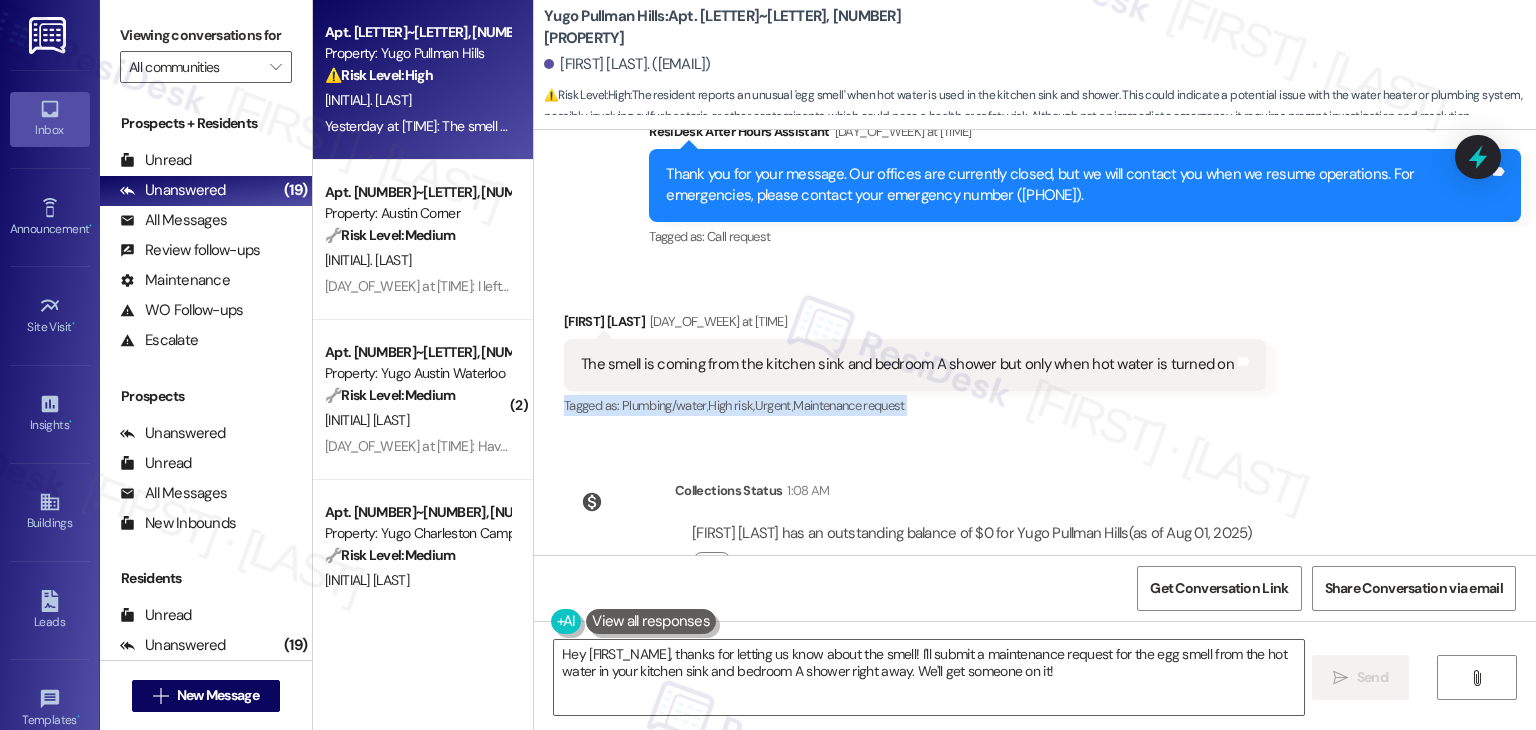 click on "Received via SMS Samantha Amrhein Yesterday at 6:50 PM The smell is coming from the kitchen sink and bedroom A shower but only when hot water is turned on Tags and notes Tagged as:   Plumbing/water ,  Click to highlight conversations about Plumbing/water High risk ,  Click to highlight conversations about High risk Urgent ,  Click to highlight conversations about Urgent Maintenance request Click to highlight conversations about Maintenance request" at bounding box center [1035, 350] 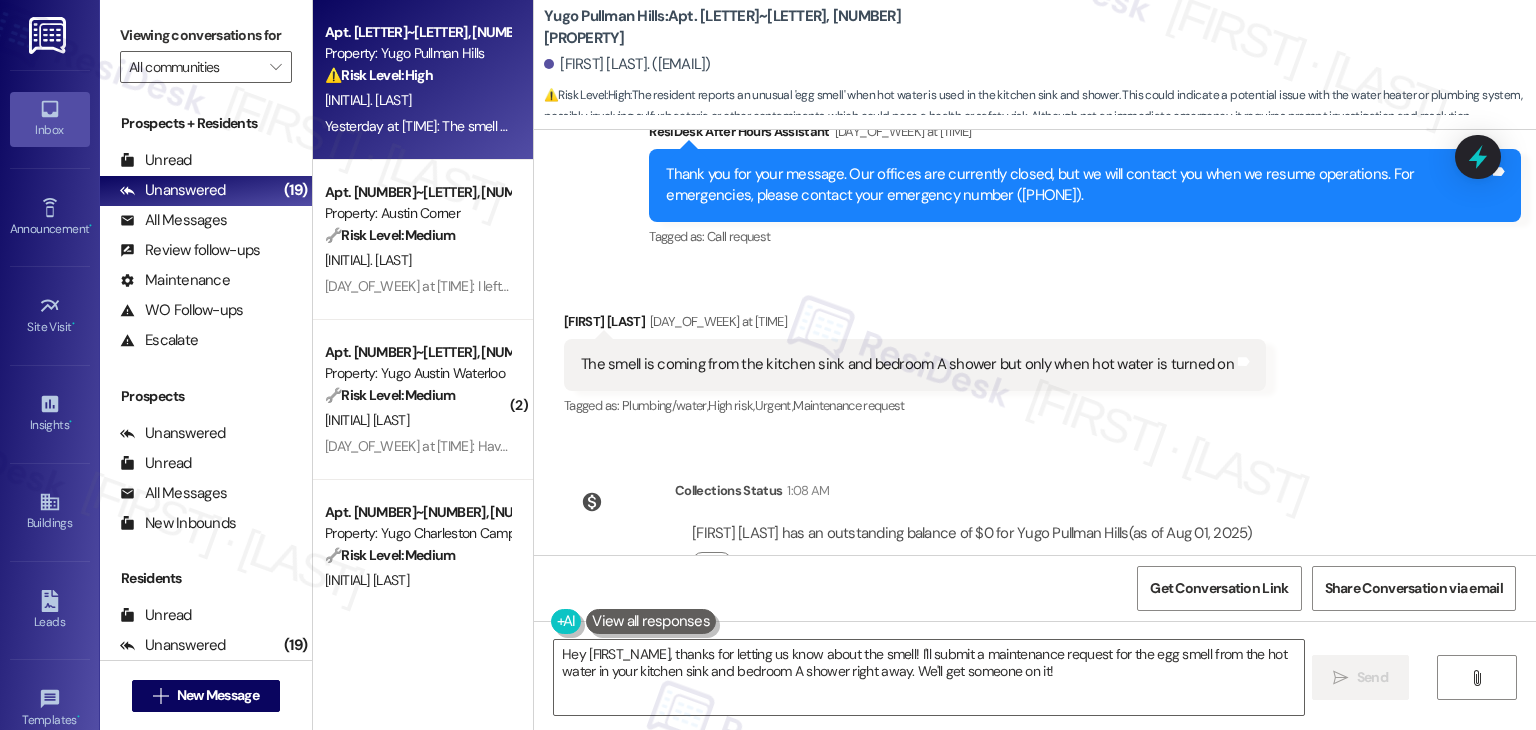 click on "Received via SMS Samantha Amrhein Yesterday at 6:50 PM The smell is coming from the kitchen sink and bedroom A shower but only when hot water is turned on Tags and notes Tagged as:   Plumbing/water ,  Click to highlight conversations about Plumbing/water High risk ,  Click to highlight conversations about High risk Urgent ,  Click to highlight conversations about Urgent Maintenance request Click to highlight conversations about Maintenance request" at bounding box center (1035, 350) 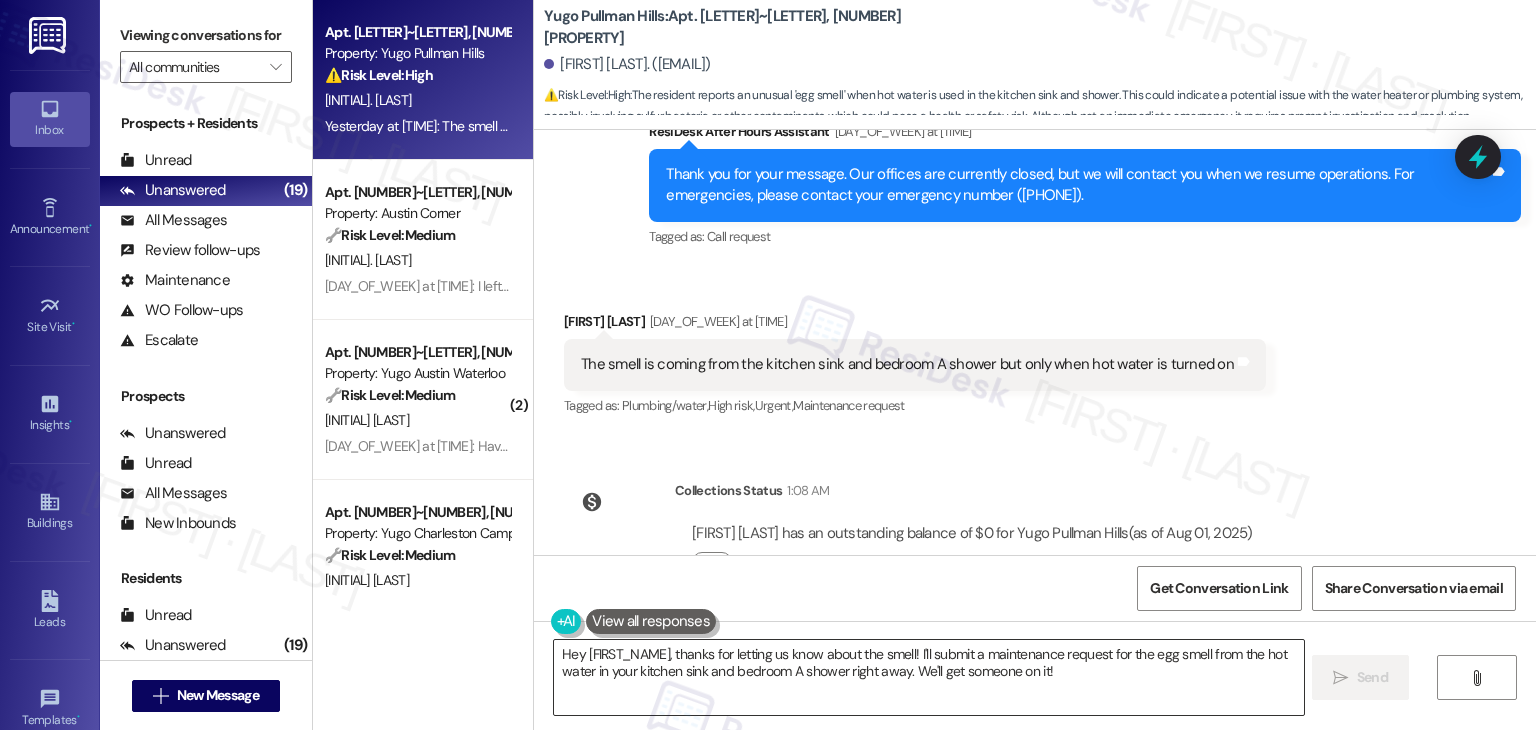 click on "Hey {{first_name}}, thanks for letting us know about the smell! I'll submit a maintenance request for the egg smell from the hot water in your kitchen sink and bedroom A shower right away. We'll get someone on it!" at bounding box center (928, 677) 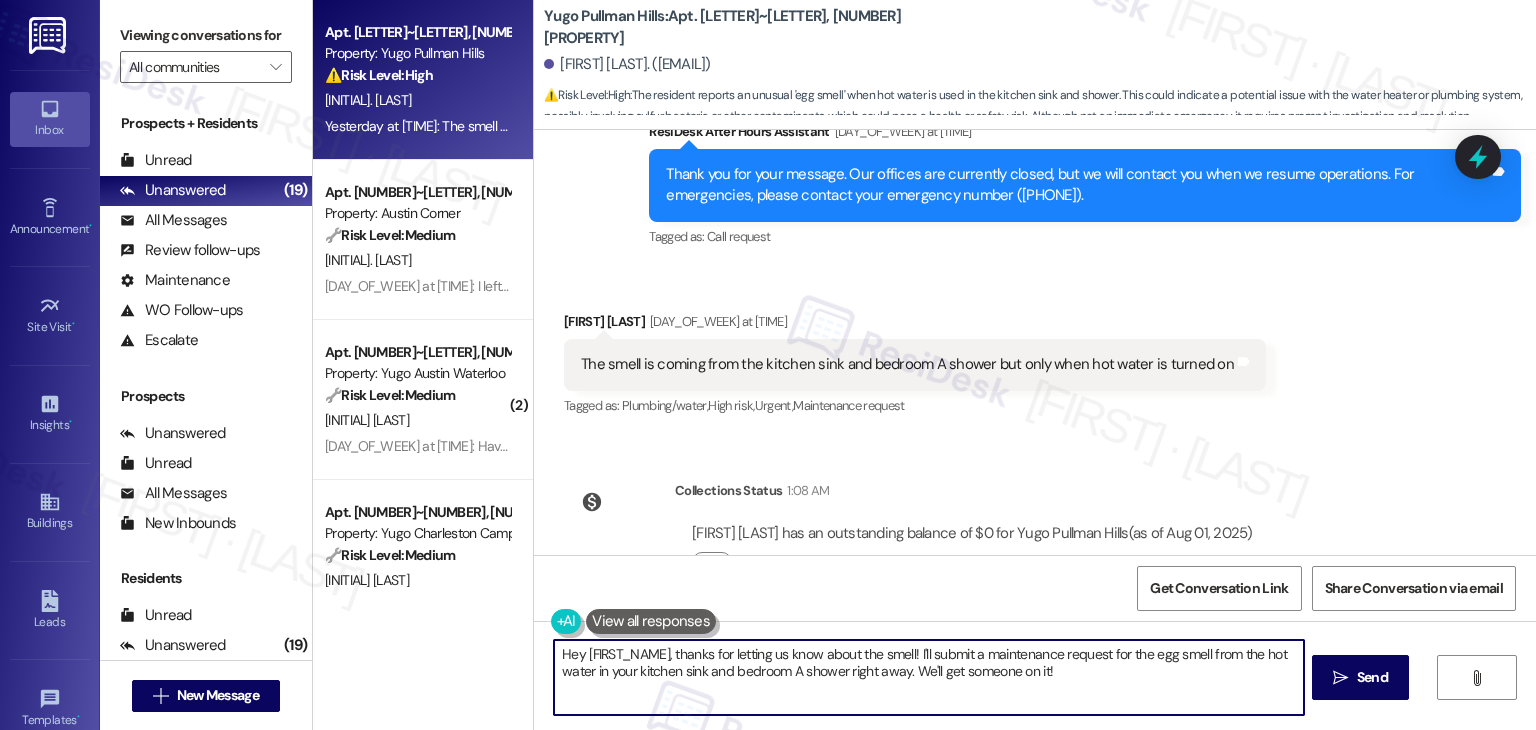 click on "Hey {{first_name}}, thanks for letting us know about the smell! I'll submit a maintenance request for the egg smell from the hot water in your kitchen sink and bedroom A shower right away. We'll get someone on it!" at bounding box center (928, 677) 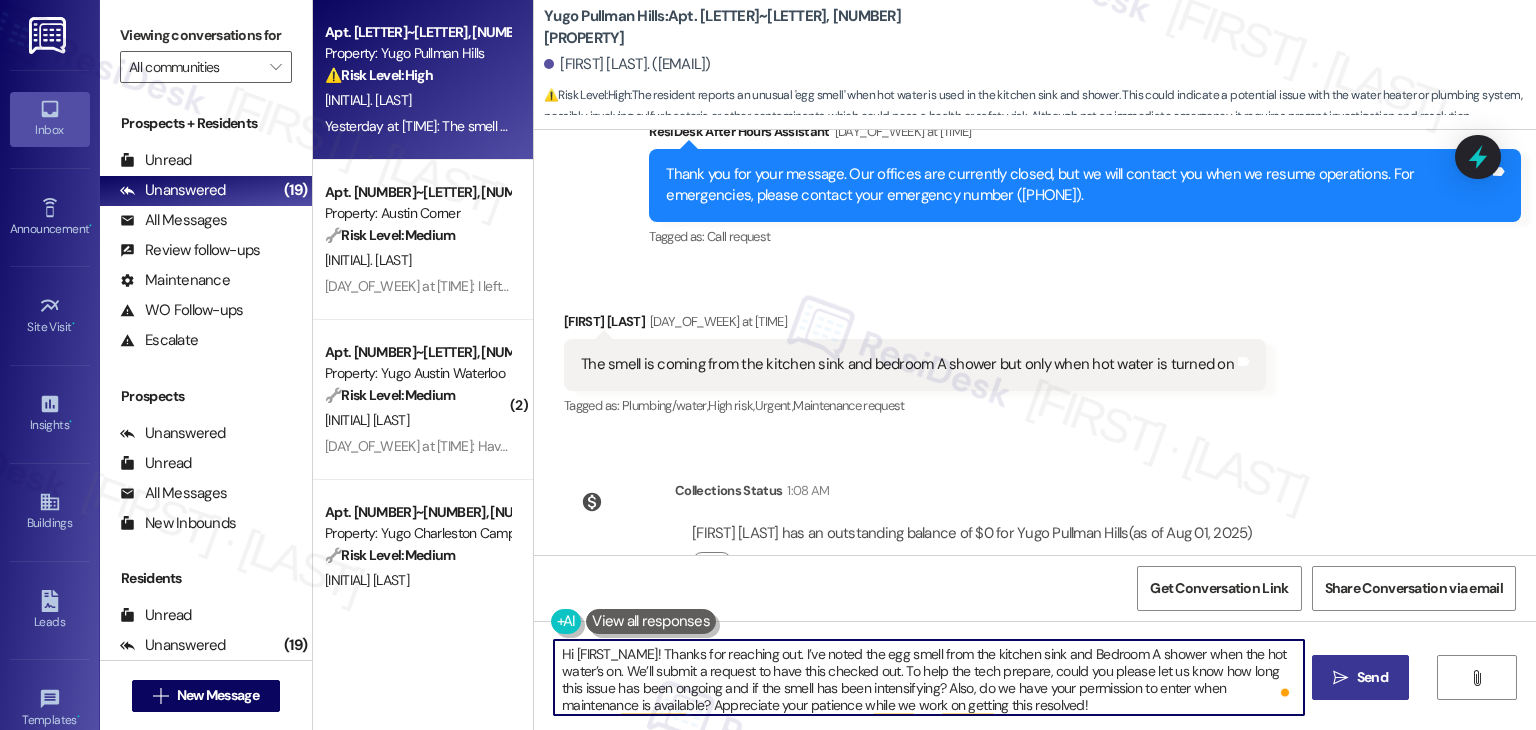 type on "Hi Samantha! Thanks for reaching out. I’ve noted the egg smell from the kitchen sink and Bedroom A shower when the hot water’s on. We’ll submit a request to have this checked out. To help the tech prepare, could you please let us know how long this issue has been ongoing and if the smell has been intensifying? Also, do we have your permission to enter when maintenance is available? Appreciate your patience while we work on getting this resolved!" 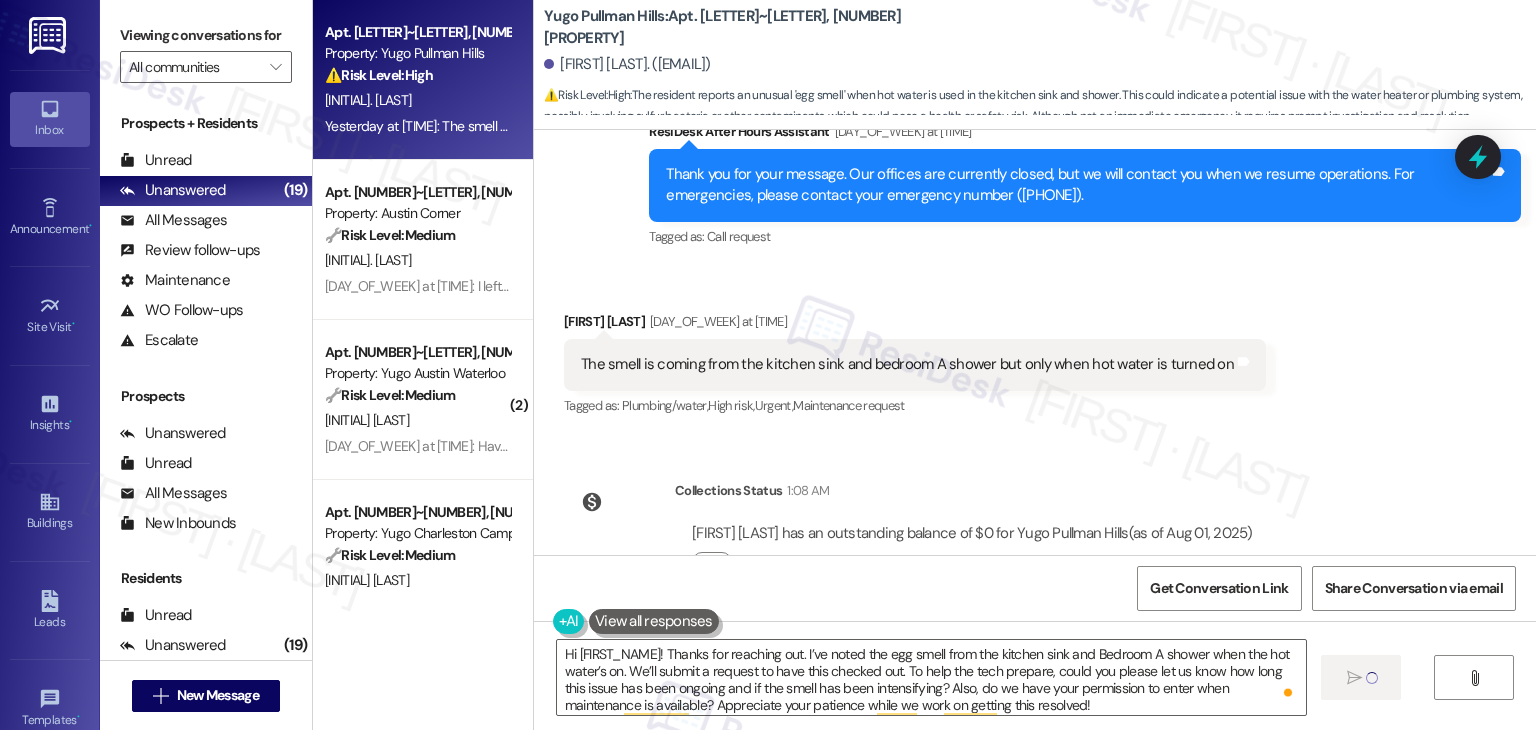 type 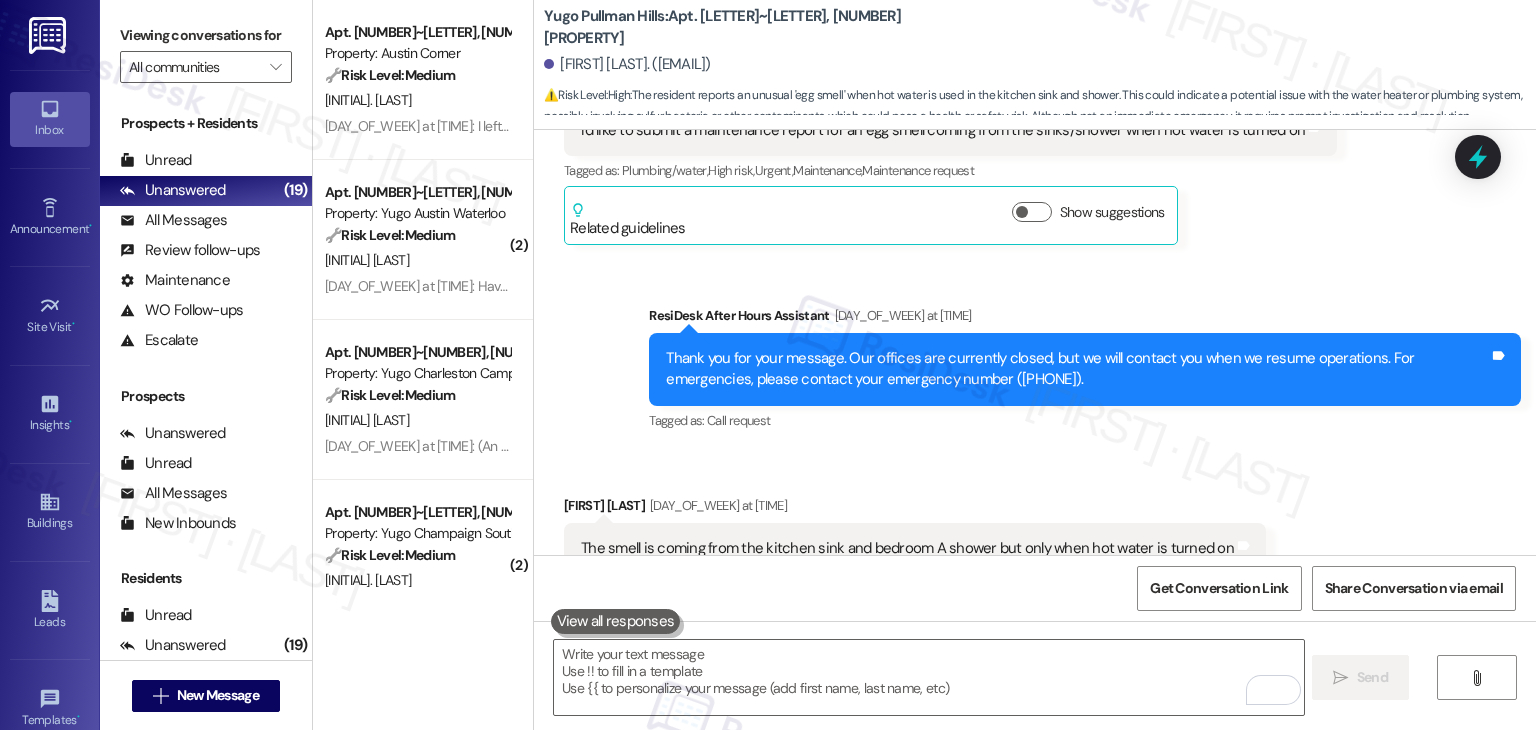 scroll, scrollTop: 11128, scrollLeft: 0, axis: vertical 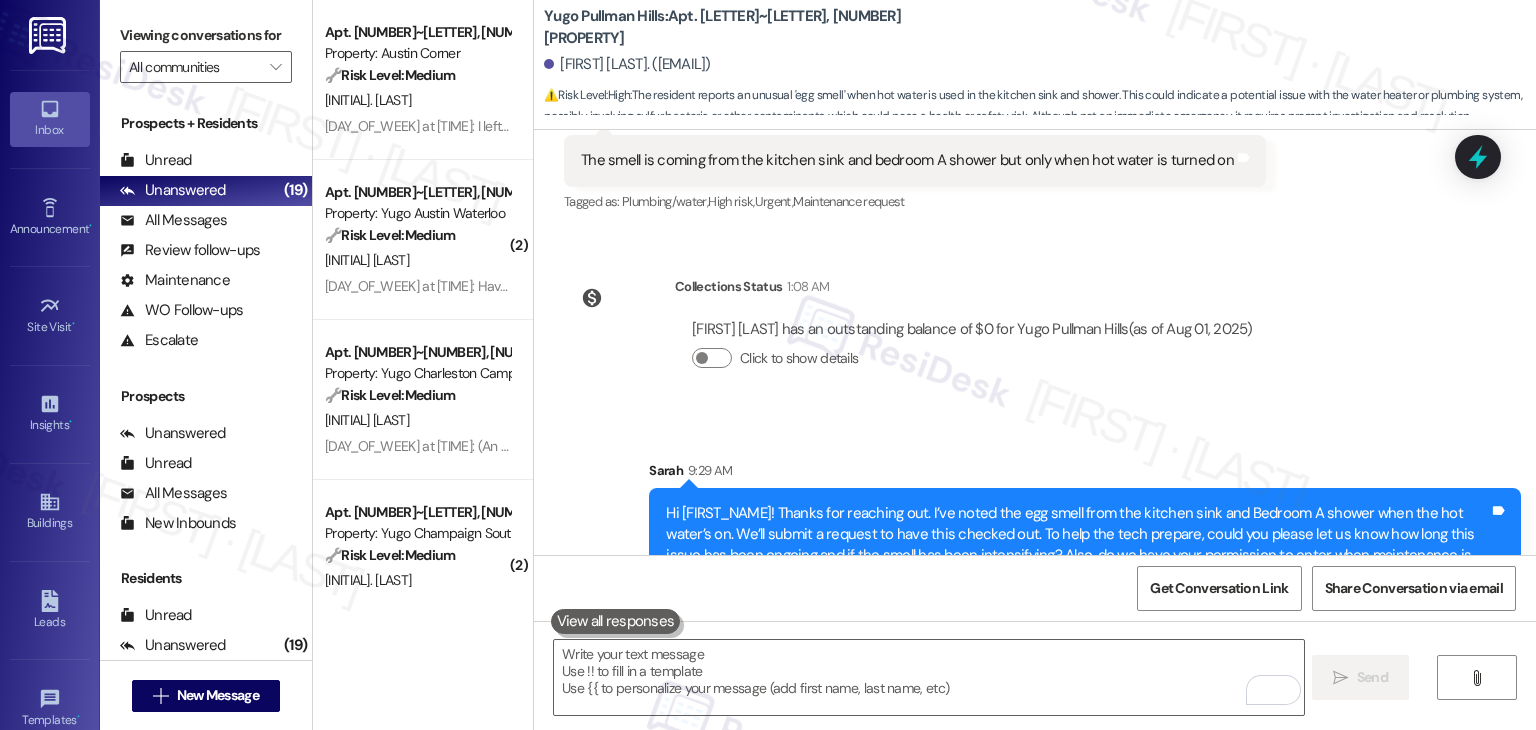 click on "Sent via SMS Sarah 9:29 AM Hi Samantha! Thanks for reaching out. I’ve noted the egg smell from the kitchen sink and Bedroom A shower when the hot water’s on. We’ll submit a request to have this checked out. To help the tech prepare, could you please let us know how long this issue has been ongoing and if the smell has been intensifying? Also, do we have your permission to enter when maintenance is available? Appreciate your patience while we work on getting this resolved! Tags and notes" at bounding box center [1035, 517] 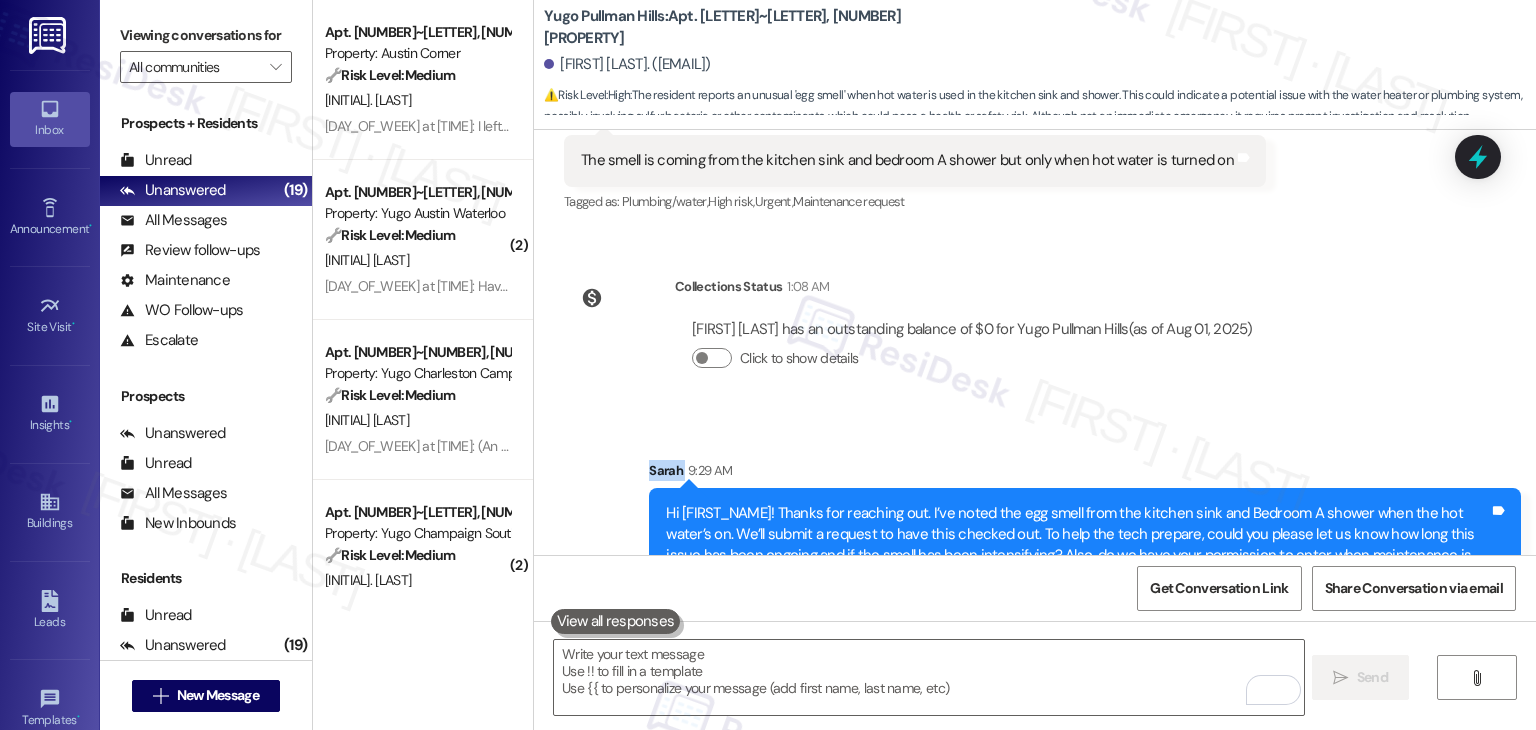 click on "Sent via SMS Sarah 9:29 AM Hi Samantha! Thanks for reaching out. I’ve noted the egg smell from the kitchen sink and Bedroom A shower when the hot water’s on. We’ll submit a request to have this checked out. To help the tech prepare, could you please let us know how long this issue has been ongoing and if the smell has been intensifying? Also, do we have your permission to enter when maintenance is available? Appreciate your patience while we work on getting this resolved! Tags and notes" at bounding box center (1035, 517) 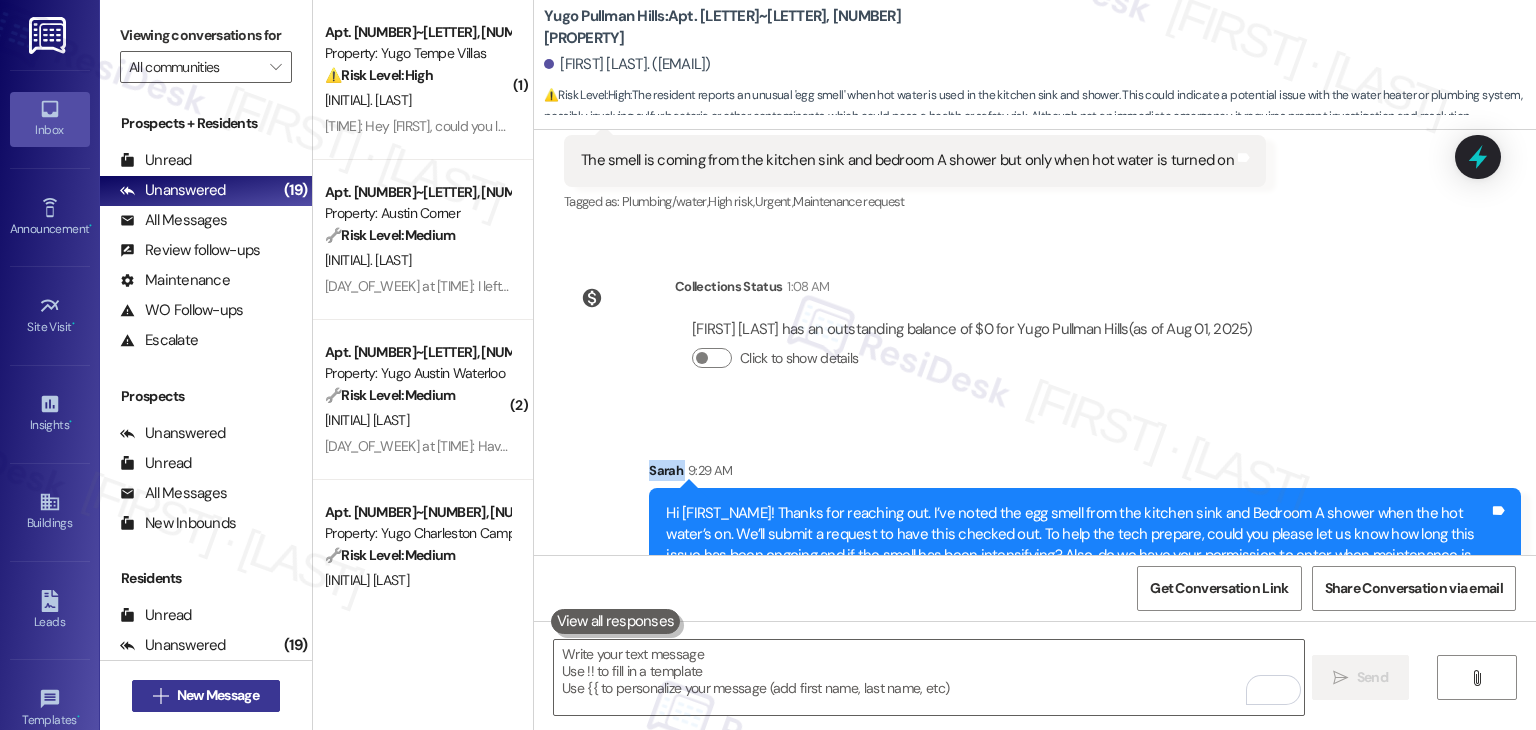 click on "New Message" at bounding box center (218, 695) 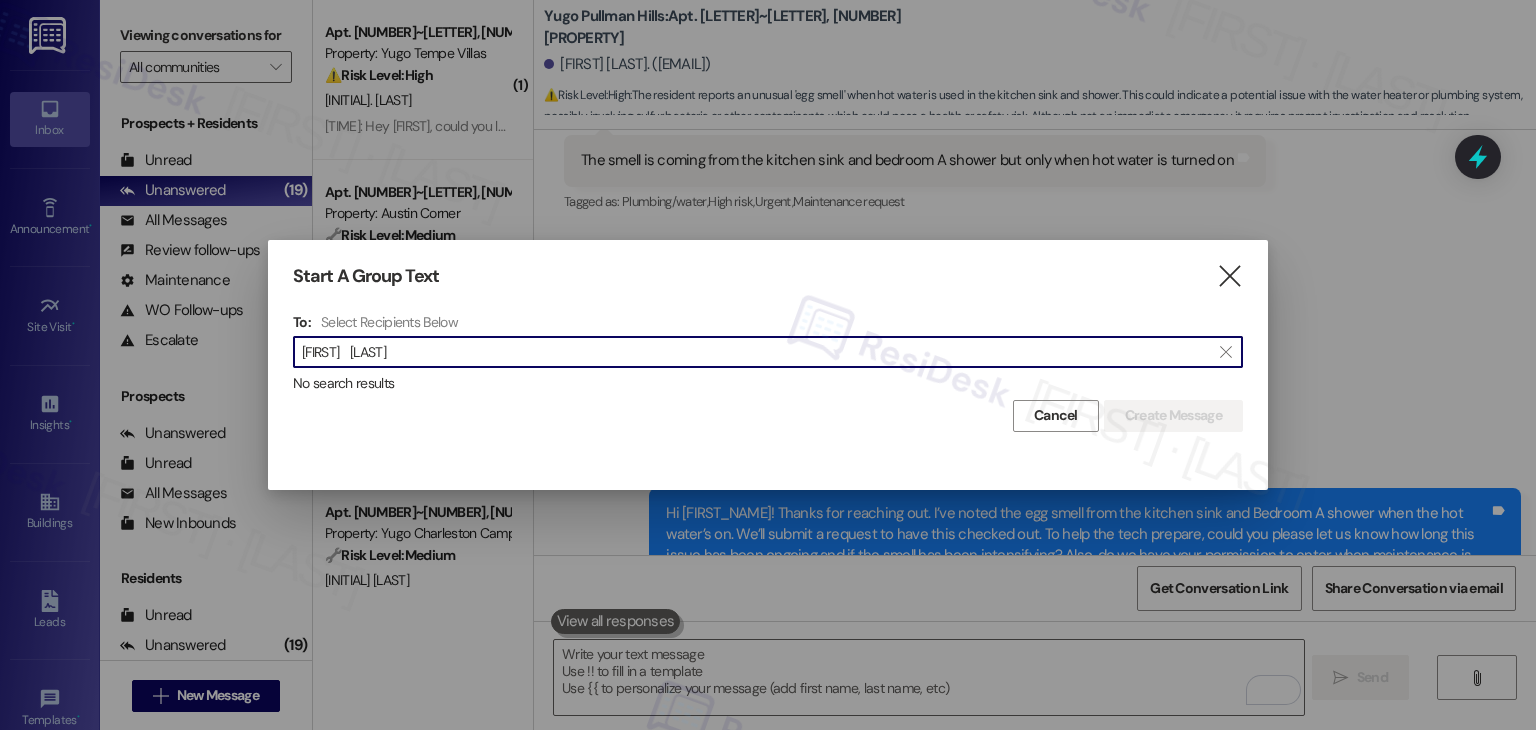 click on "Brooke	Murdock" at bounding box center [756, 352] 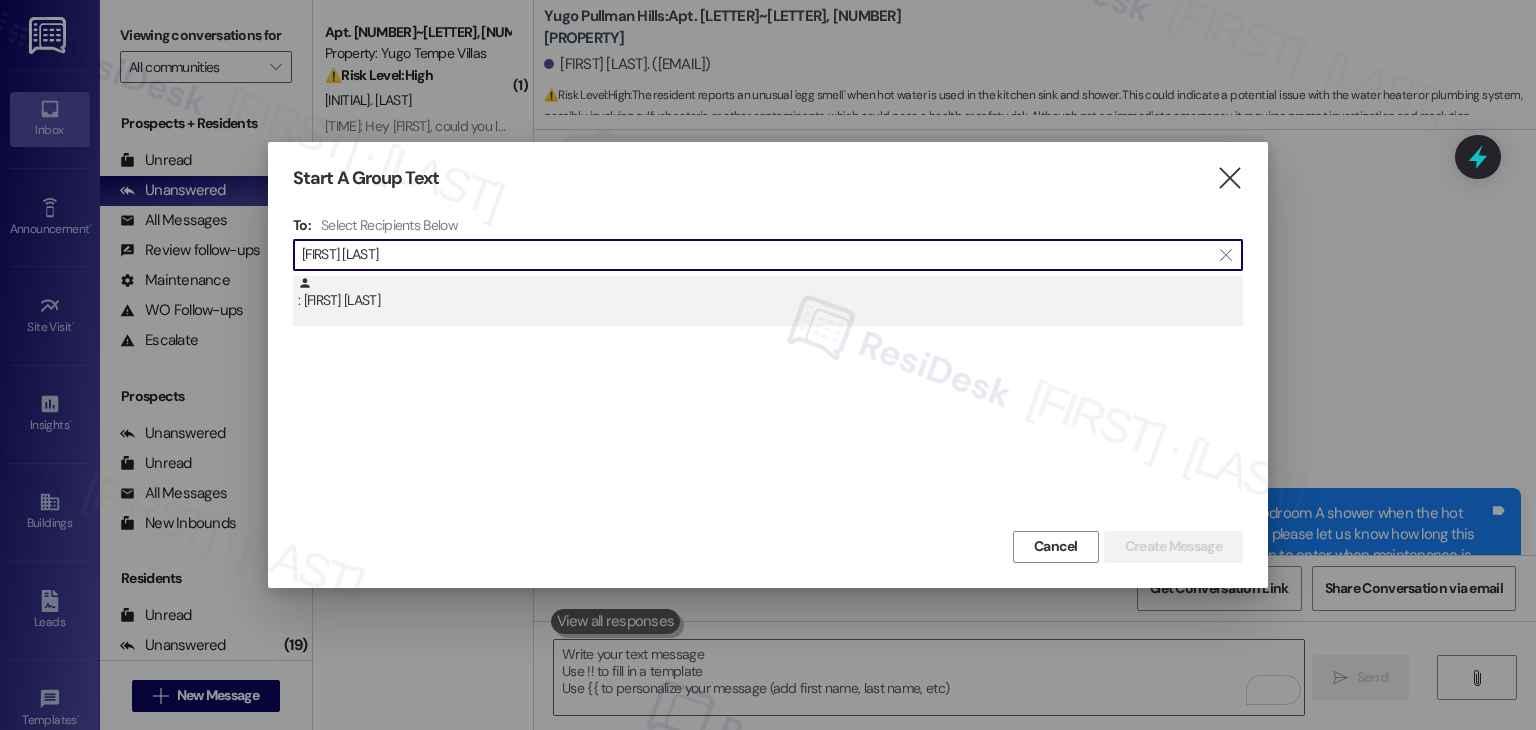 type on "Brooke Murdock" 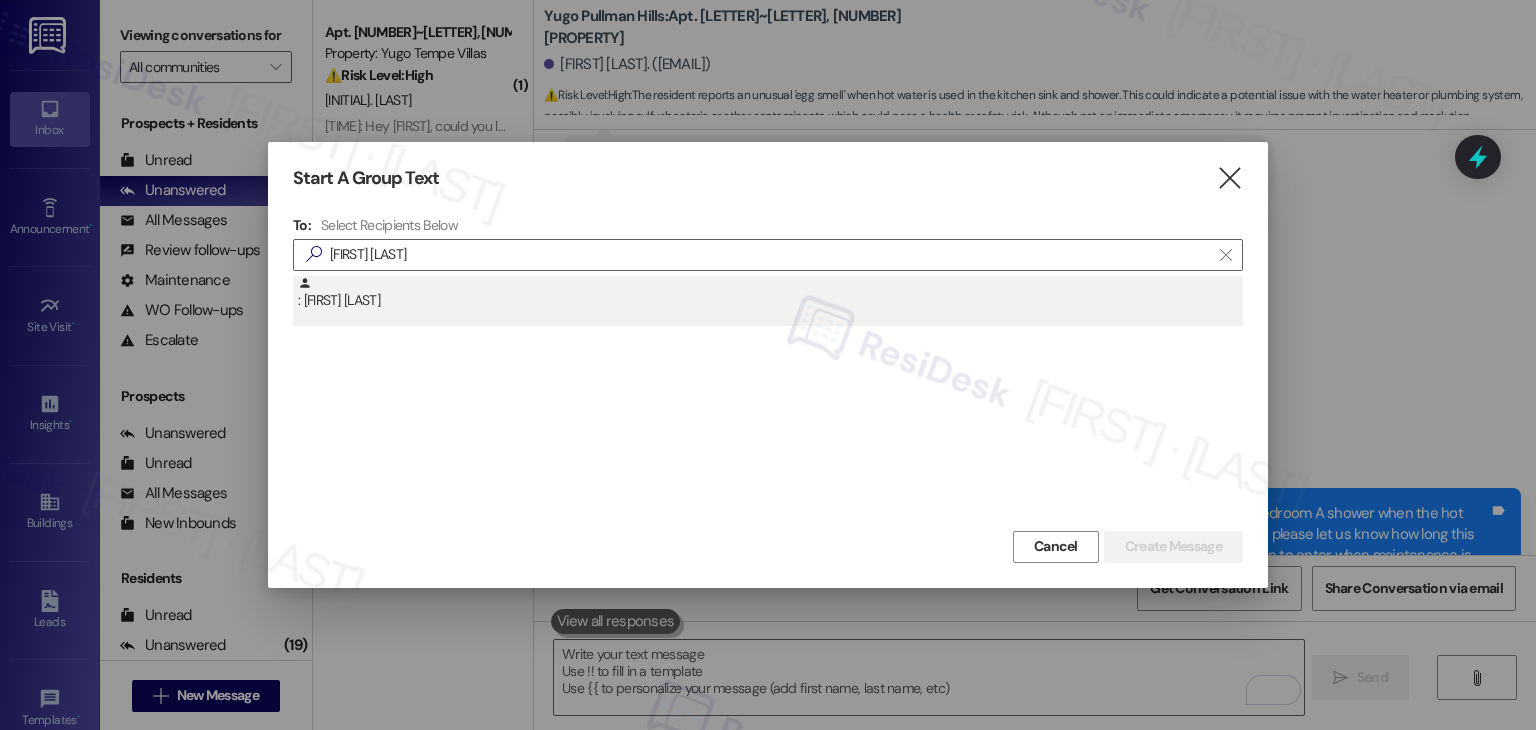 click on ": Brooke Murdock" at bounding box center (770, 293) 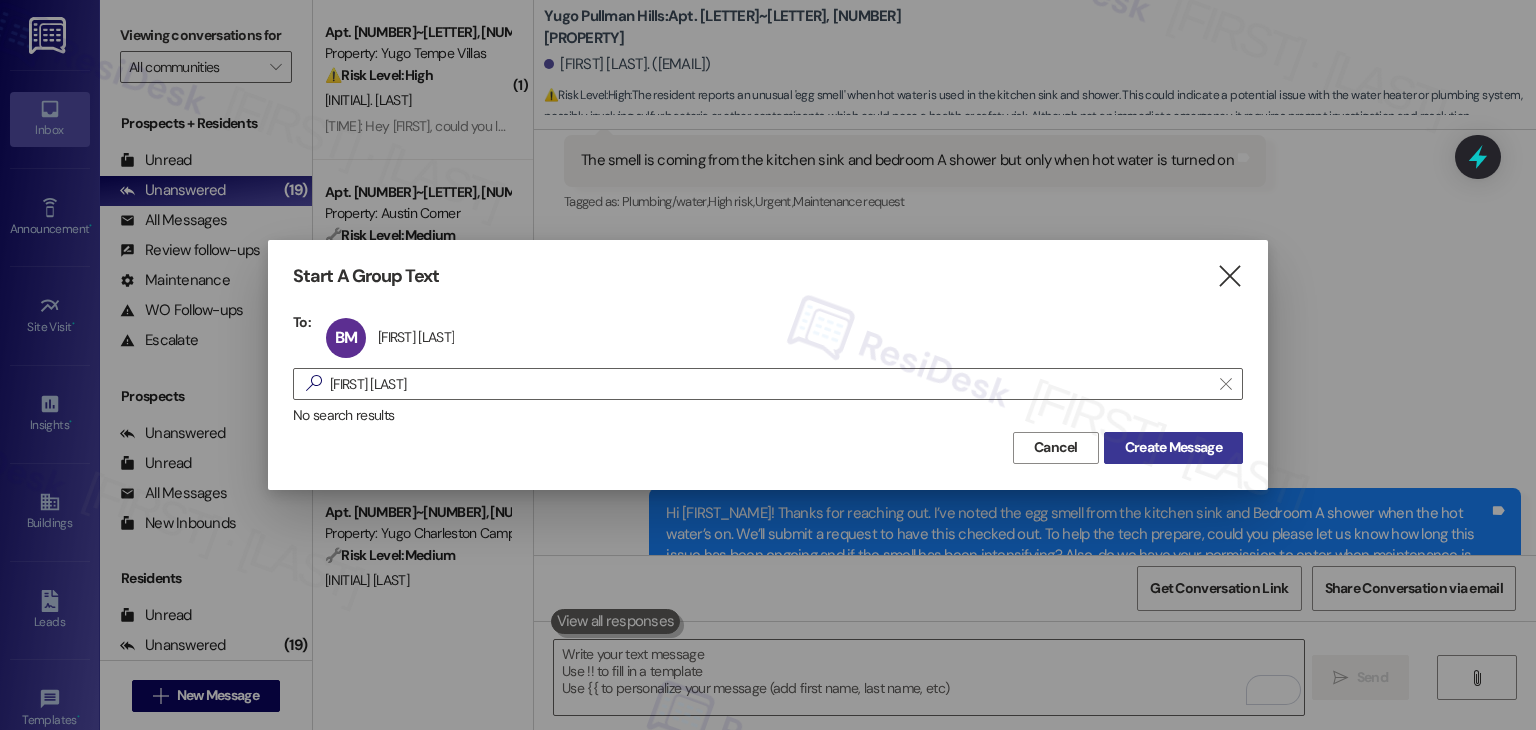 click on "Create Message" at bounding box center [1173, 447] 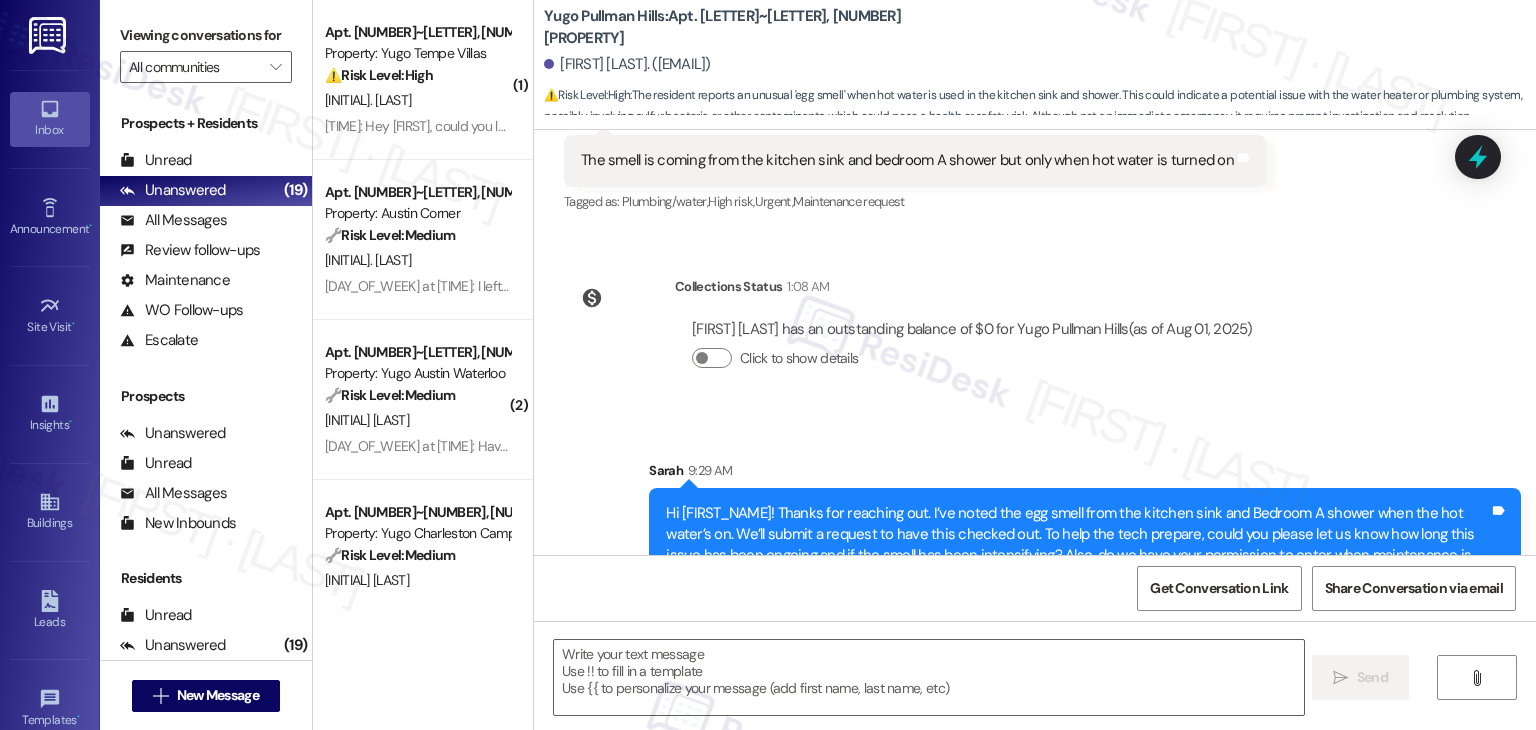 type on "Fetching suggested responses. Please feel free to read through the conversation in the meantime." 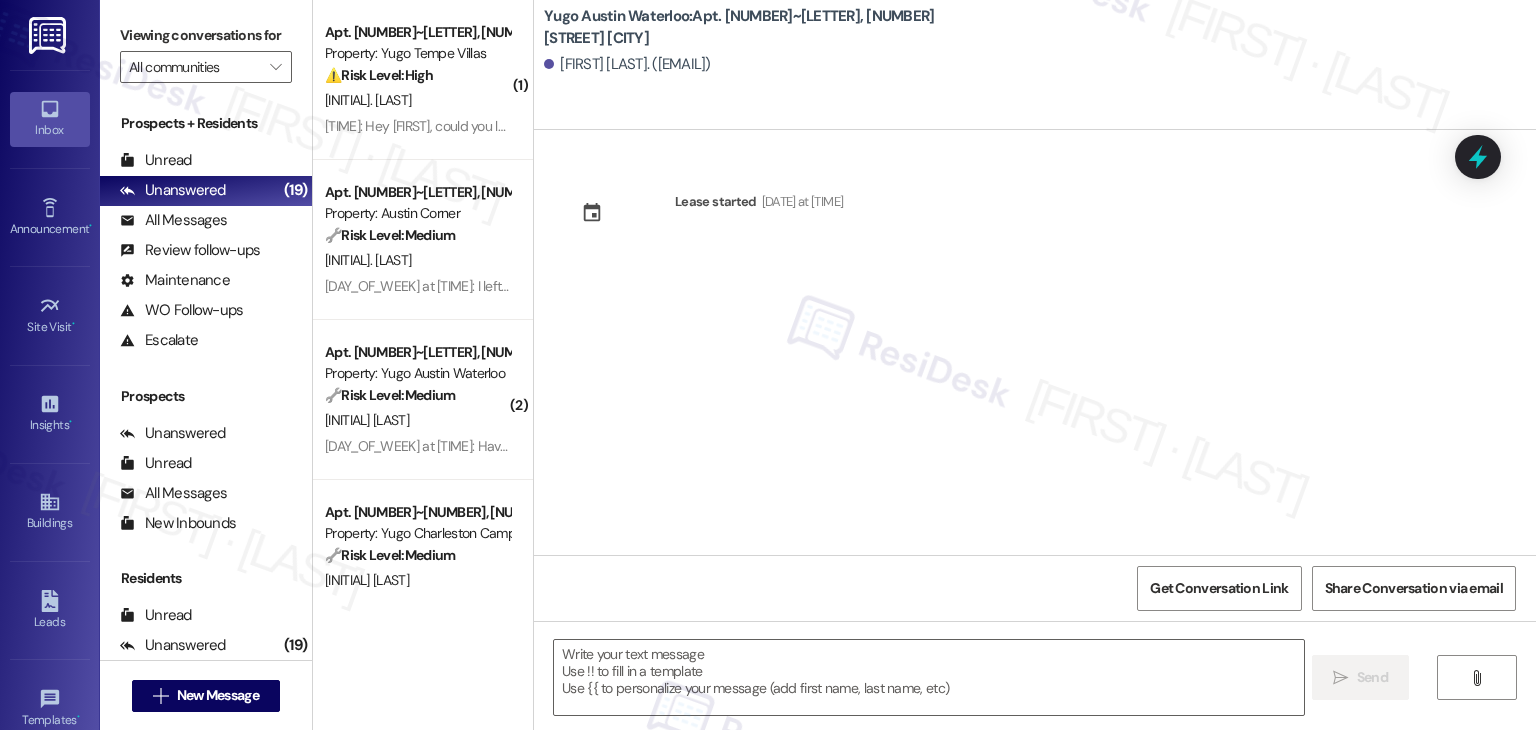 type on "Fetching suggested responses. Please feel free to read through the conversation in the meantime." 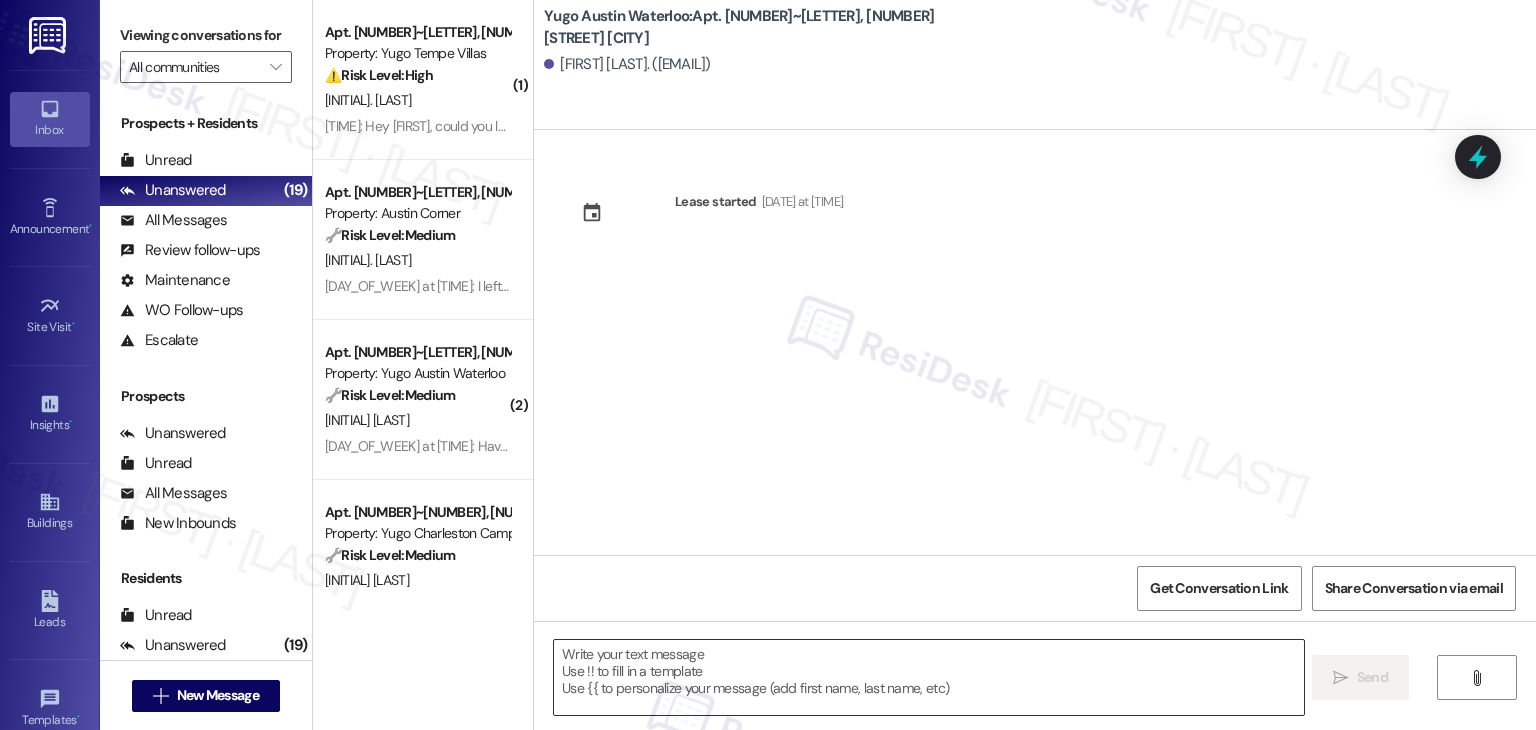 click at bounding box center (928, 677) 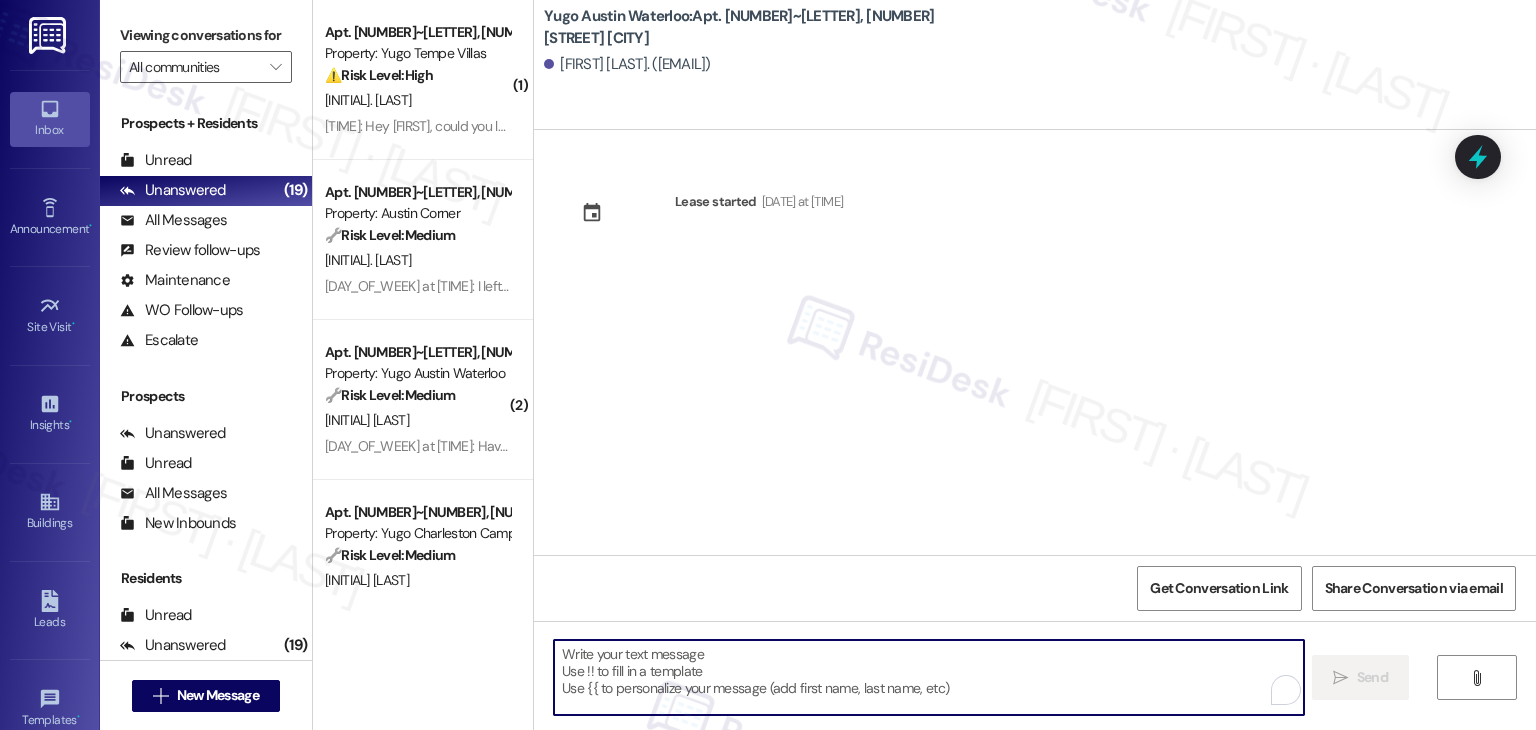 paste on "Hi {{first_name}}! We’re so excited you’ve chosen {{property}} as your future home! Moving is an exciting time, and I want to make sure you feel confident and ready." 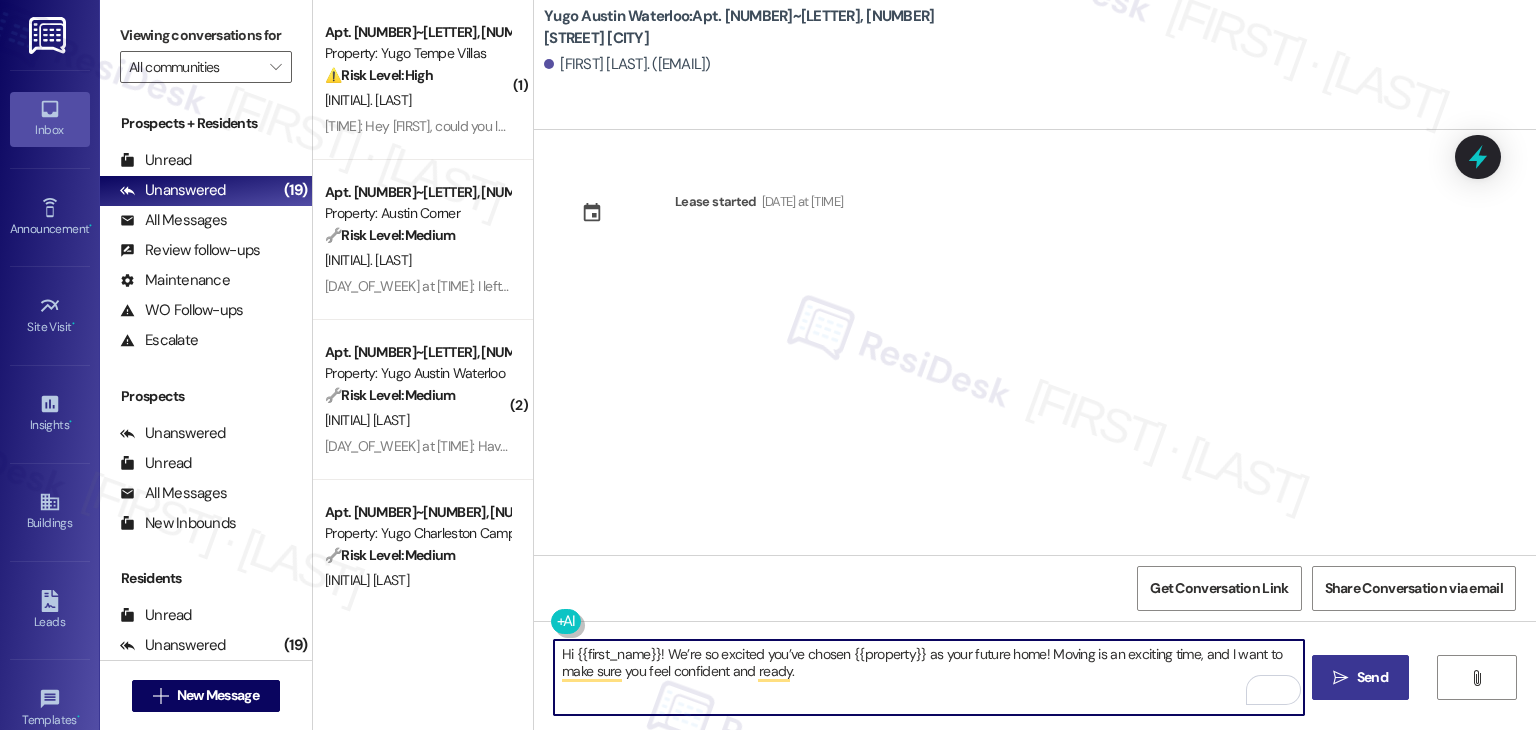 type on "Hi {{first_name}}! We’re so excited you’ve chosen {{property}} as your future home! Moving is an exciting time, and I want to make sure you feel confident and ready." 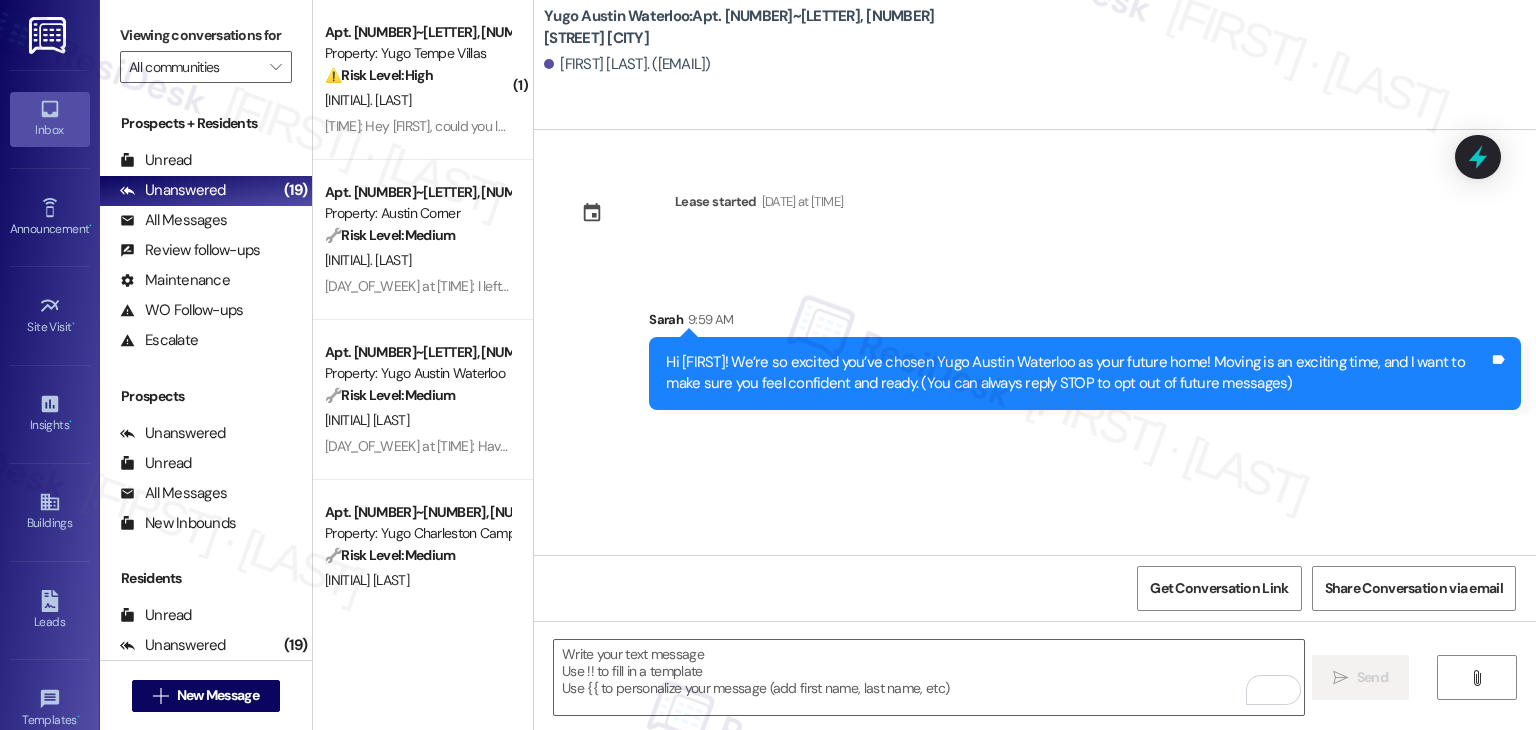 click on "Lease started Aug 20, 2025 at 7:00 PM Sent via SMS Sarah 9:59 AM Hi Brooke! We’re so excited you’ve chosen Yugo Austin Waterloo as your future home! Moving is an exciting time, and I want to make sure you feel confident and ready. (You can always reply STOP to opt out of future messages) Tags and notes" at bounding box center [1035, 342] 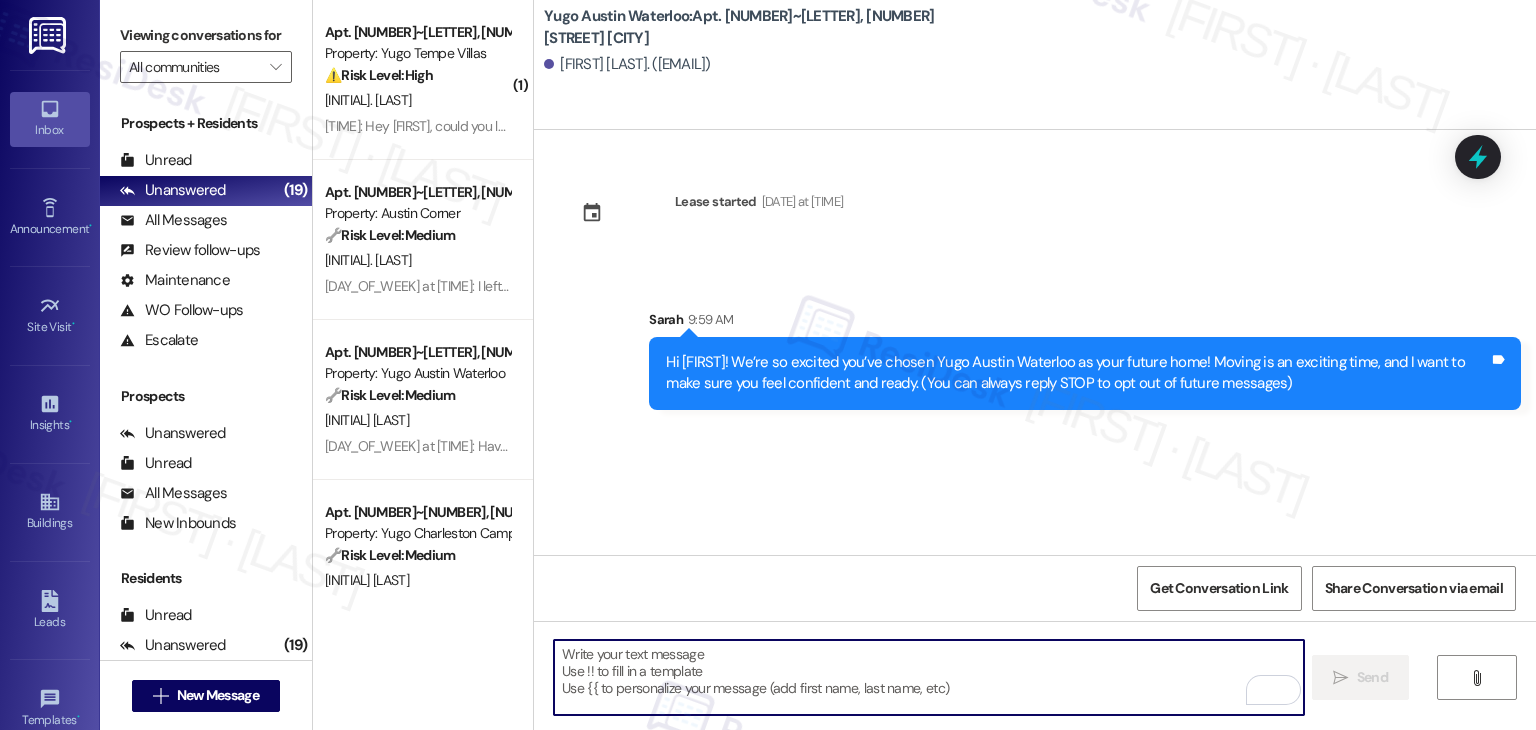 click at bounding box center [928, 677] 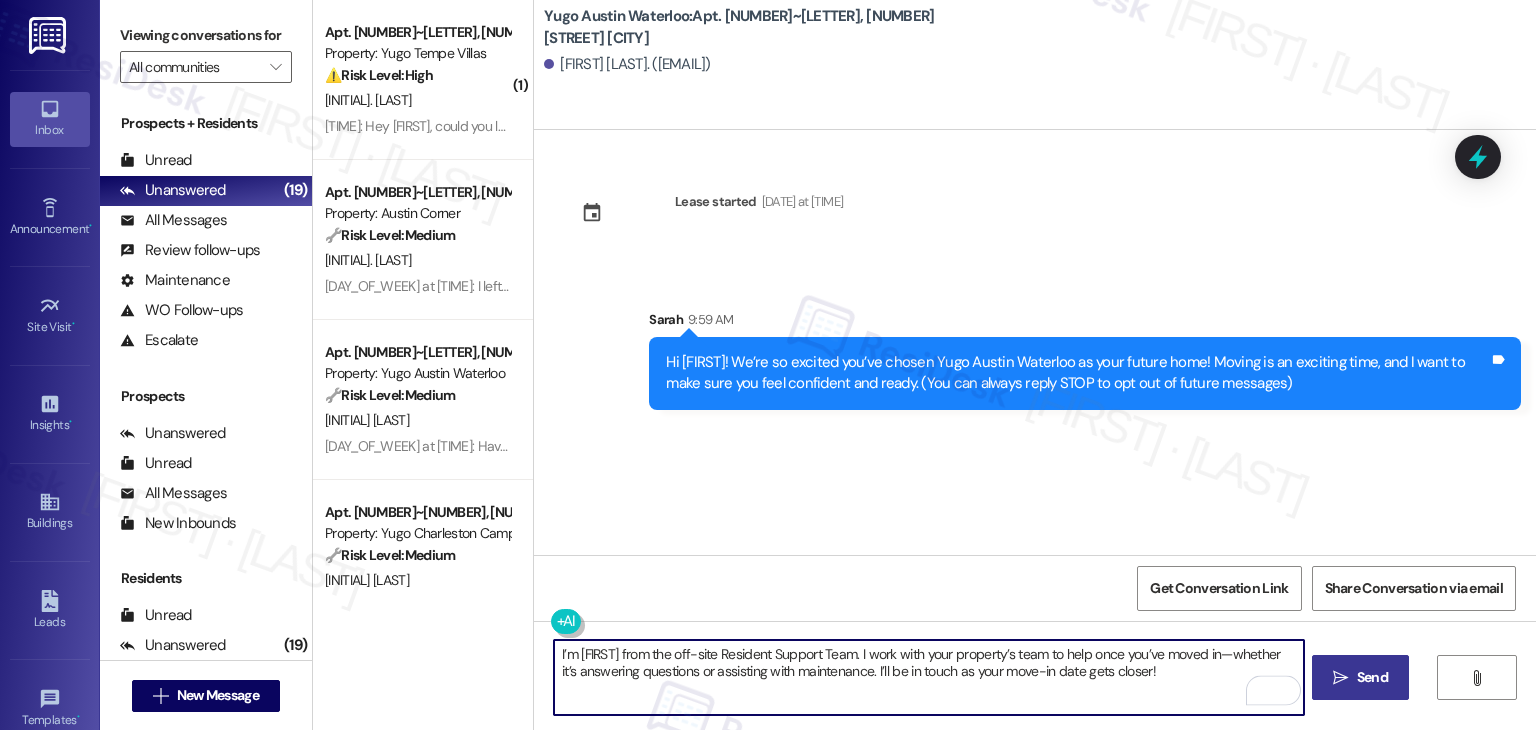 type on "I’m Sarah from the off-site Resident Support Team. I work with your property’s team to help once you’ve moved in—whether it’s answering questions or assisting with maintenance. I’ll be in touch as your move-in date gets closer!" 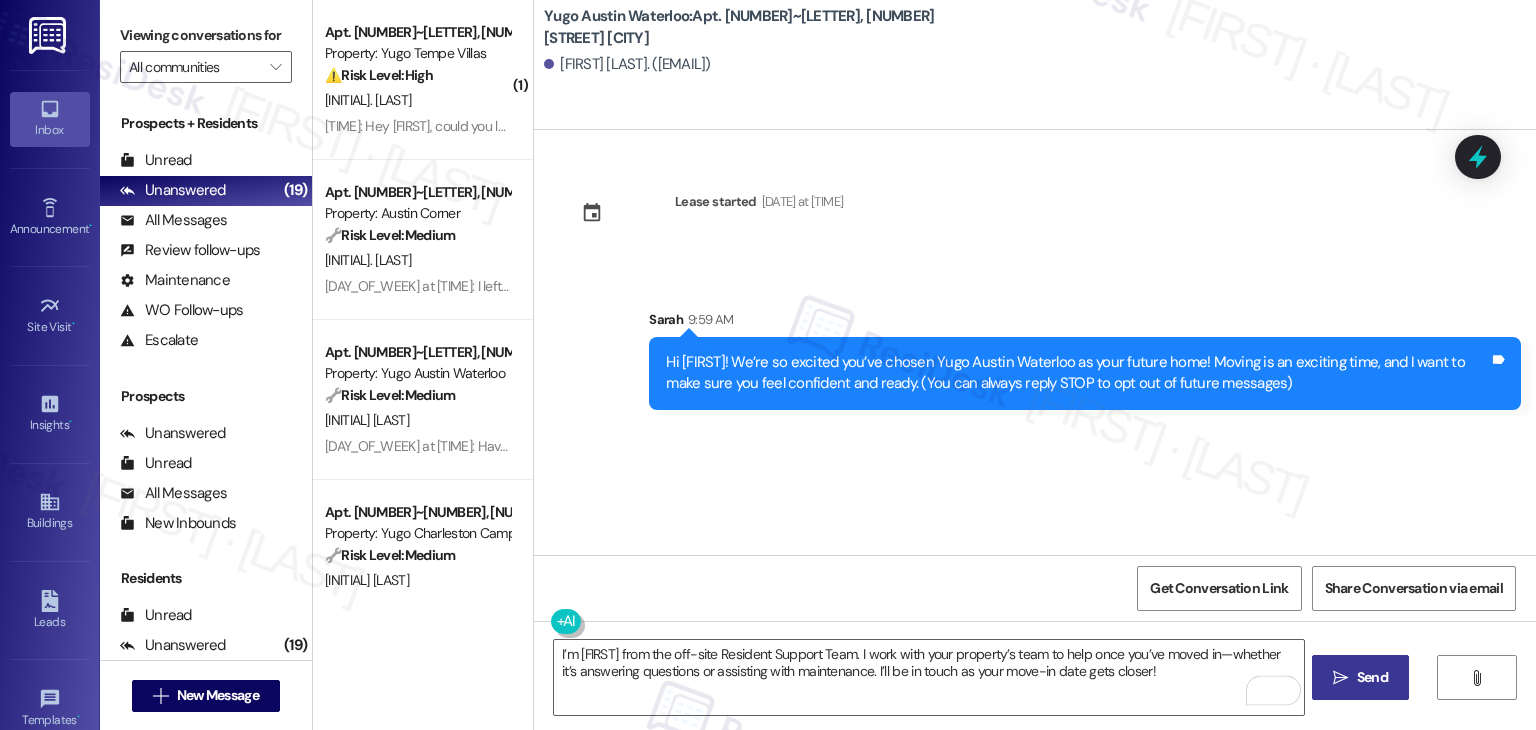 click on "Send" at bounding box center (1372, 677) 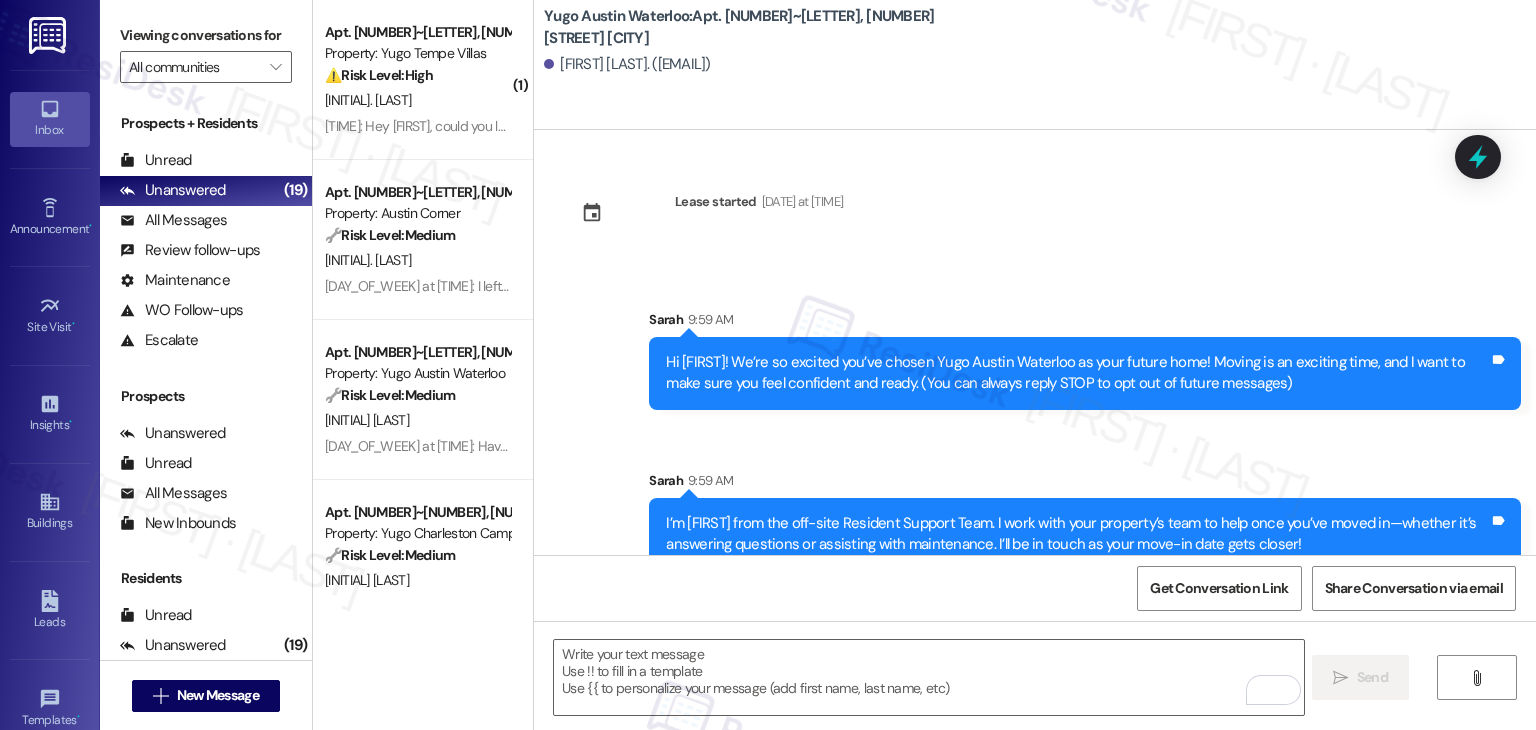 drag, startPoint x: 824, startPoint y: 452, endPoint x: 856, endPoint y: 462, distance: 33.526108 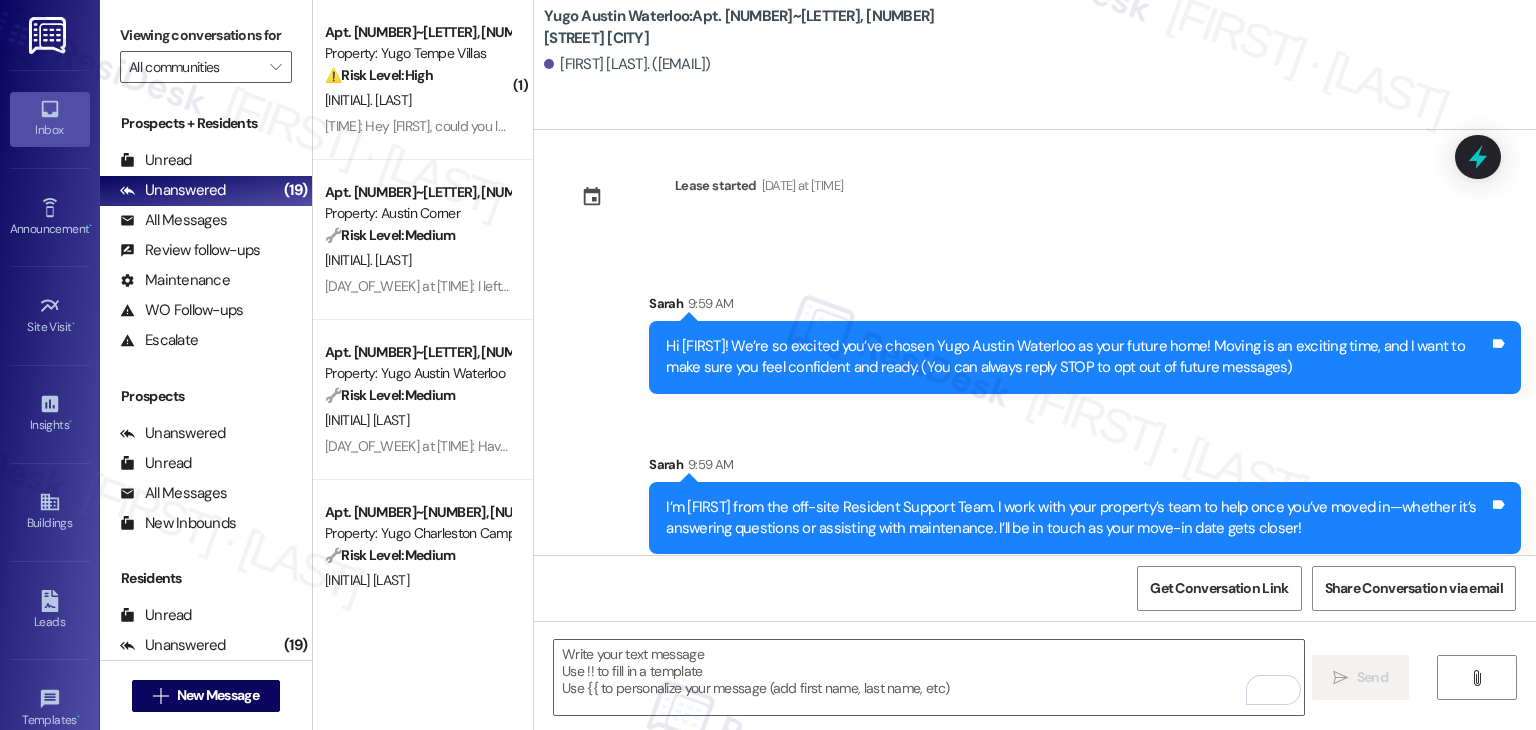 scroll, scrollTop: 32, scrollLeft: 0, axis: vertical 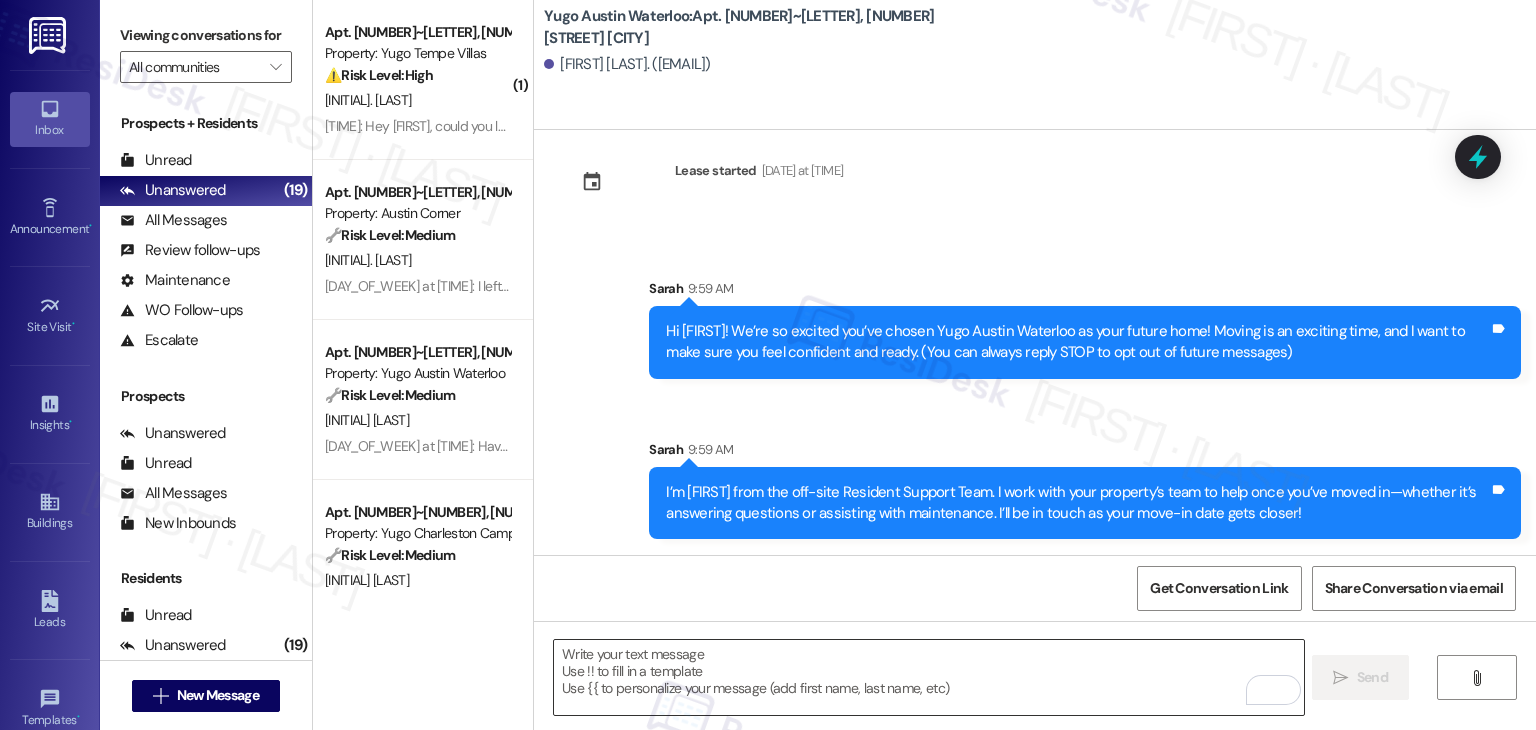 click at bounding box center [928, 677] 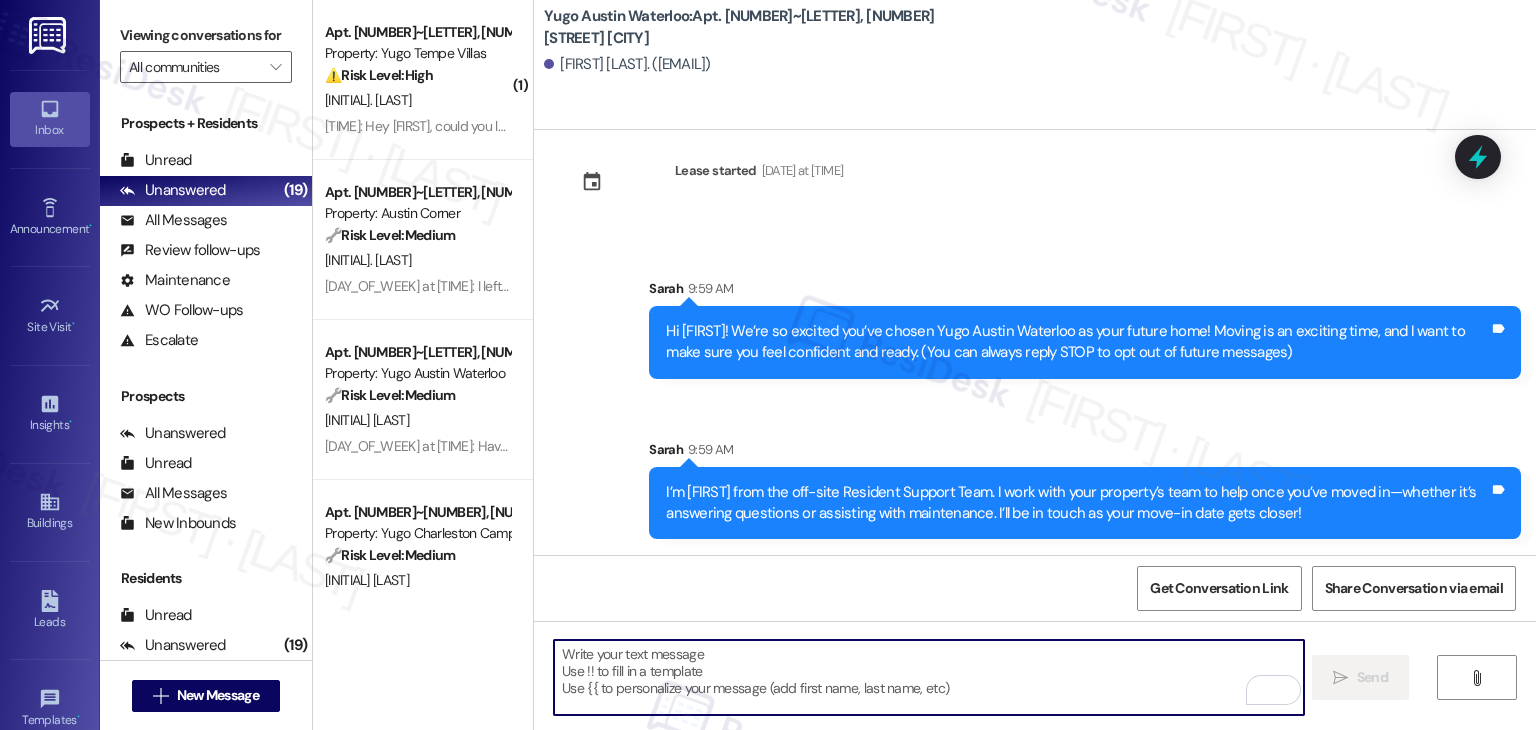 paste on "Move-in day will be busy as you get settled, but no reason it has to be stressful. Don’t forget that we offer a ⚡FAST PASS⚡for Move-In day if your checklist has been completed 2 weeks prior to move-in. Login to your Resident Portal today to complete those outstanding items!" 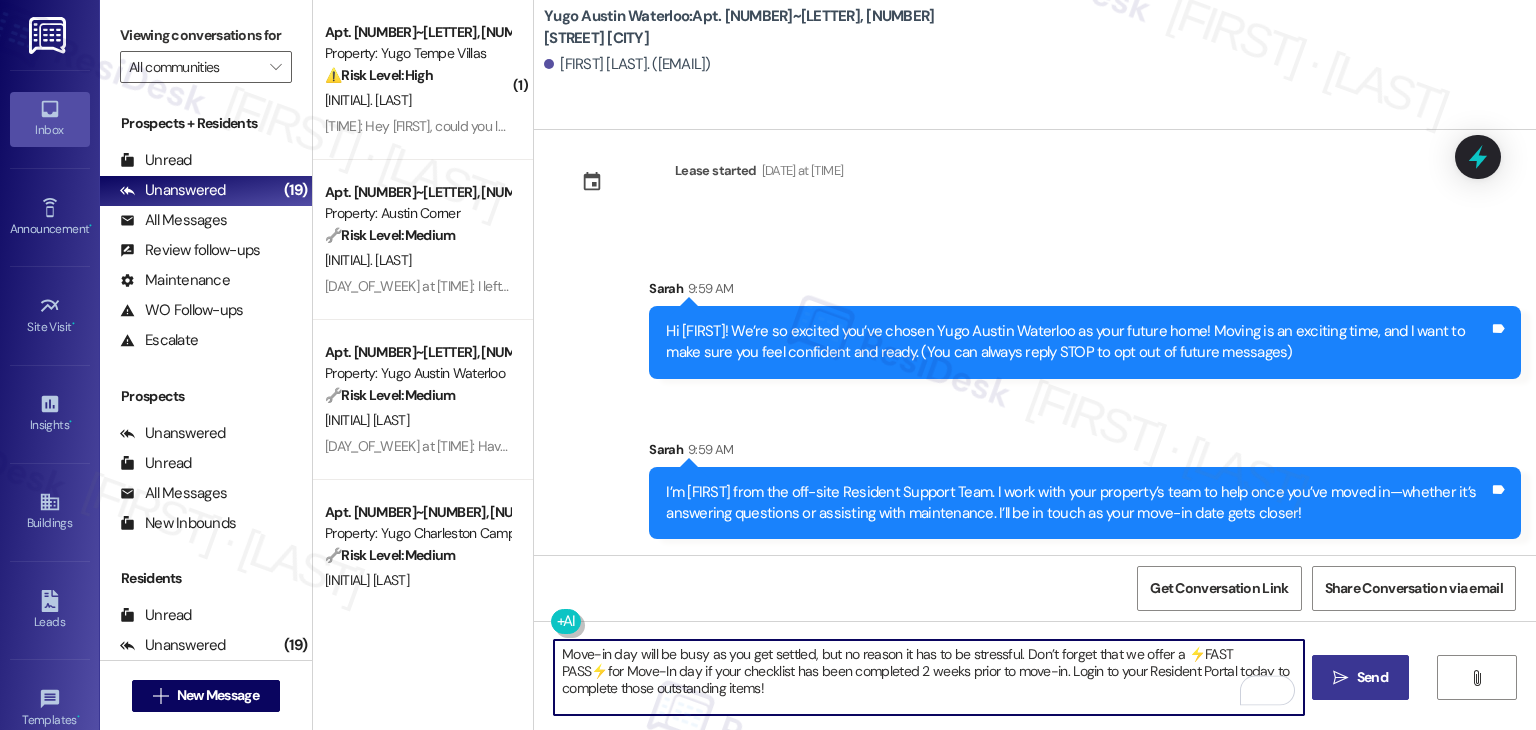 type on "Move-in day will be busy as you get settled, but no reason it has to be stressful. Don’t forget that we offer a ⚡FAST PASS⚡for Move-In day if your checklist has been completed 2 weeks prior to move-in. Login to your Resident Portal today to complete those outstanding items!" 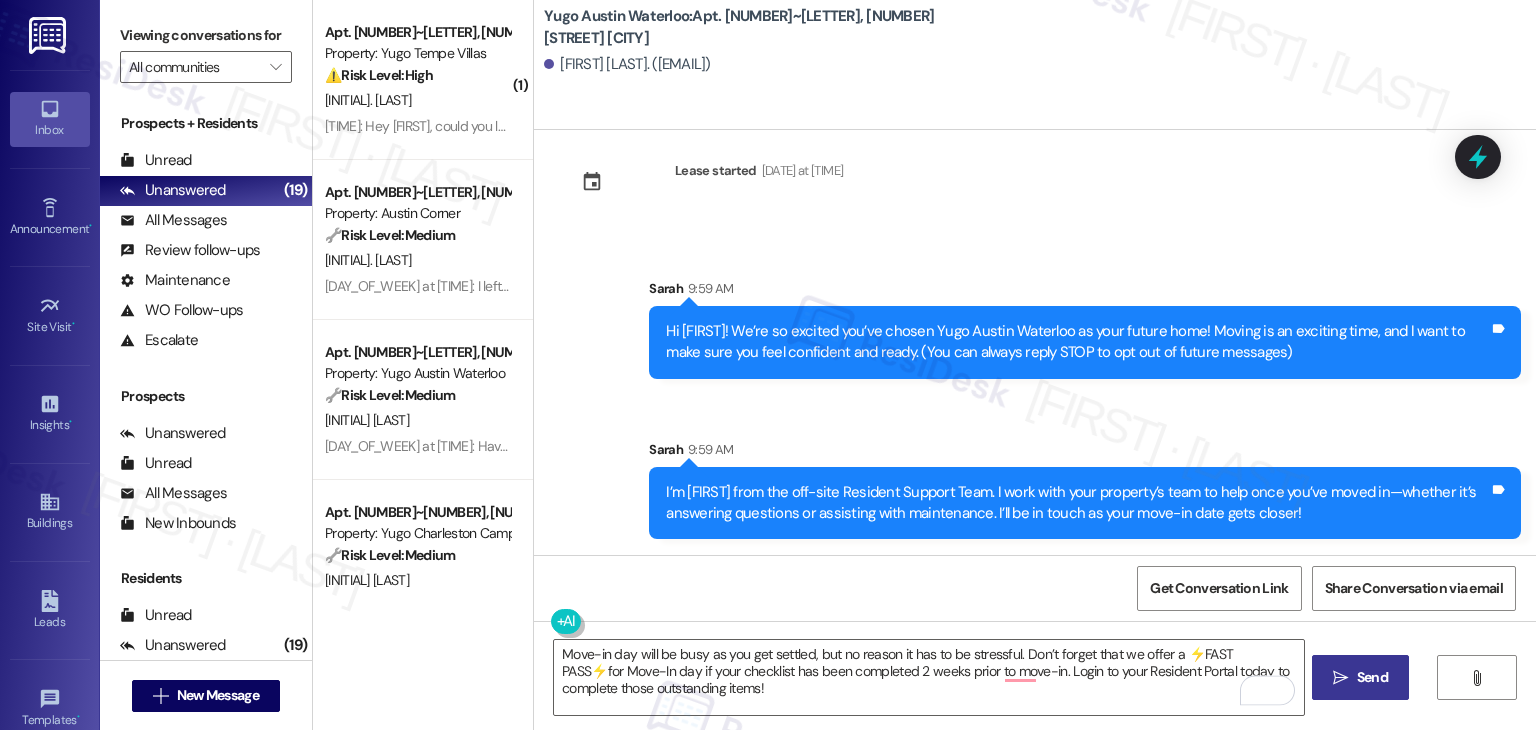 click on "Send" at bounding box center (1372, 677) 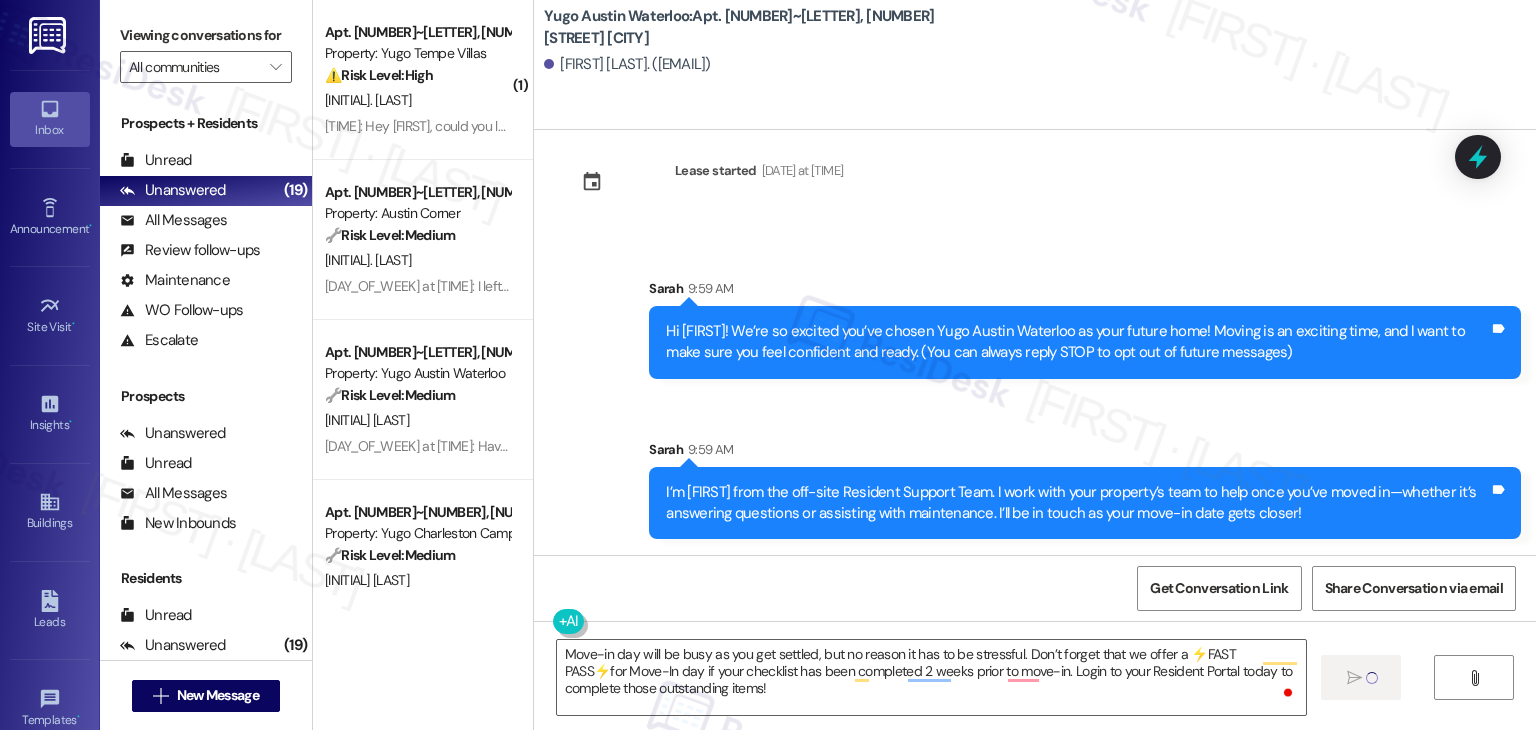 type 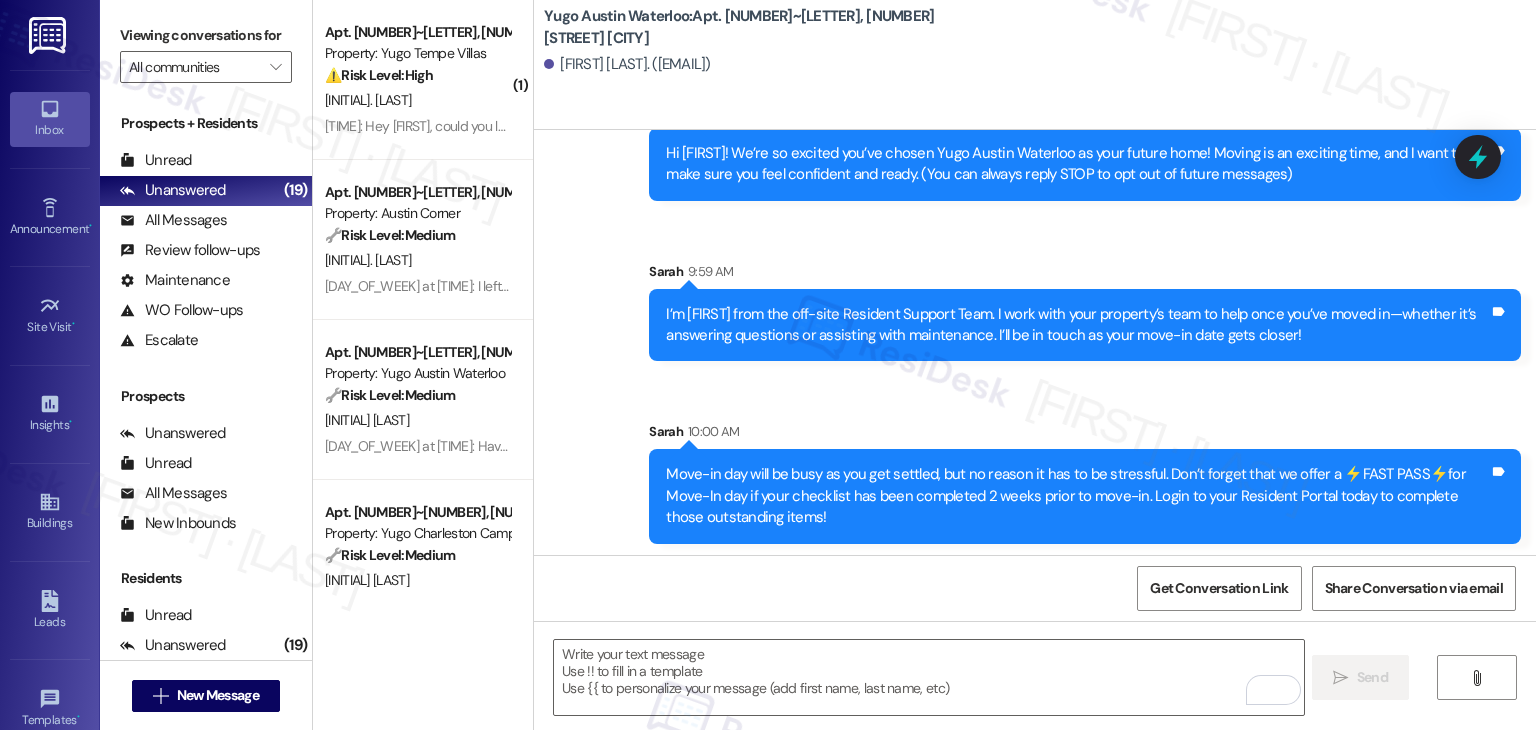 scroll, scrollTop: 213, scrollLeft: 0, axis: vertical 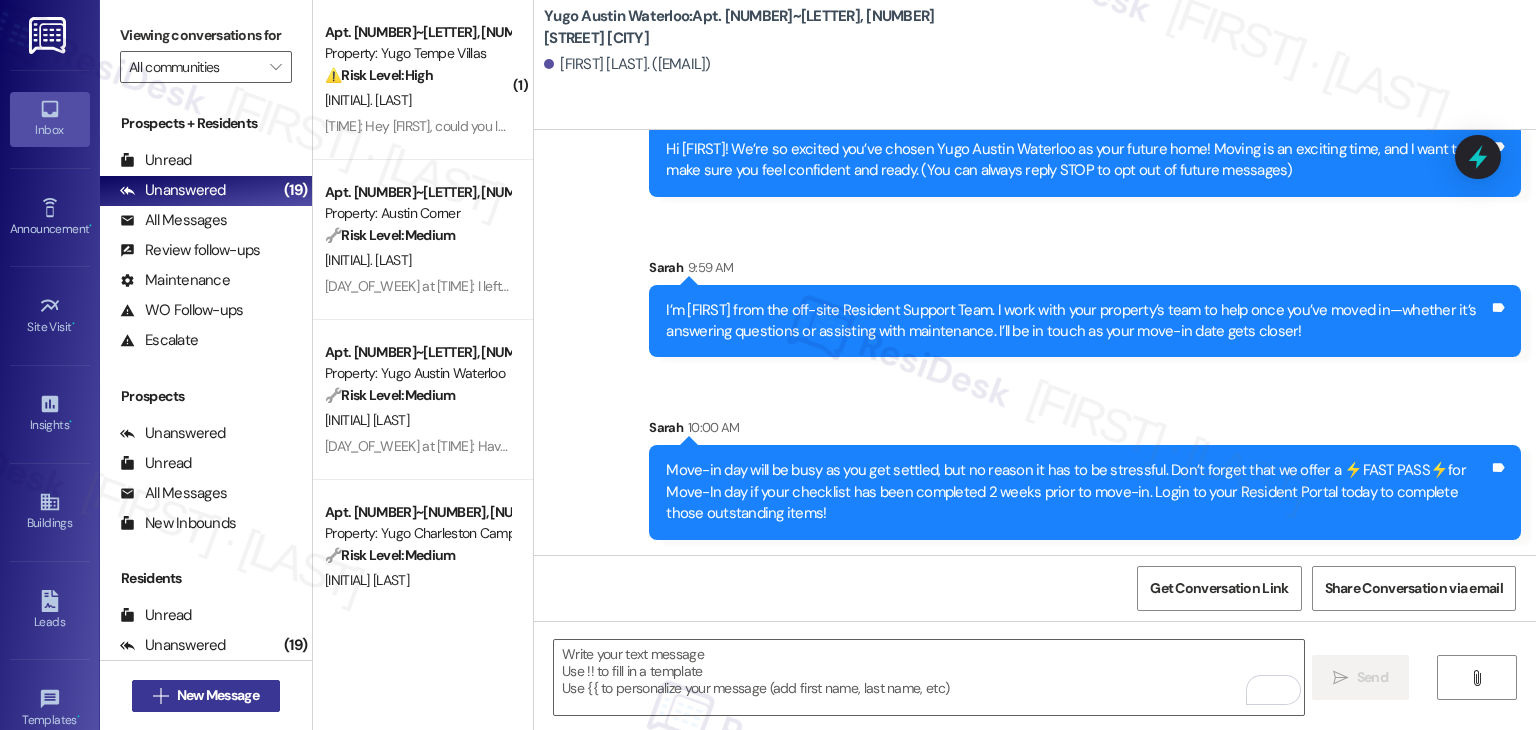 click on "New Message" at bounding box center (218, 695) 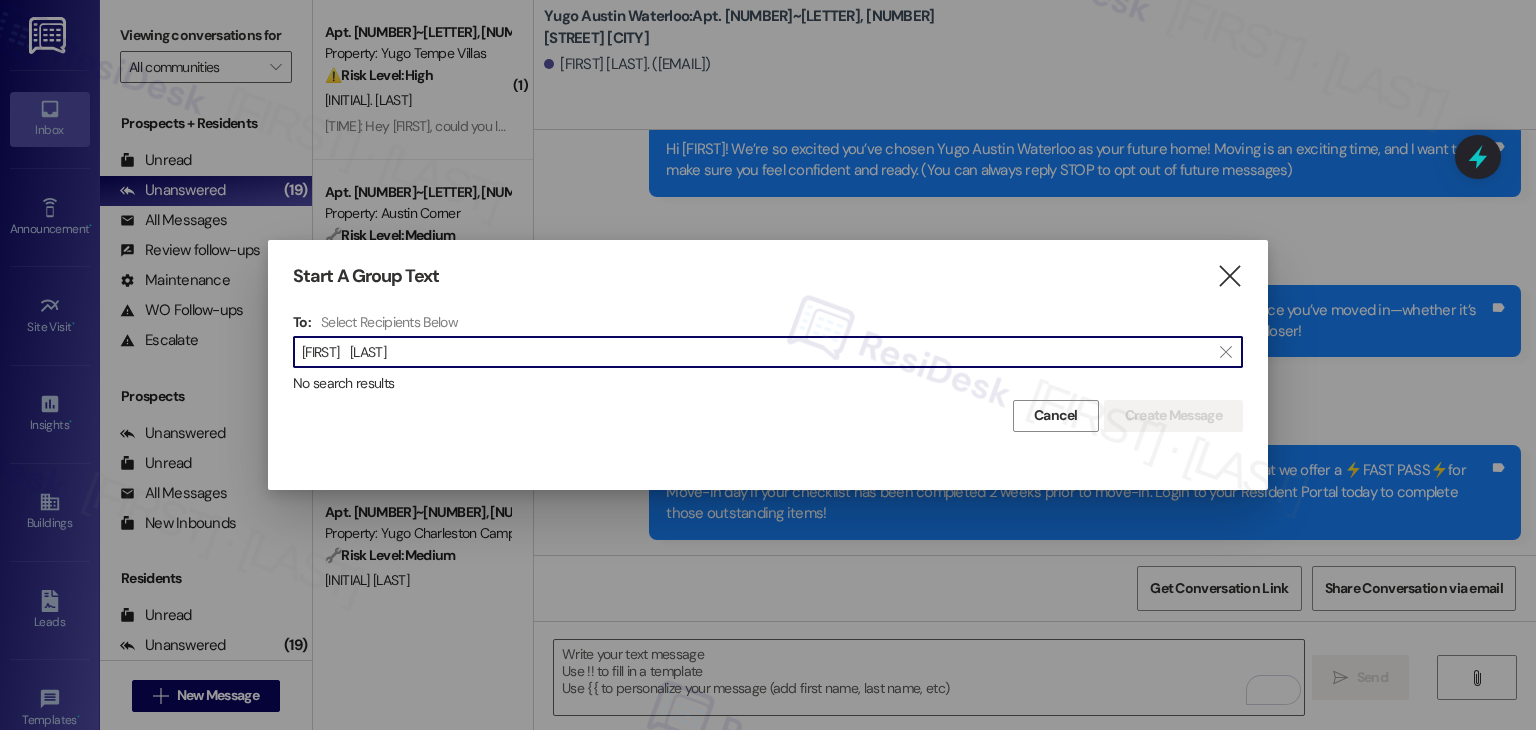 click on "Emma	Murdock" at bounding box center [756, 352] 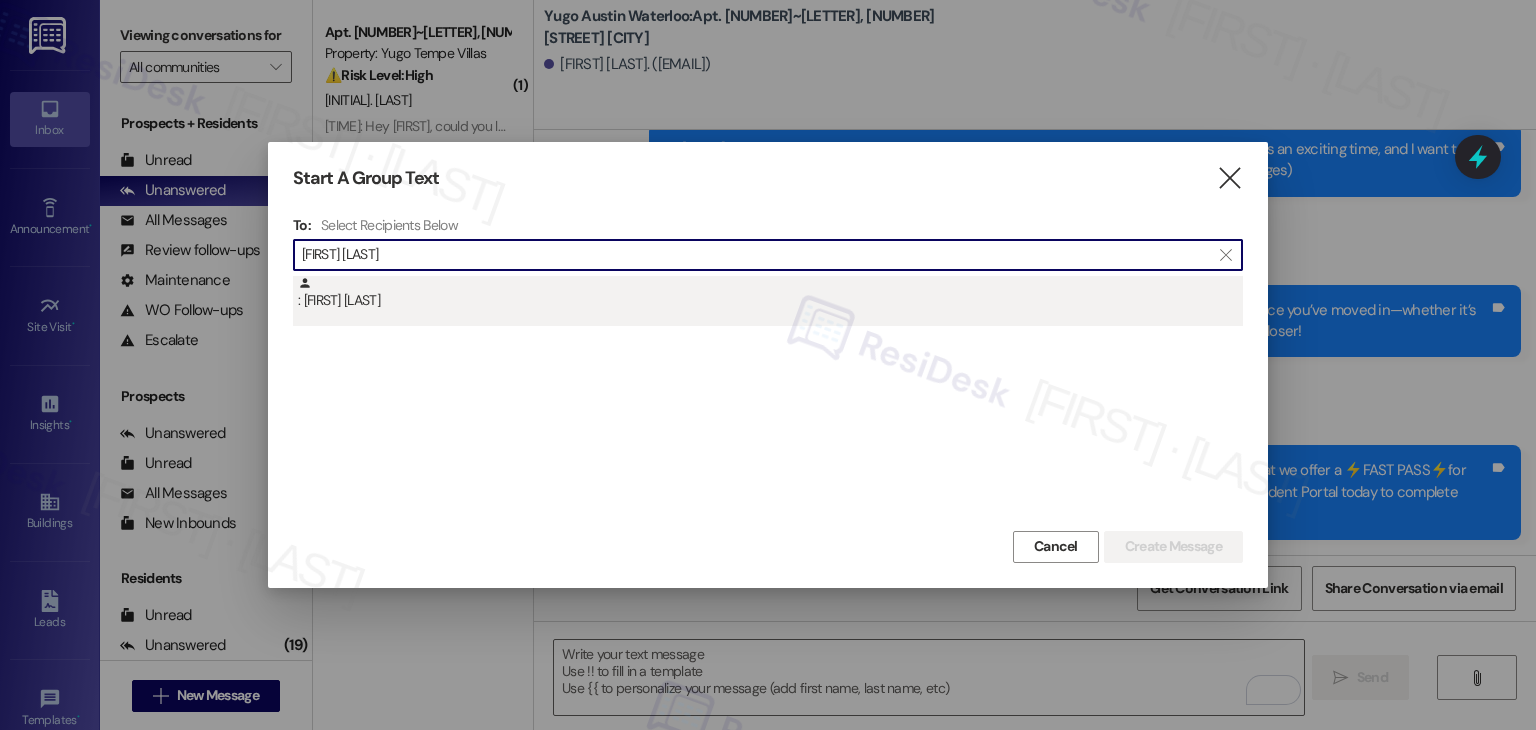 type on "Emma Murdock" 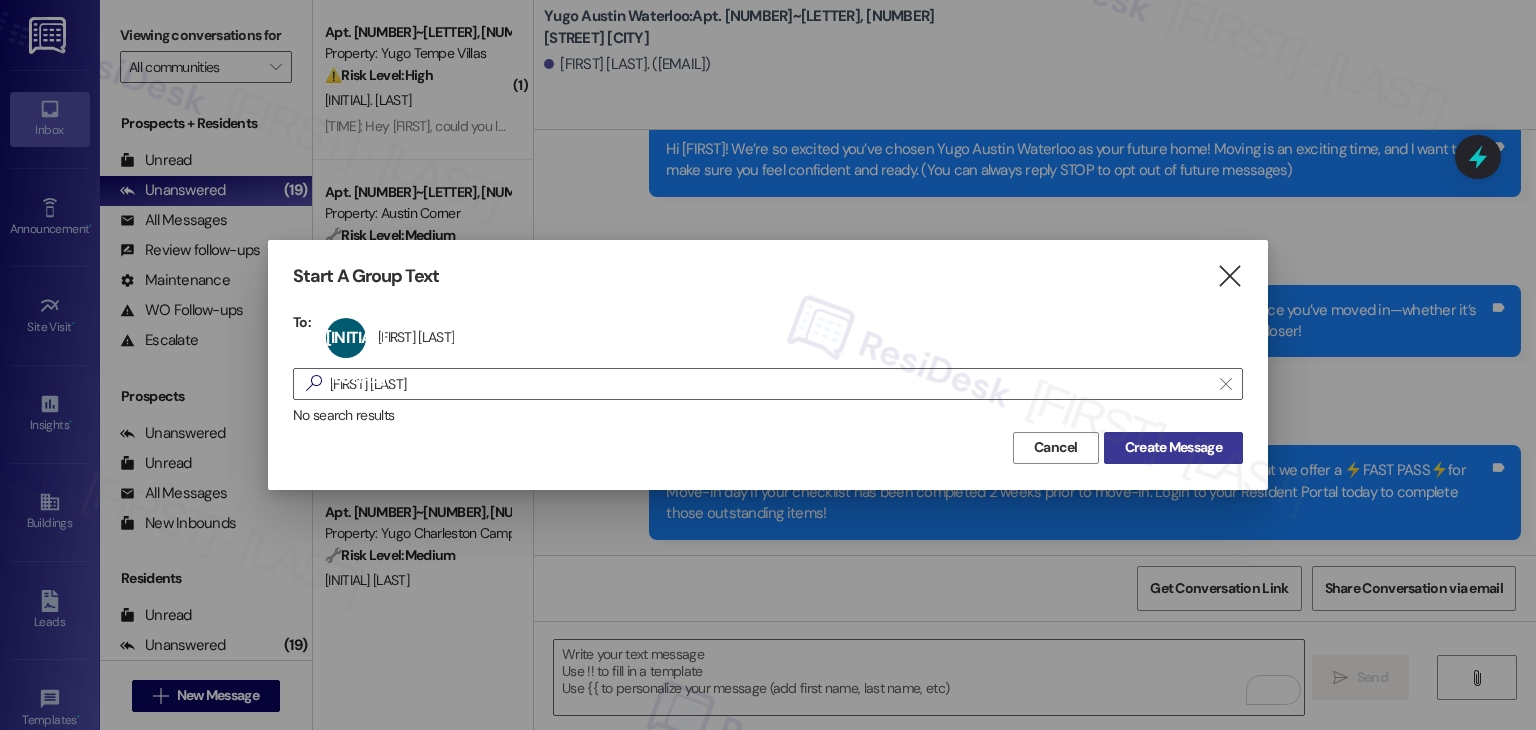 click on "Create Message" at bounding box center [1173, 447] 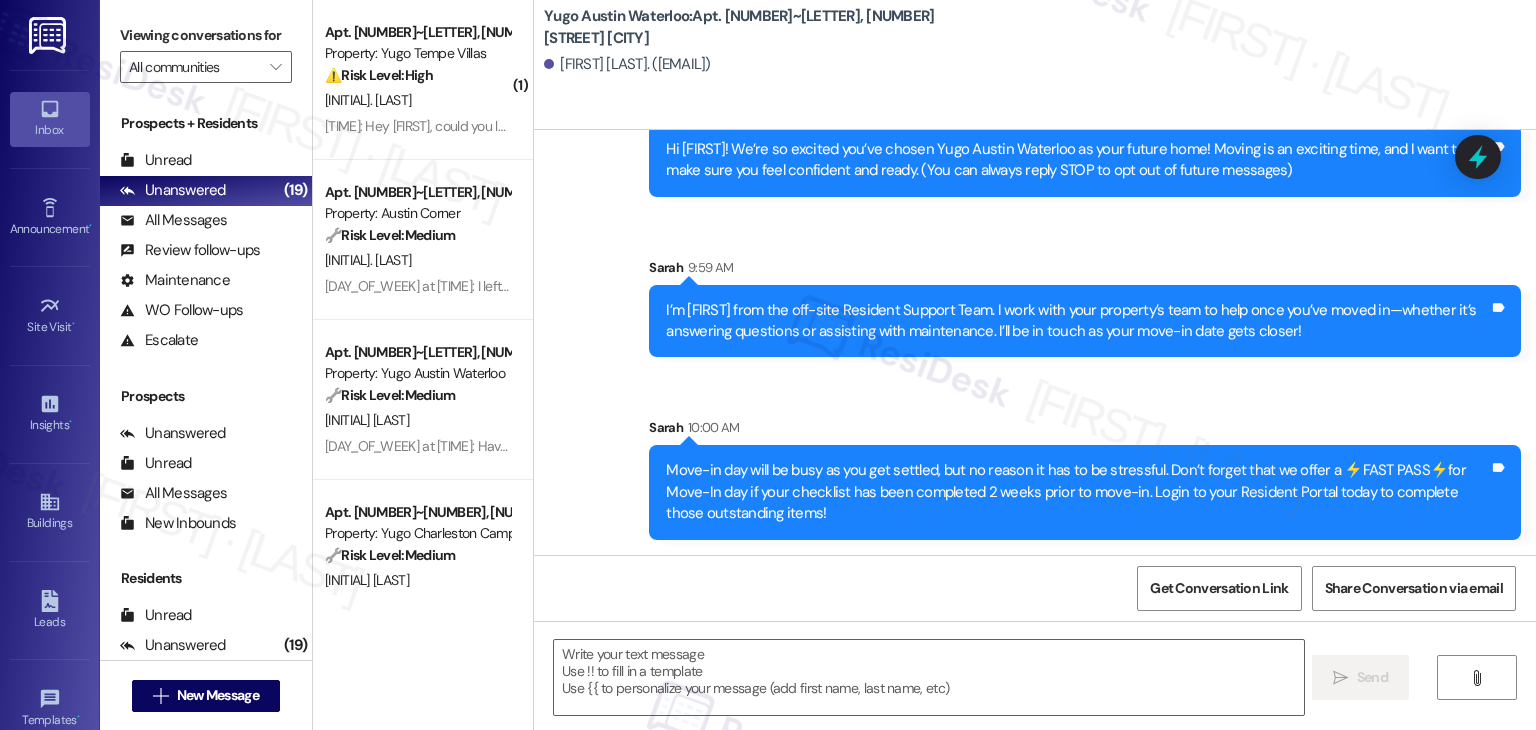 type on "Fetching suggested responses. Please feel free to read through the conversation in the meantime." 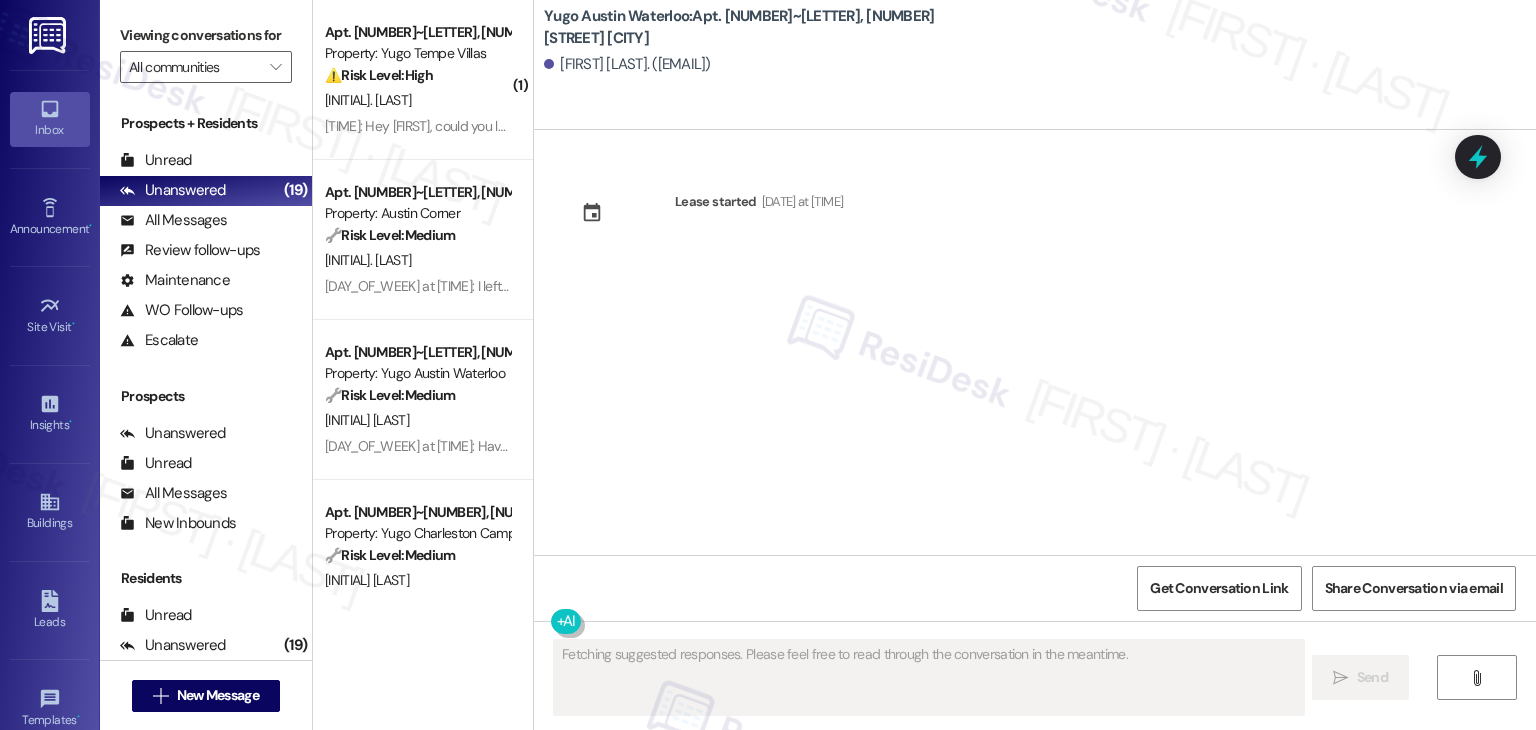 scroll, scrollTop: 0, scrollLeft: 0, axis: both 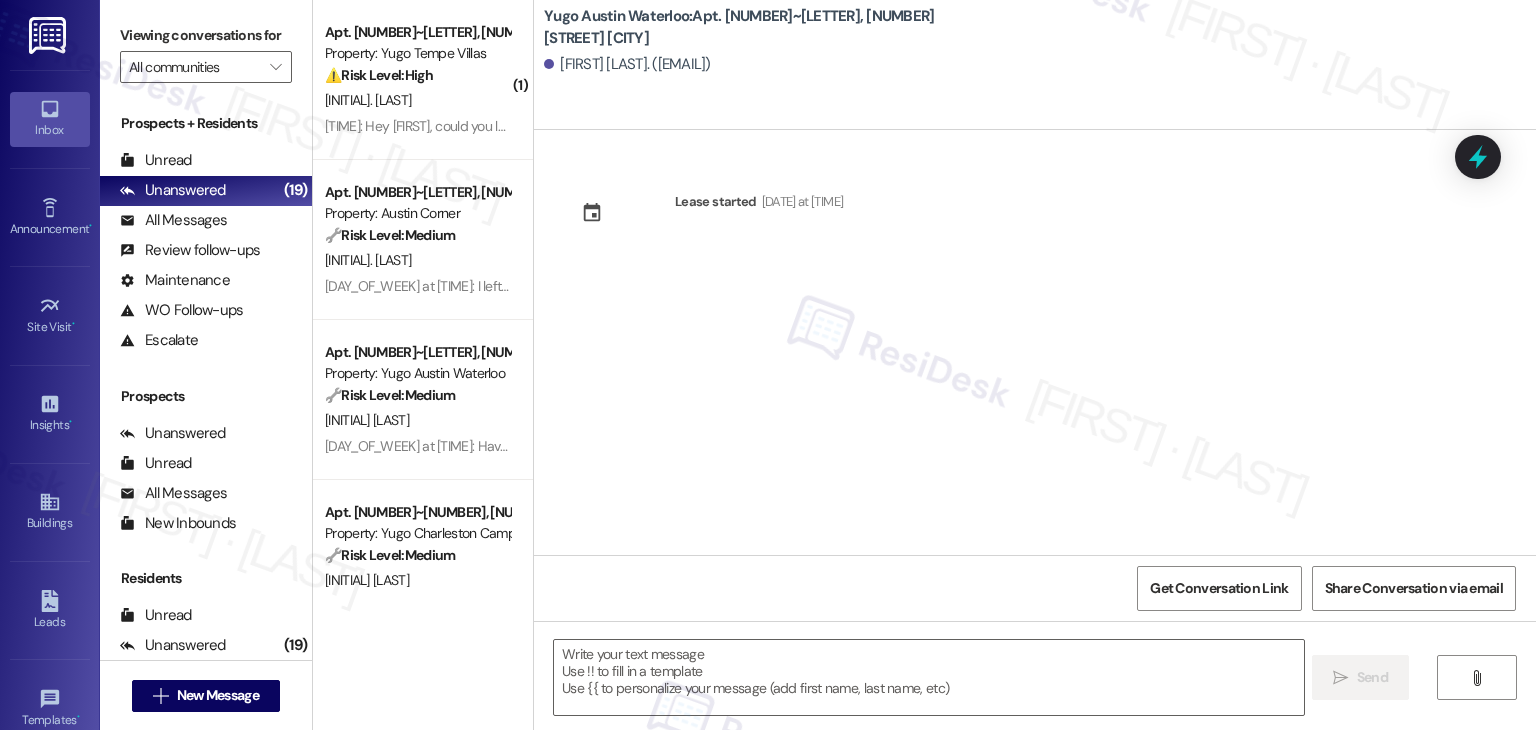 click on "Lease started Aug 20, 2025 at 7:00 PM" at bounding box center [1035, 342] 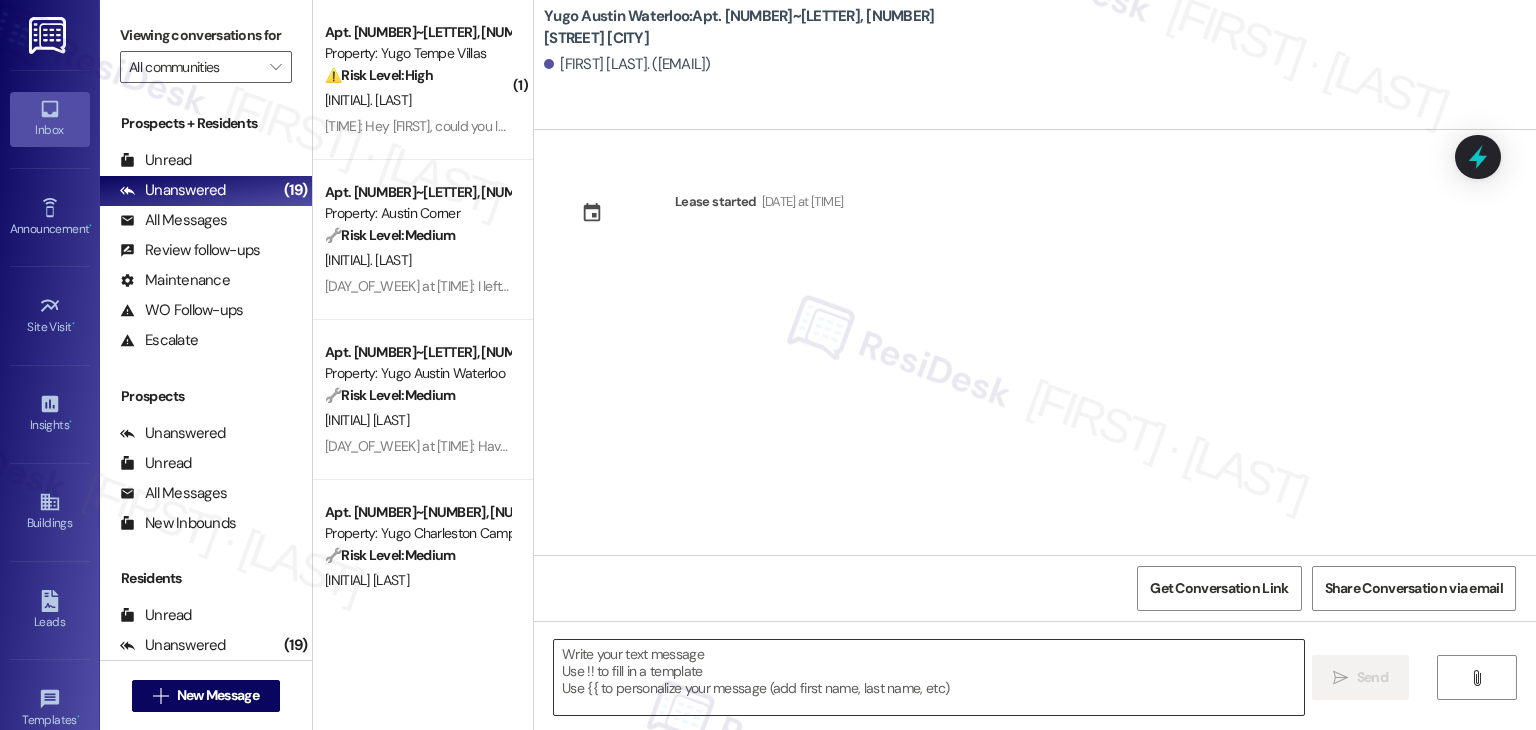 click at bounding box center [928, 677] 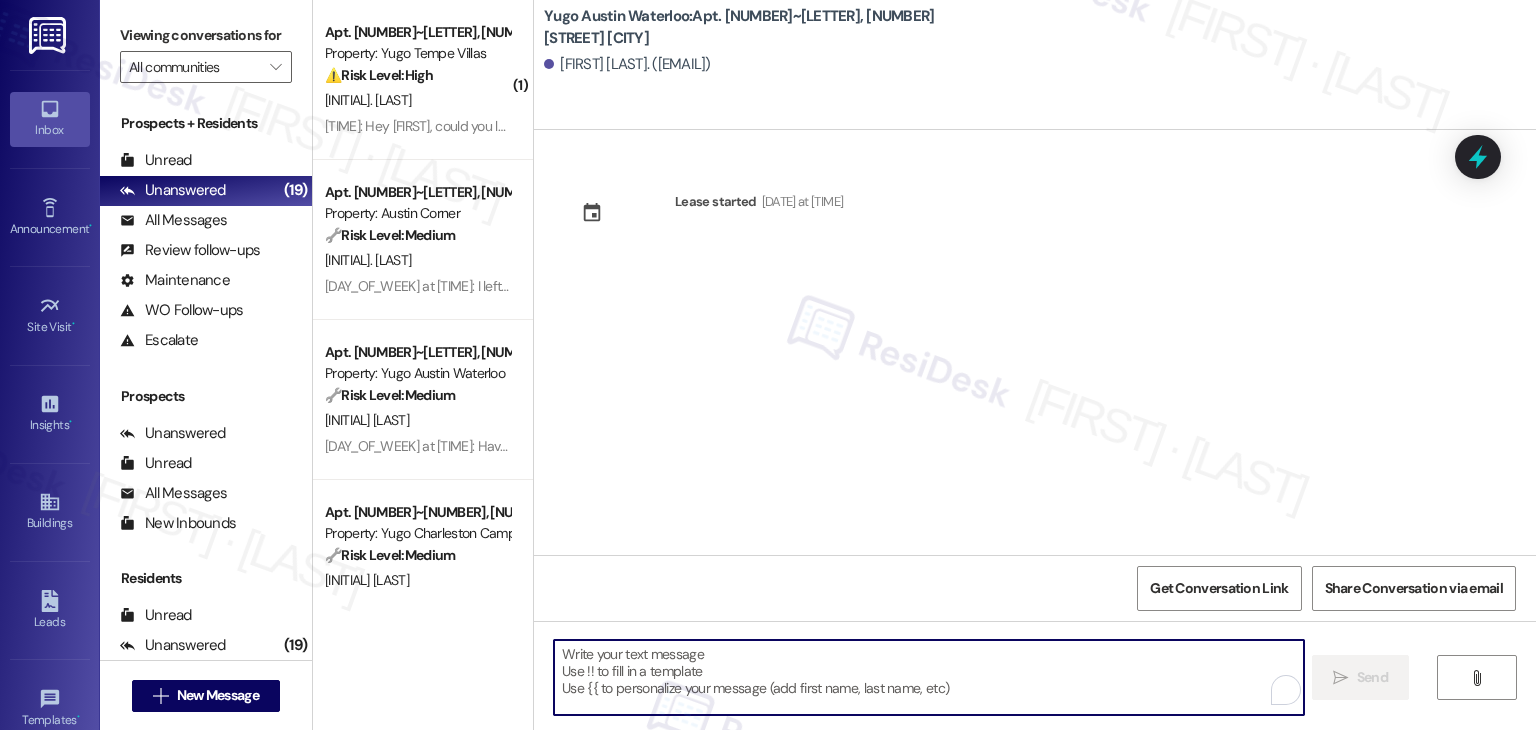 paste on "Hi {{first_name}}! We’re so excited you’ve chosen {{property}} as your future home! Moving is an exciting time, and I want to make sure you feel confident and ready." 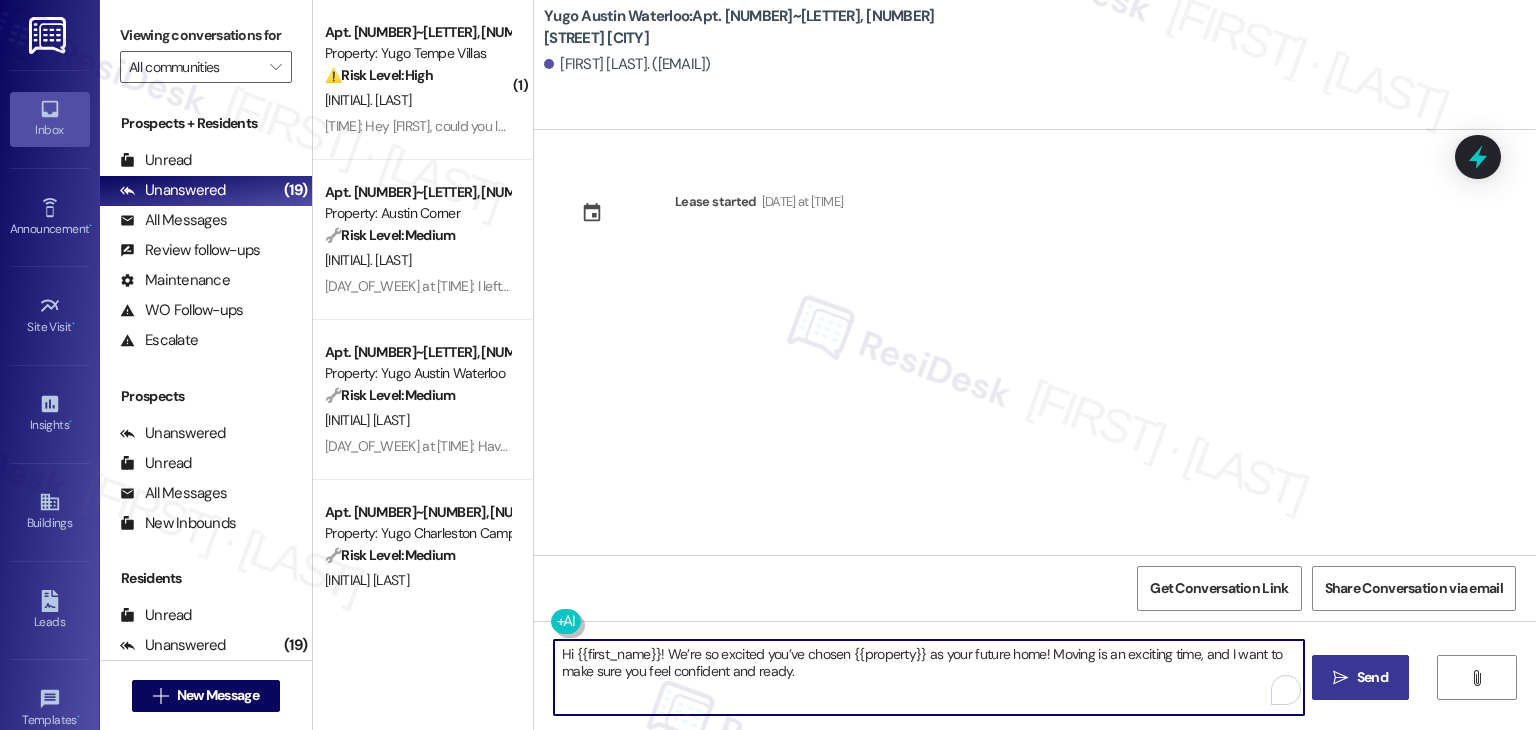 type on "Hi {{first_name}}! We’re so excited you’ve chosen {{property}} as your future home! Moving is an exciting time, and I want to make sure you feel confident and ready." 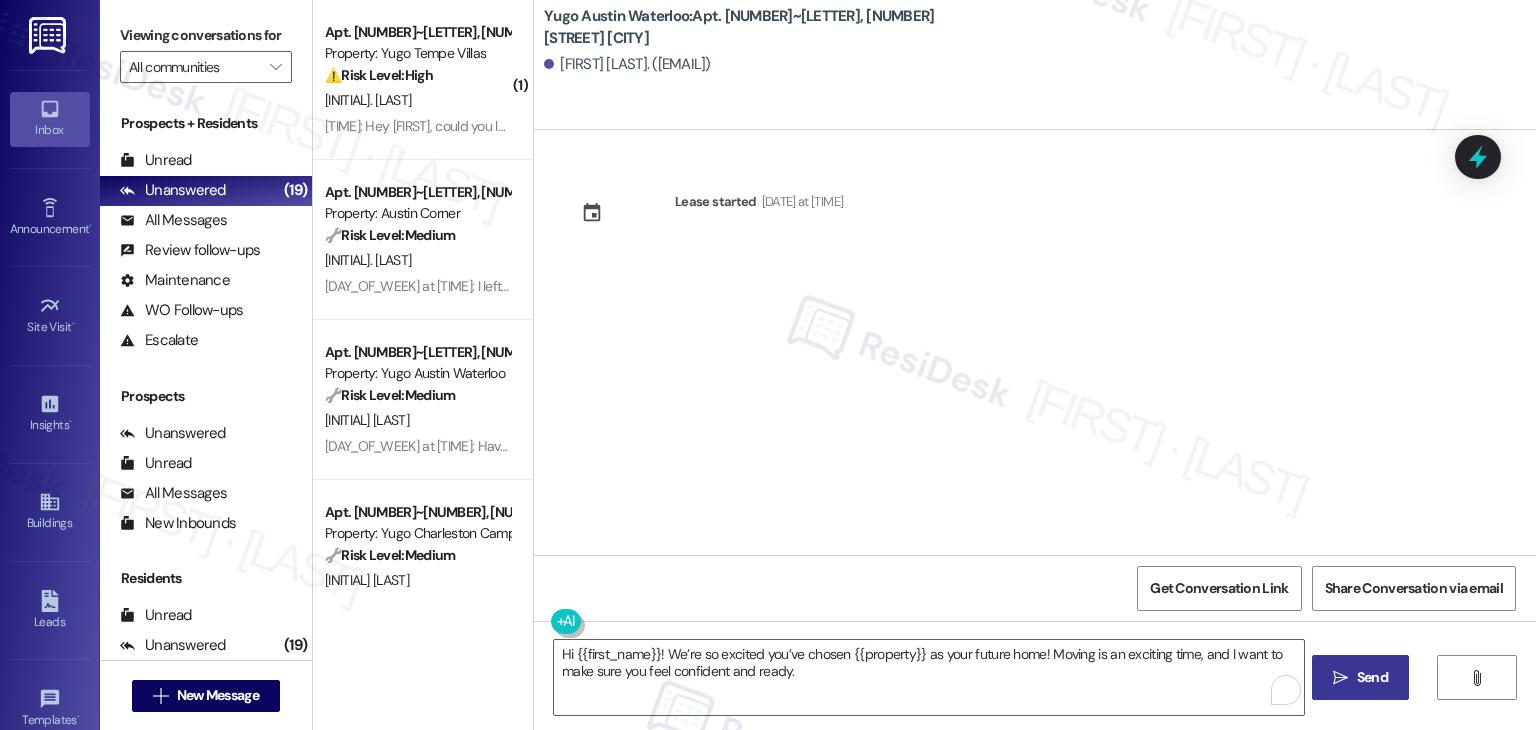 click on "Send" at bounding box center [1372, 677] 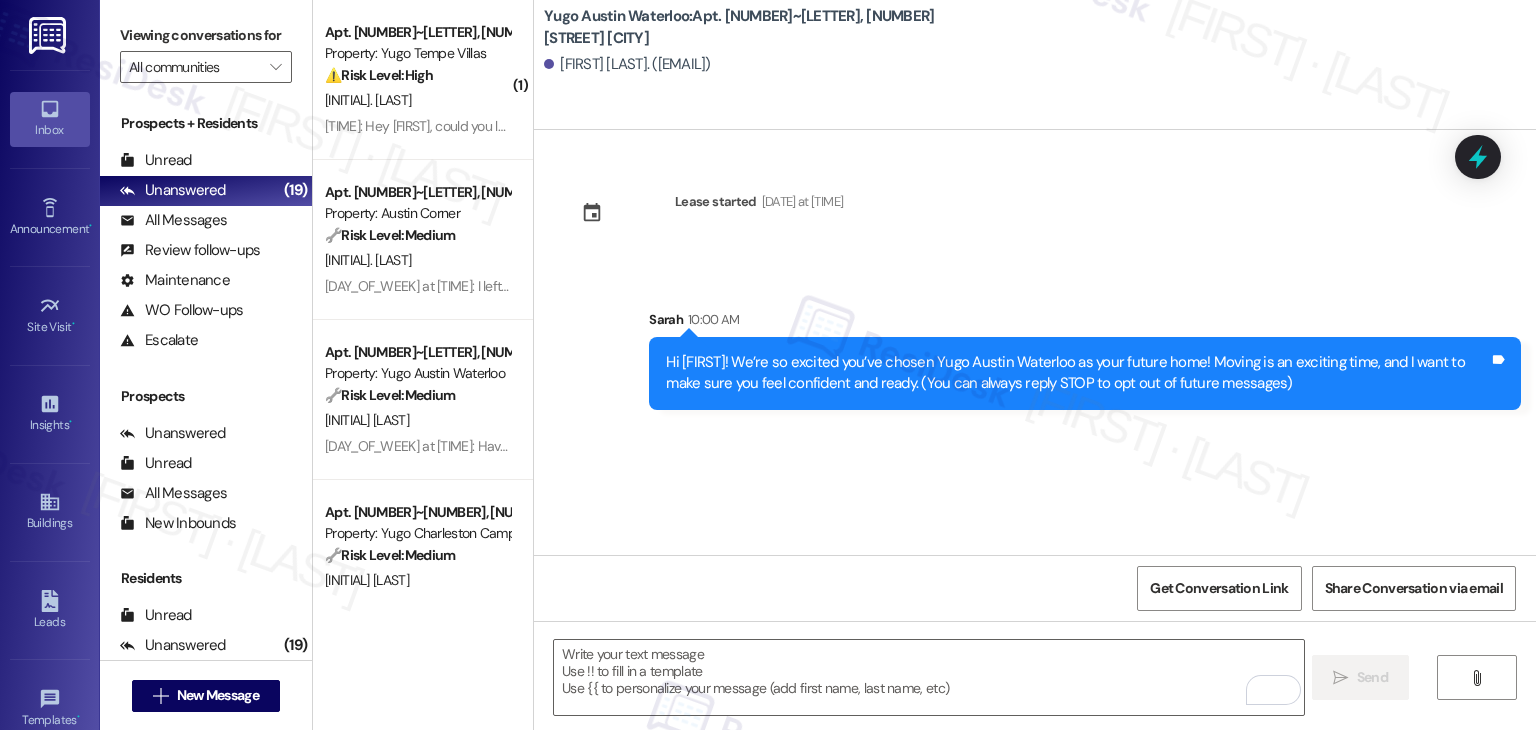 drag, startPoint x: 768, startPoint y: 493, endPoint x: 750, endPoint y: 587, distance: 95.707886 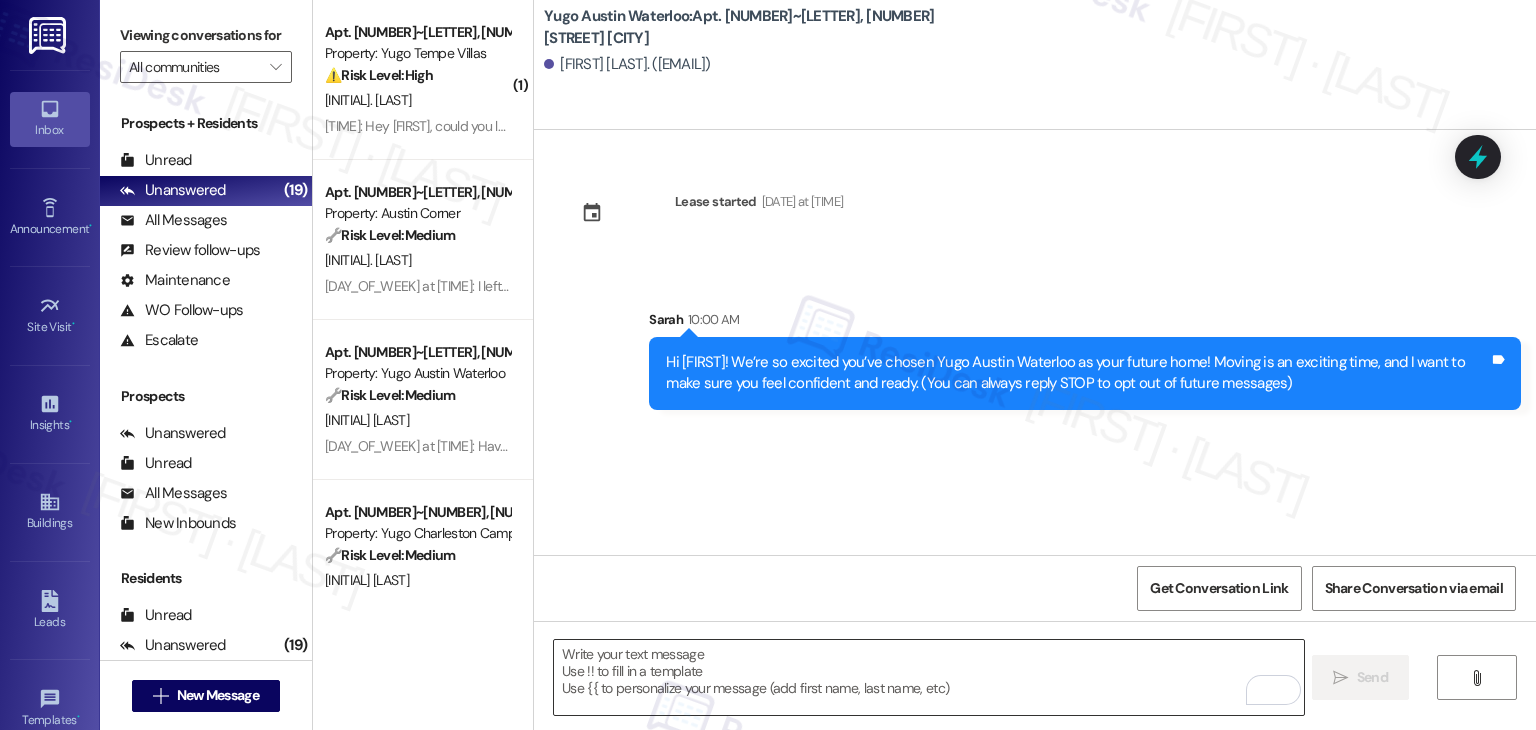 click at bounding box center (928, 677) 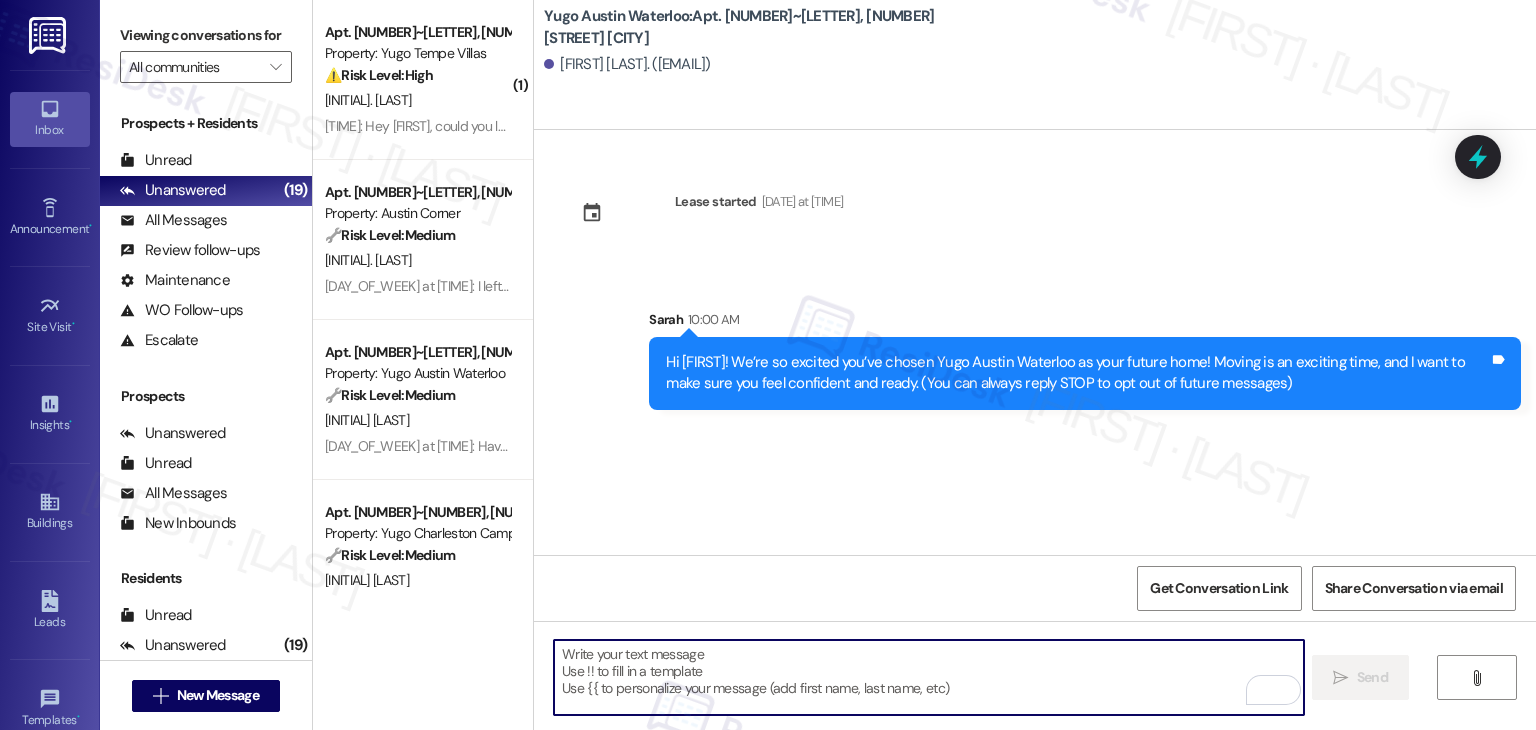 paste on "I’m Sarah from the off-site Resident Support Team. I work with your property’s team to help once you’ve moved in—whether it’s answering questions or assisting with maintenance. I’ll be in touch as your move-in date gets closer!" 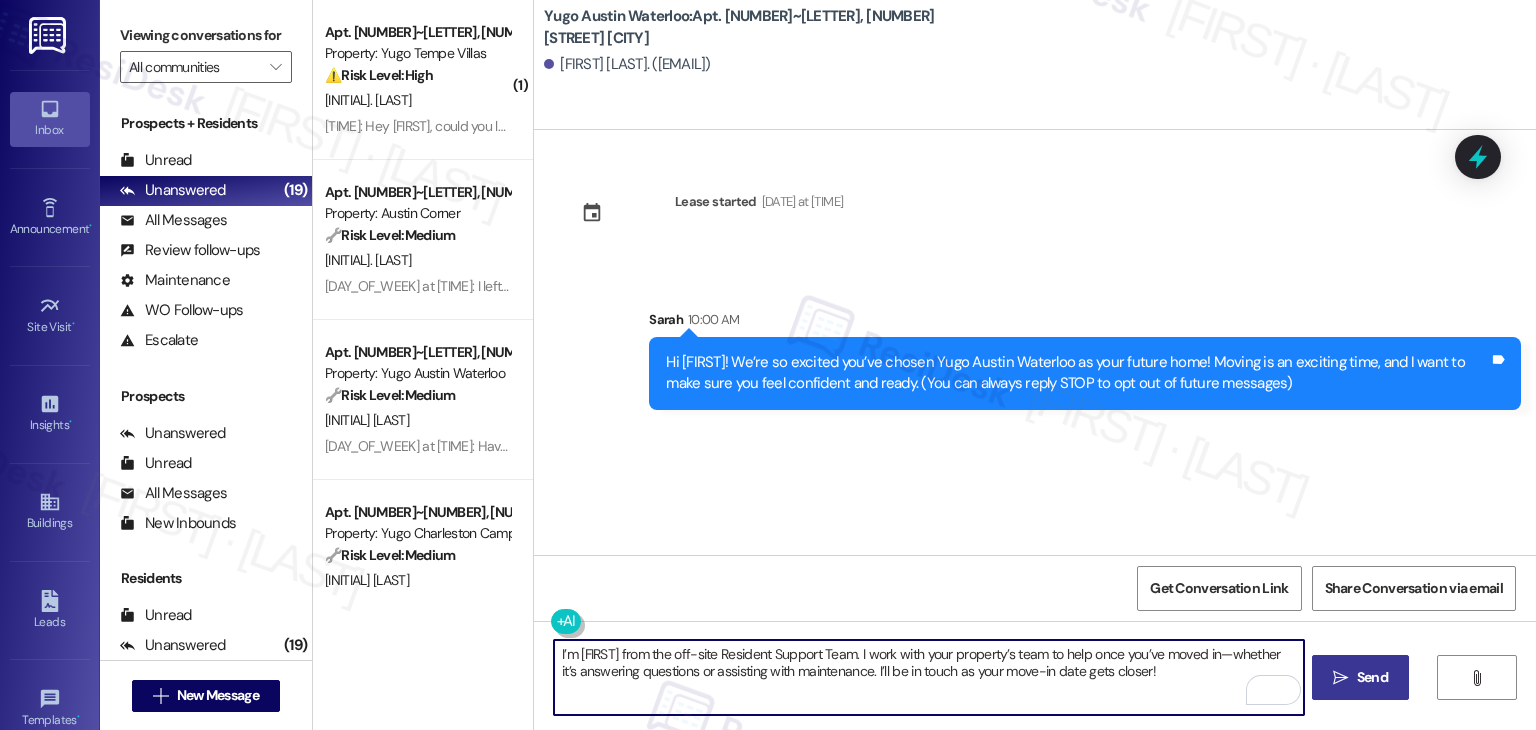 type on "I’m Sarah from the off-site Resident Support Team. I work with your property’s team to help once you’ve moved in—whether it’s answering questions or assisting with maintenance. I’ll be in touch as your move-in date gets closer!" 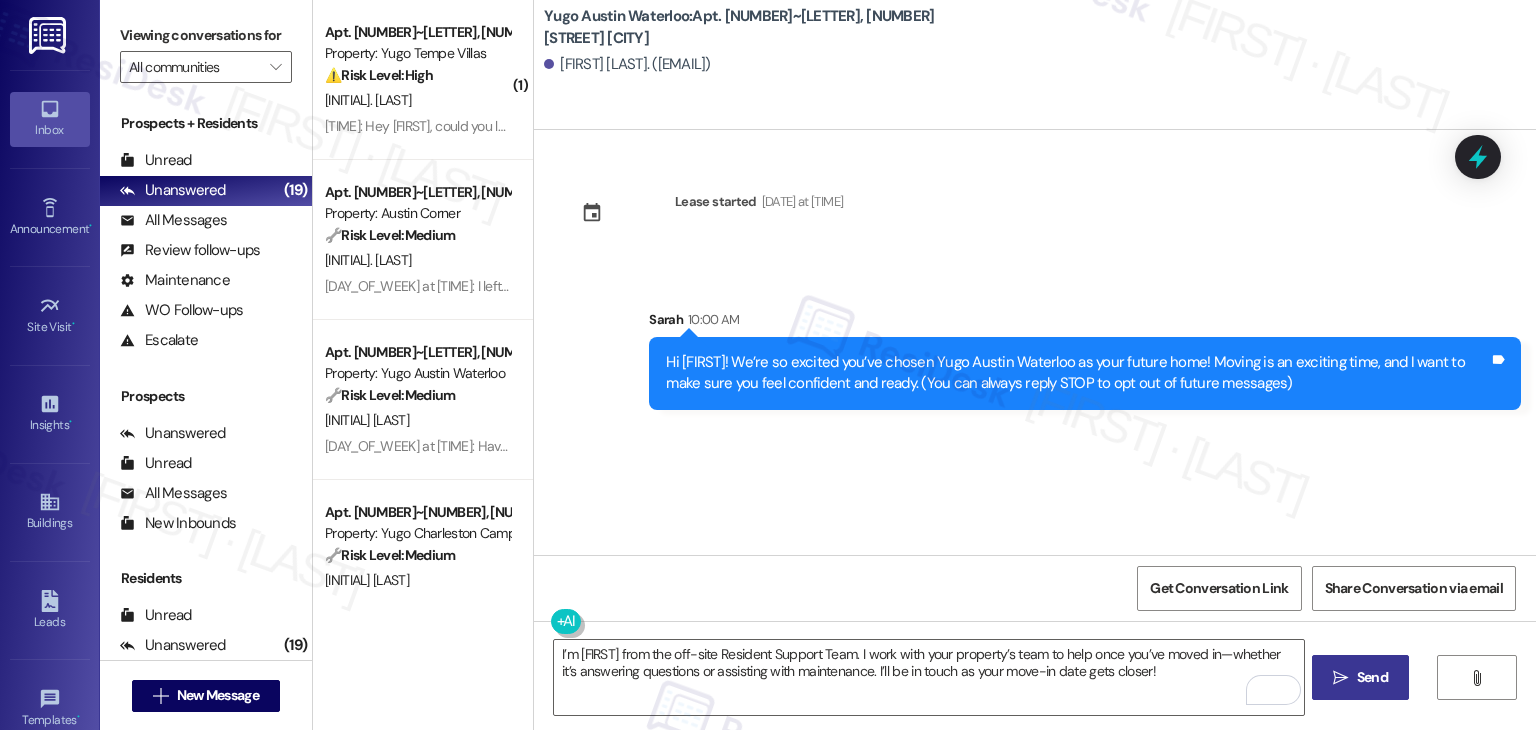 click on "Send" at bounding box center (1372, 677) 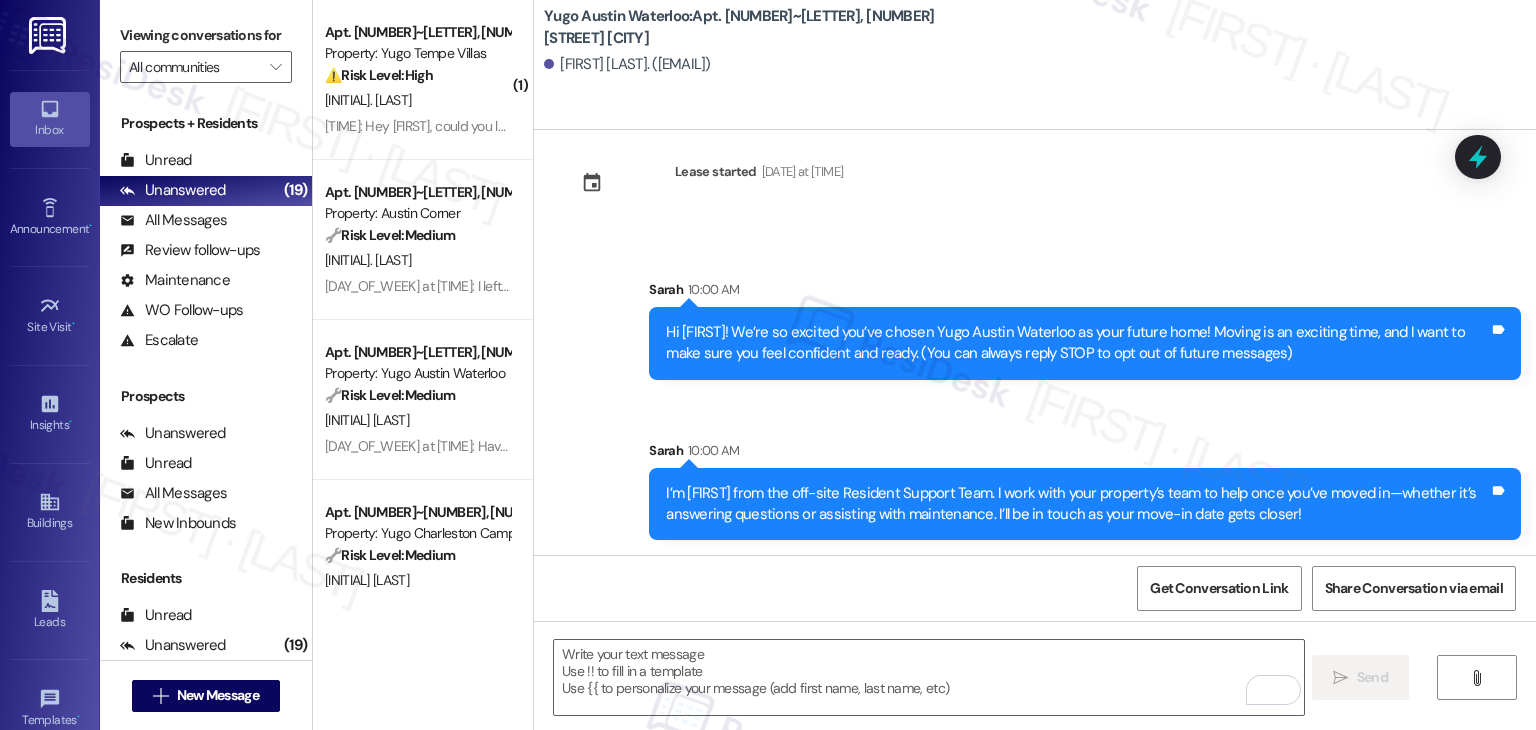 scroll, scrollTop: 32, scrollLeft: 0, axis: vertical 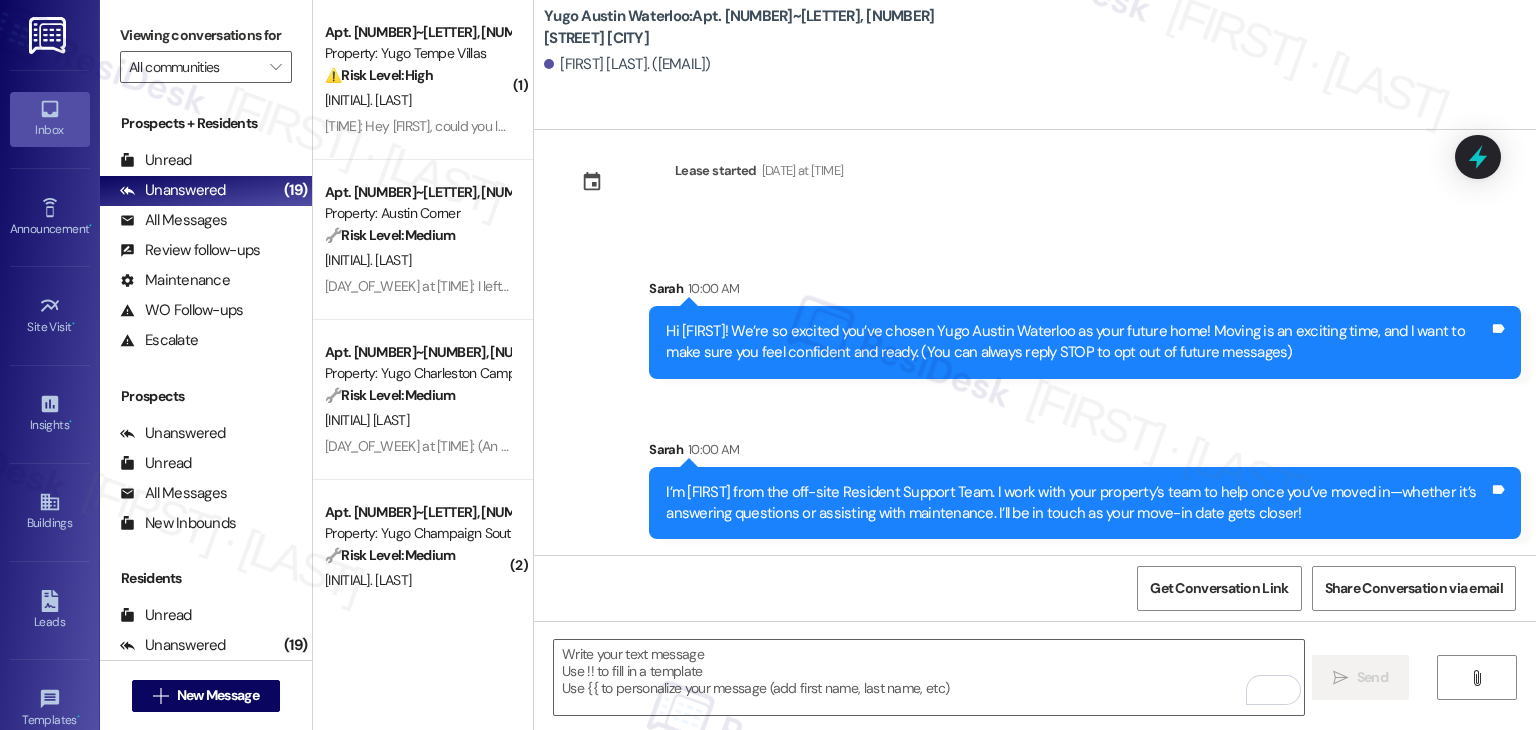 click on "Get Conversation Link Share Conversation via email" at bounding box center (1035, 588) 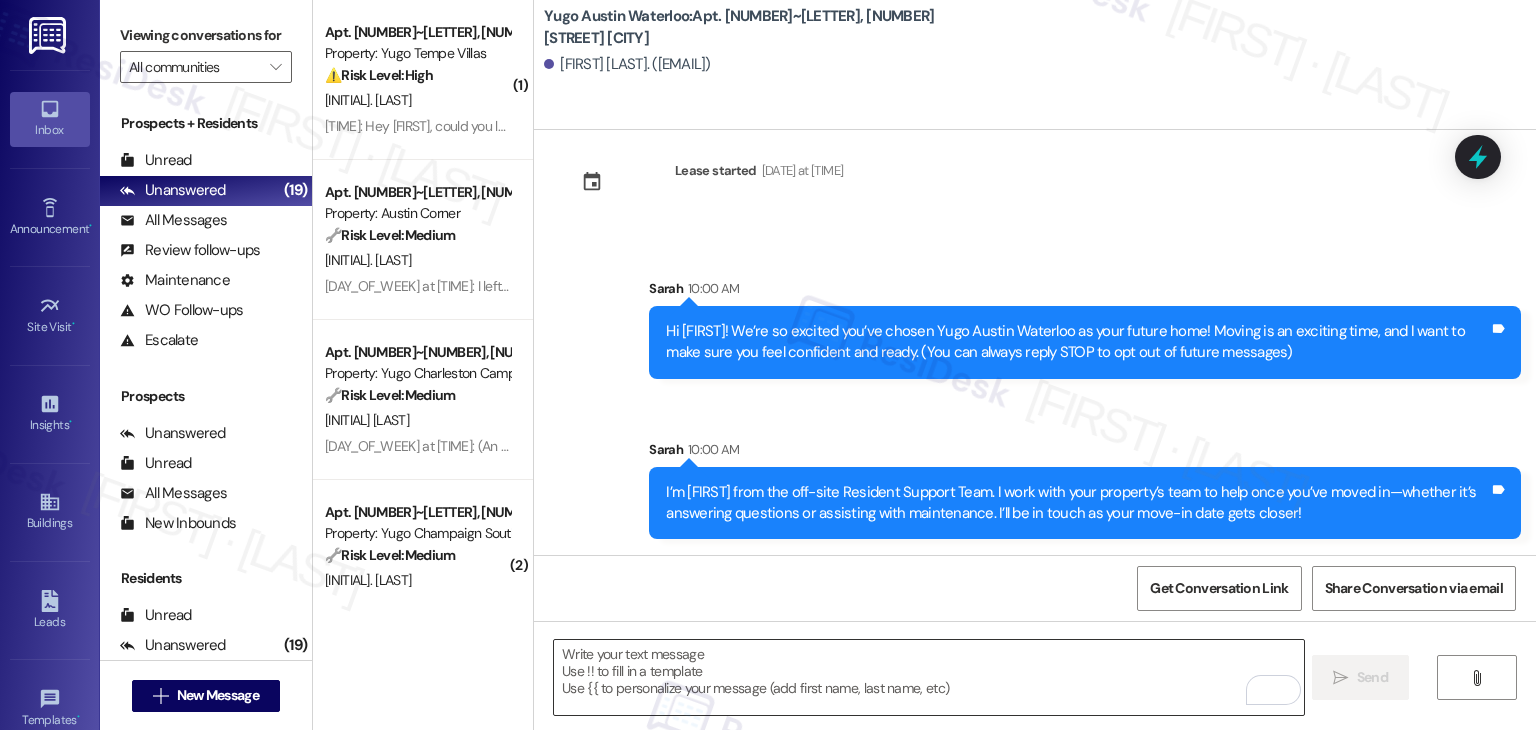 click at bounding box center [928, 677] 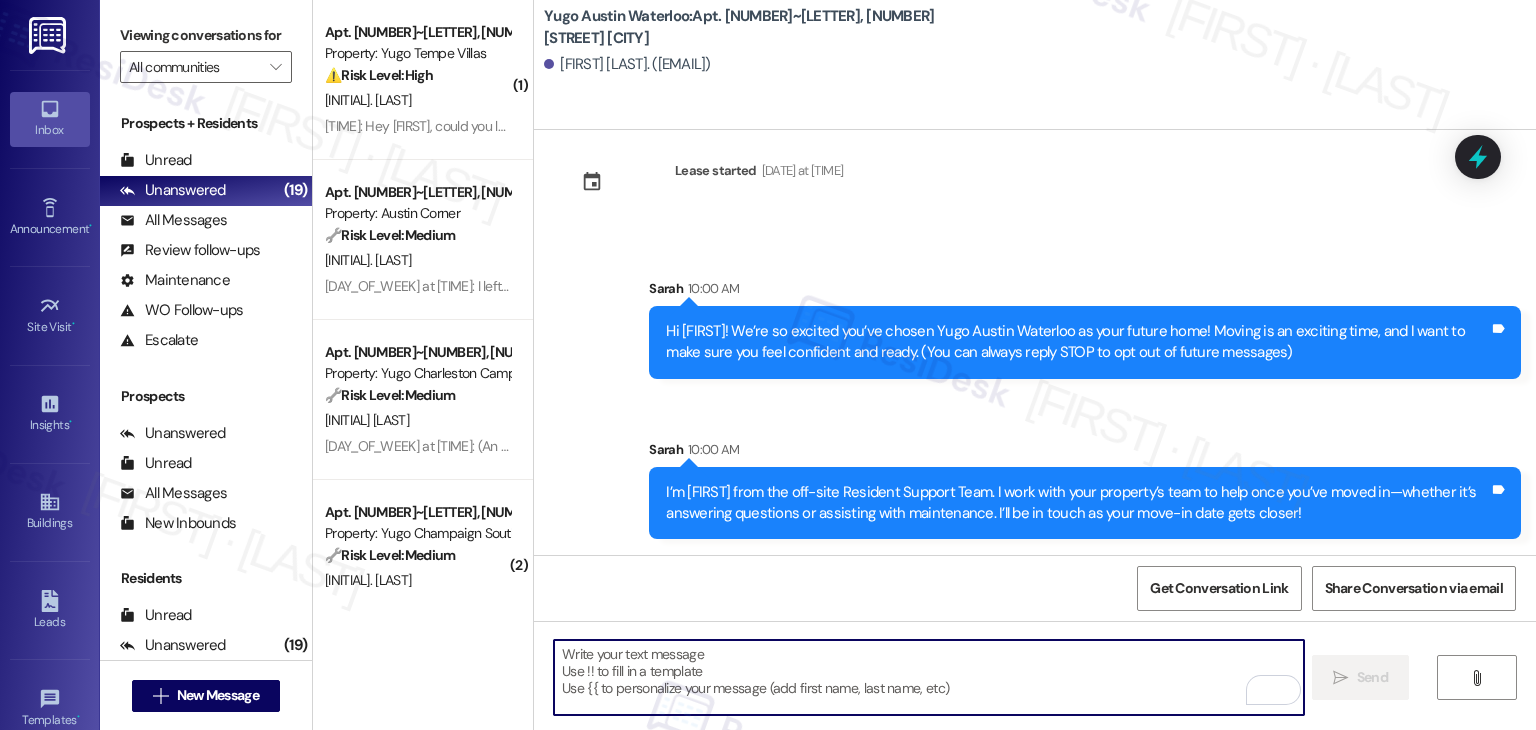 paste on "Move-in day will be busy as you get settled, but no reason it has to be stressful. Don’t forget that we offer a ⚡FAST PASS⚡for Move-In day if your checklist has been completed 2 weeks prior to move-in. Login to your Resident Portal today to complete those outstanding items!" 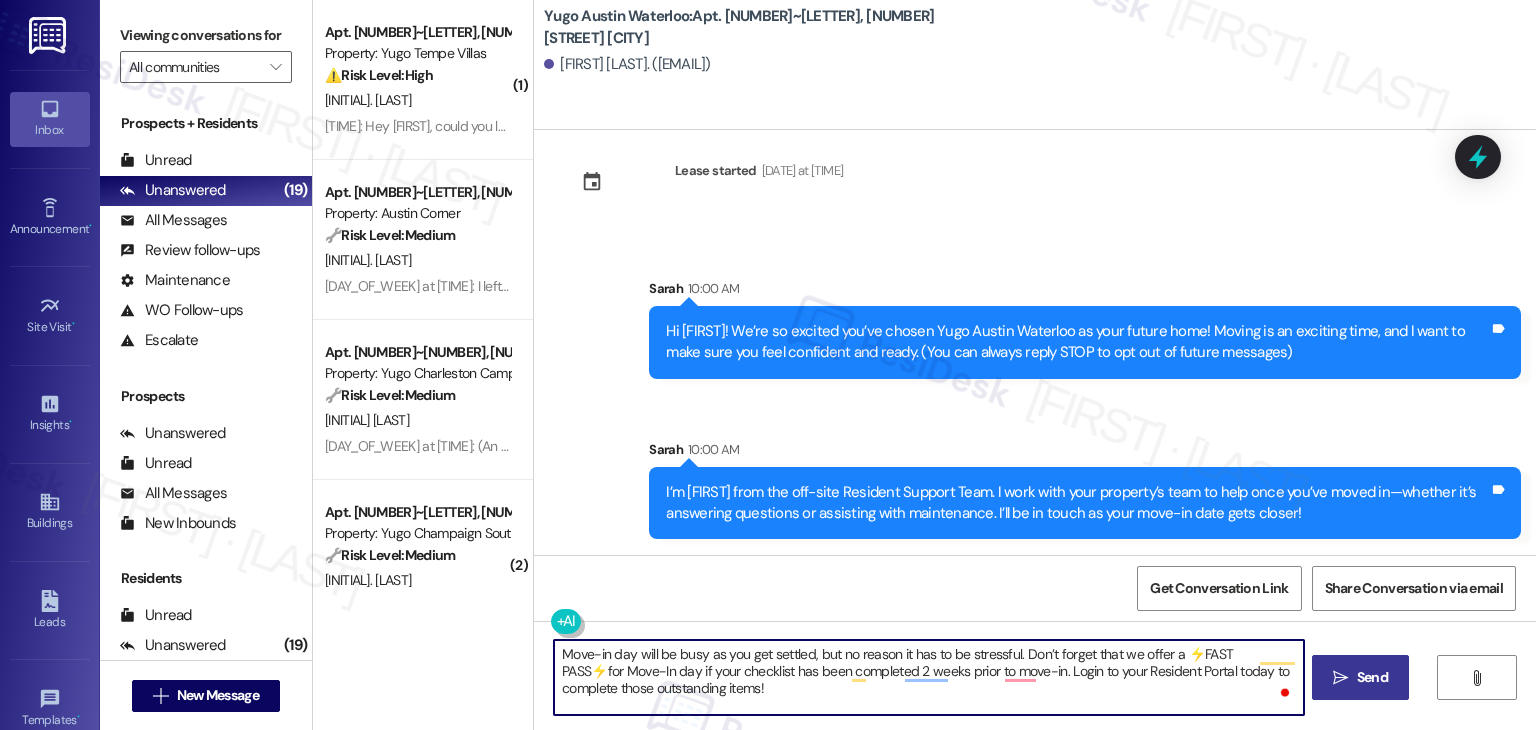 type on "Move-in day will be busy as you get settled, but no reason it has to be stressful. Don’t forget that we offer a ⚡FAST PASS⚡for Move-In day if your checklist has been completed 2 weeks prior to move-in. Login to your Resident Portal today to complete those outstanding items!" 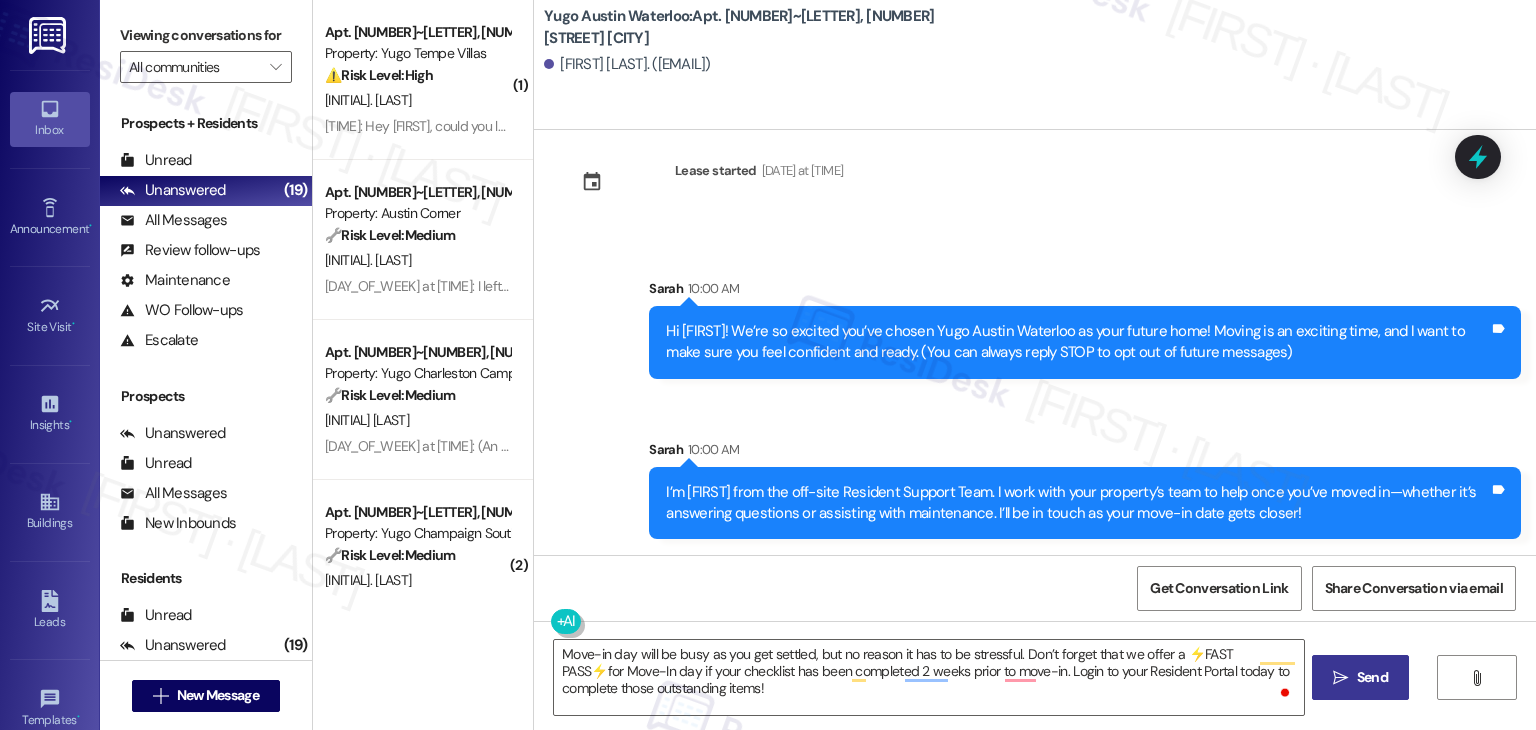 click on "Get Conversation Link Share Conversation via email" at bounding box center (1035, 588) 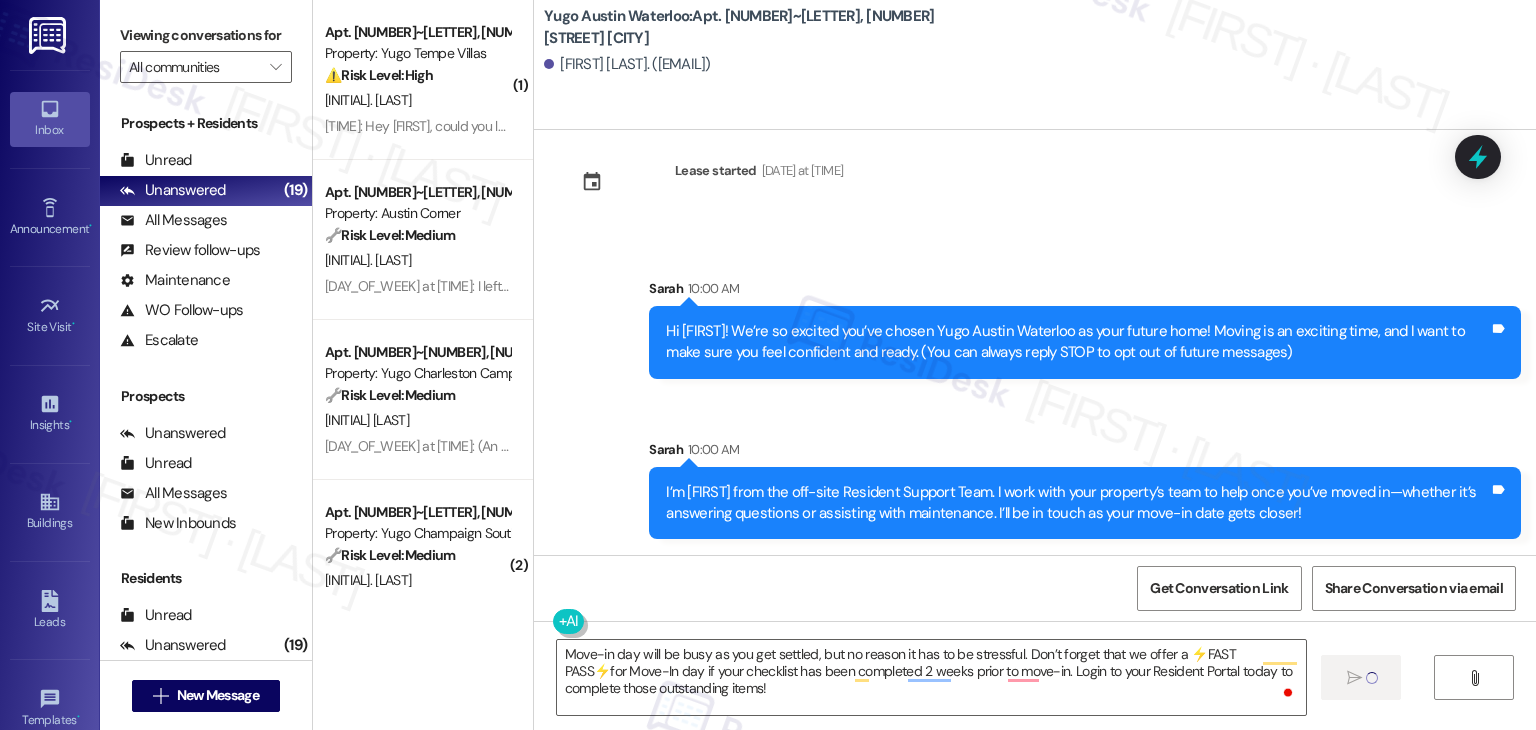 type 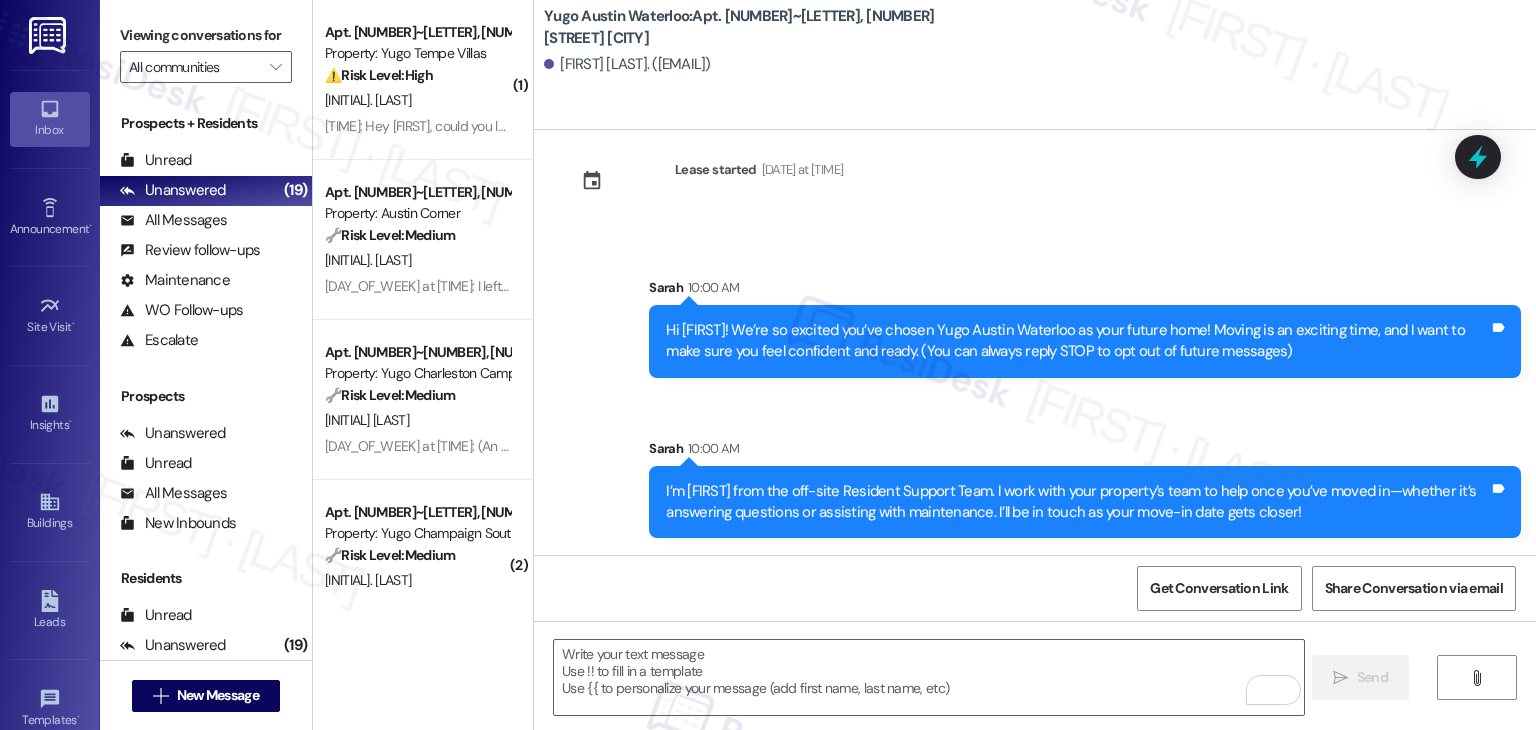 scroll, scrollTop: 213, scrollLeft: 0, axis: vertical 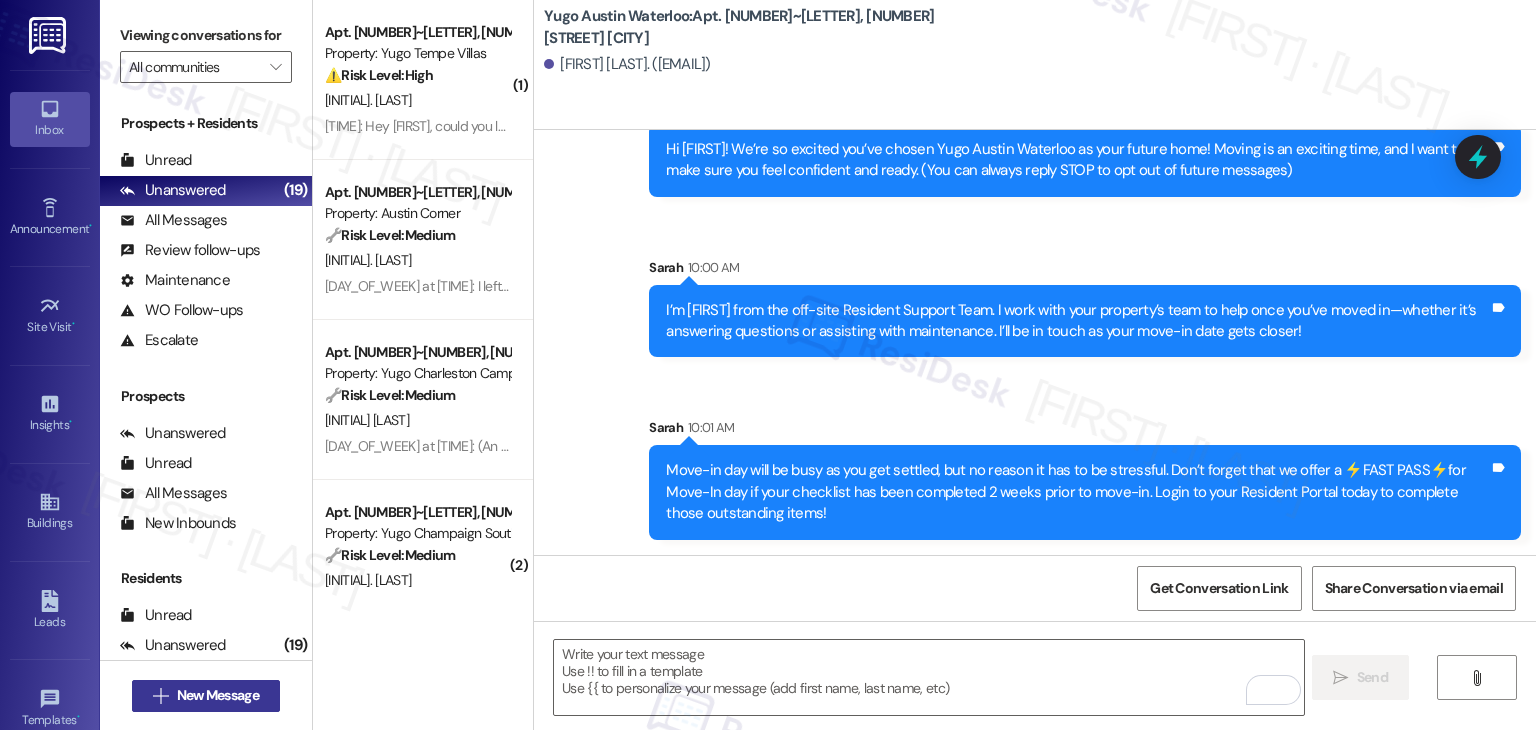 click on "New Message" at bounding box center (218, 695) 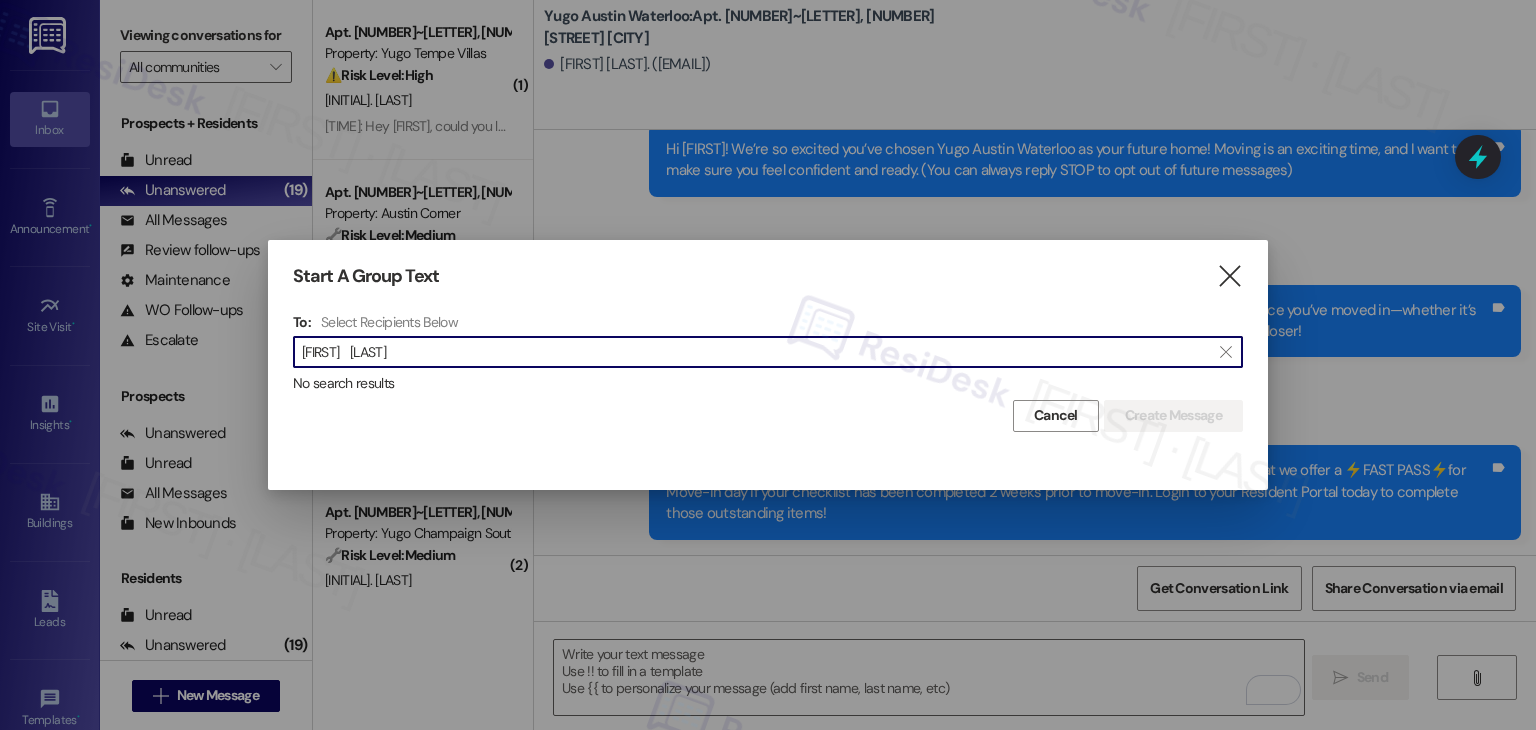 click on "Gabrielle	Edwards" at bounding box center (756, 352) 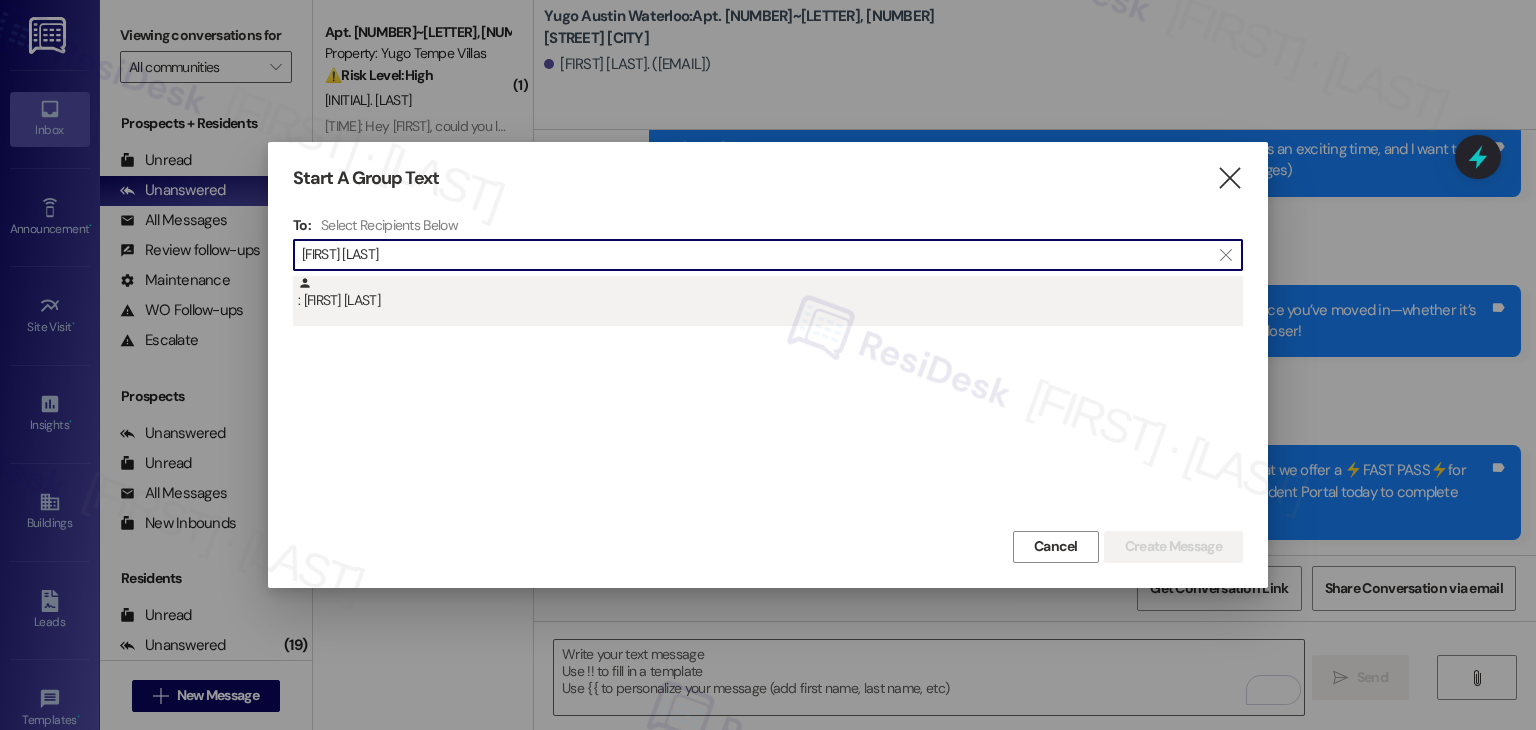 type on "Gabrielle Edwards" 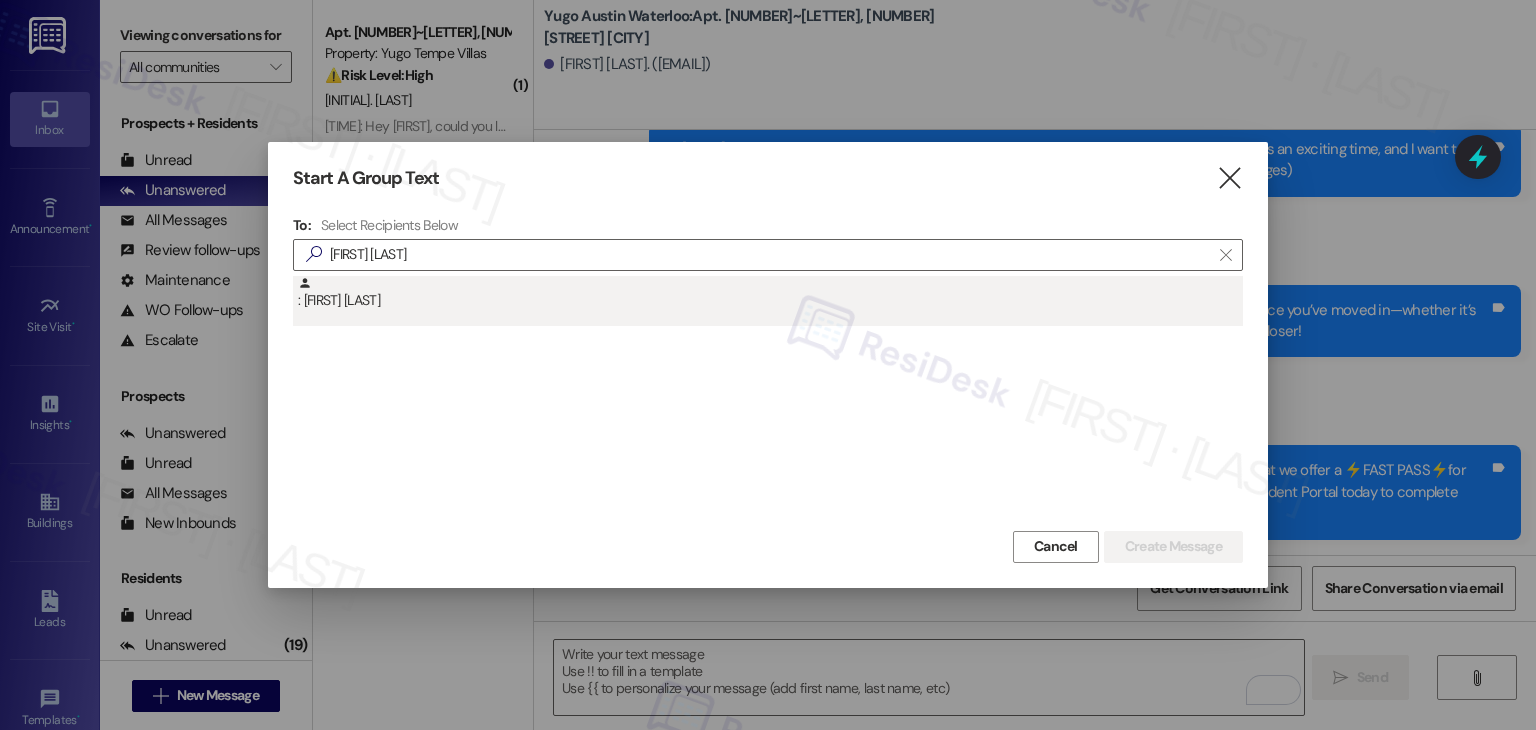 click on ": Gabrielle Edwards" at bounding box center (770, 293) 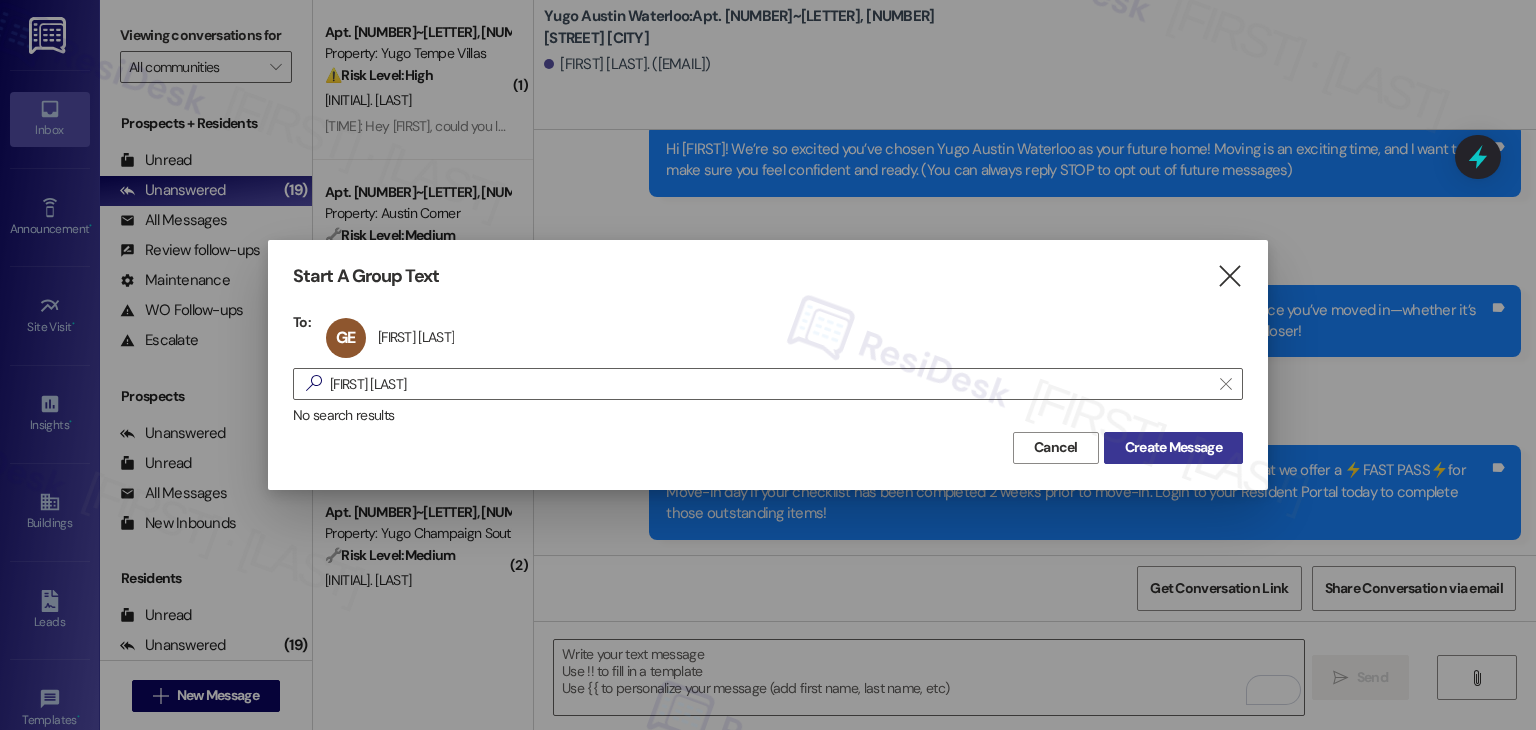 click on "Create Message" at bounding box center [1173, 447] 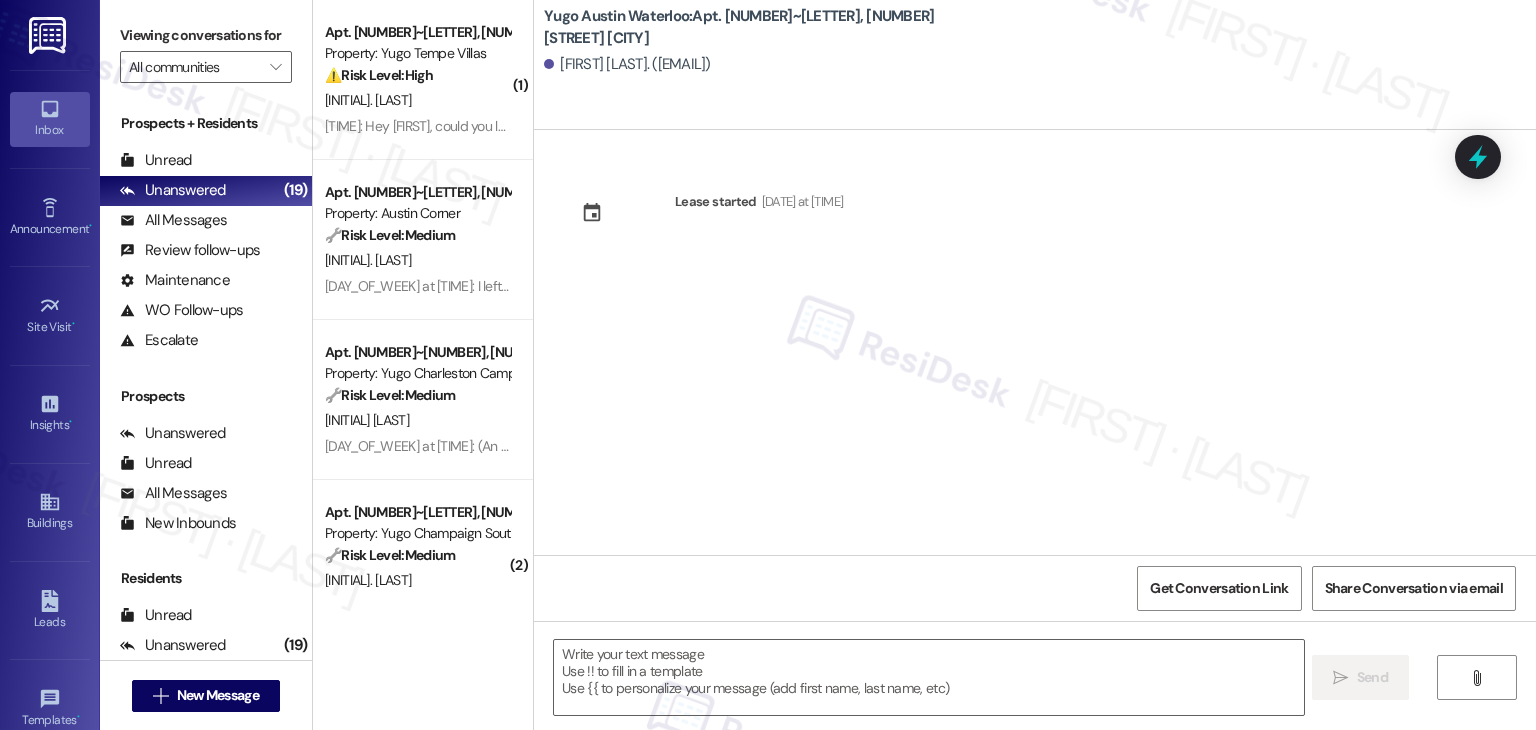 type on "Fetching suggested responses. Please feel free to read through the conversation in the meantime." 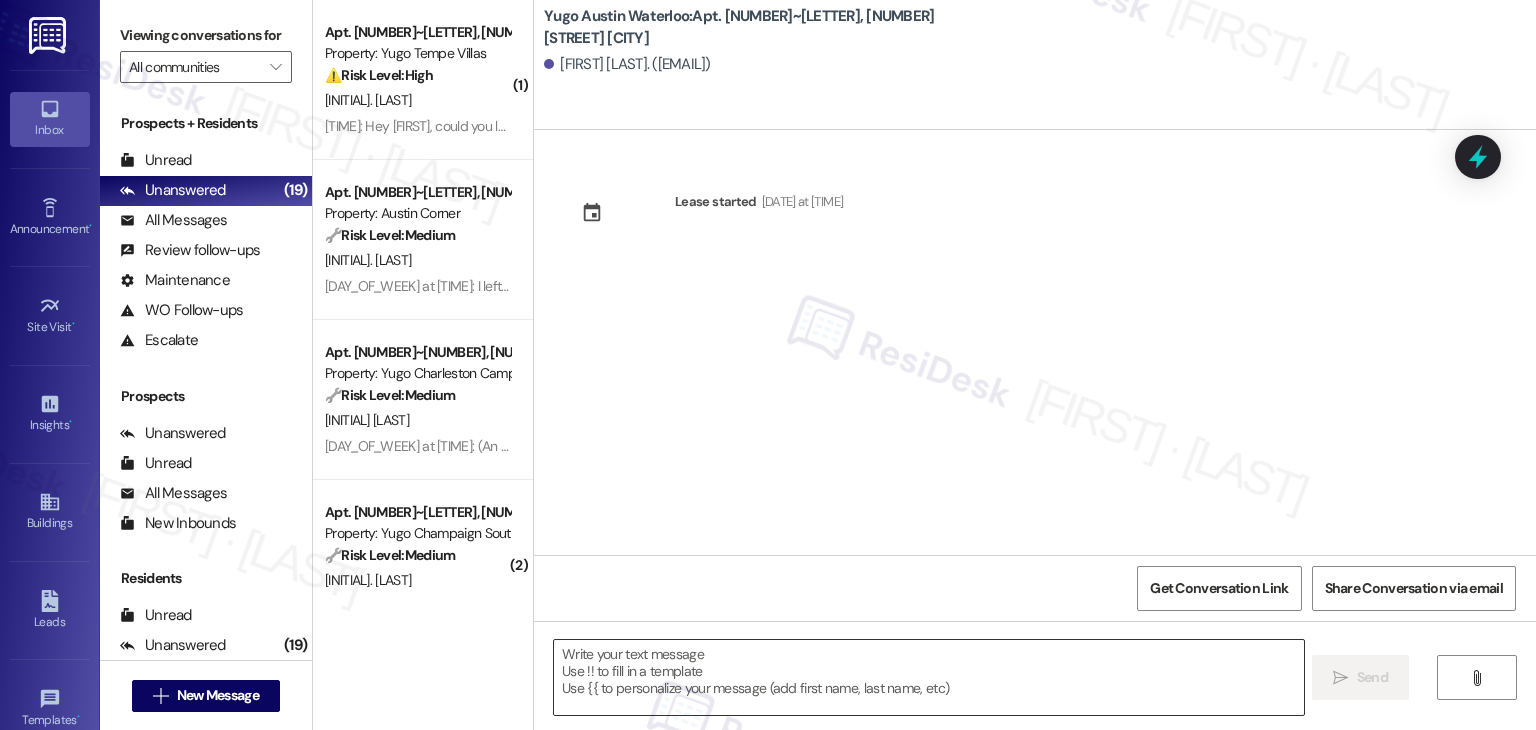click at bounding box center [928, 677] 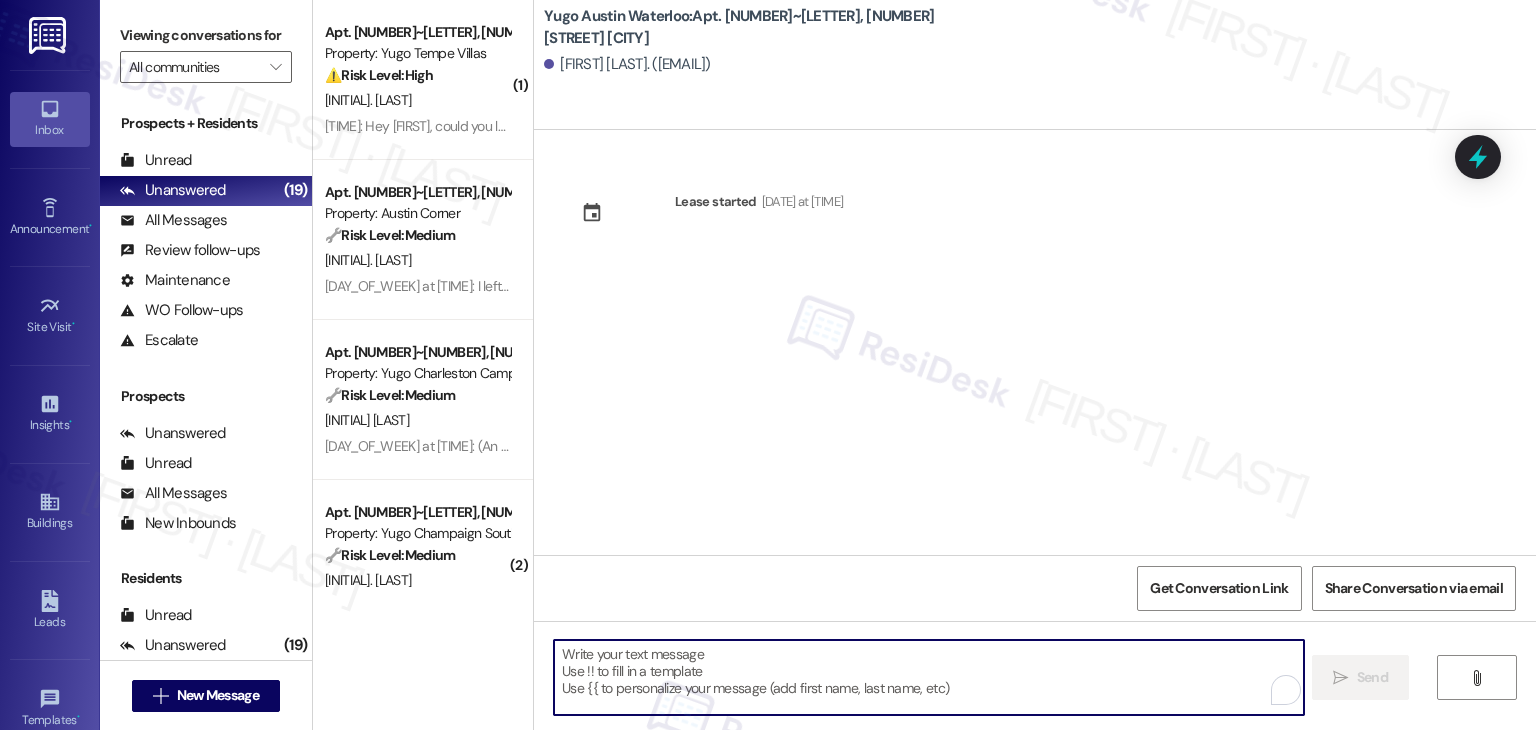 paste on "Hi {{first_name}}! We’re so excited you’ve chosen {{property}} as your future home! Moving is an exciting time, and I want to make sure you feel confident and ready." 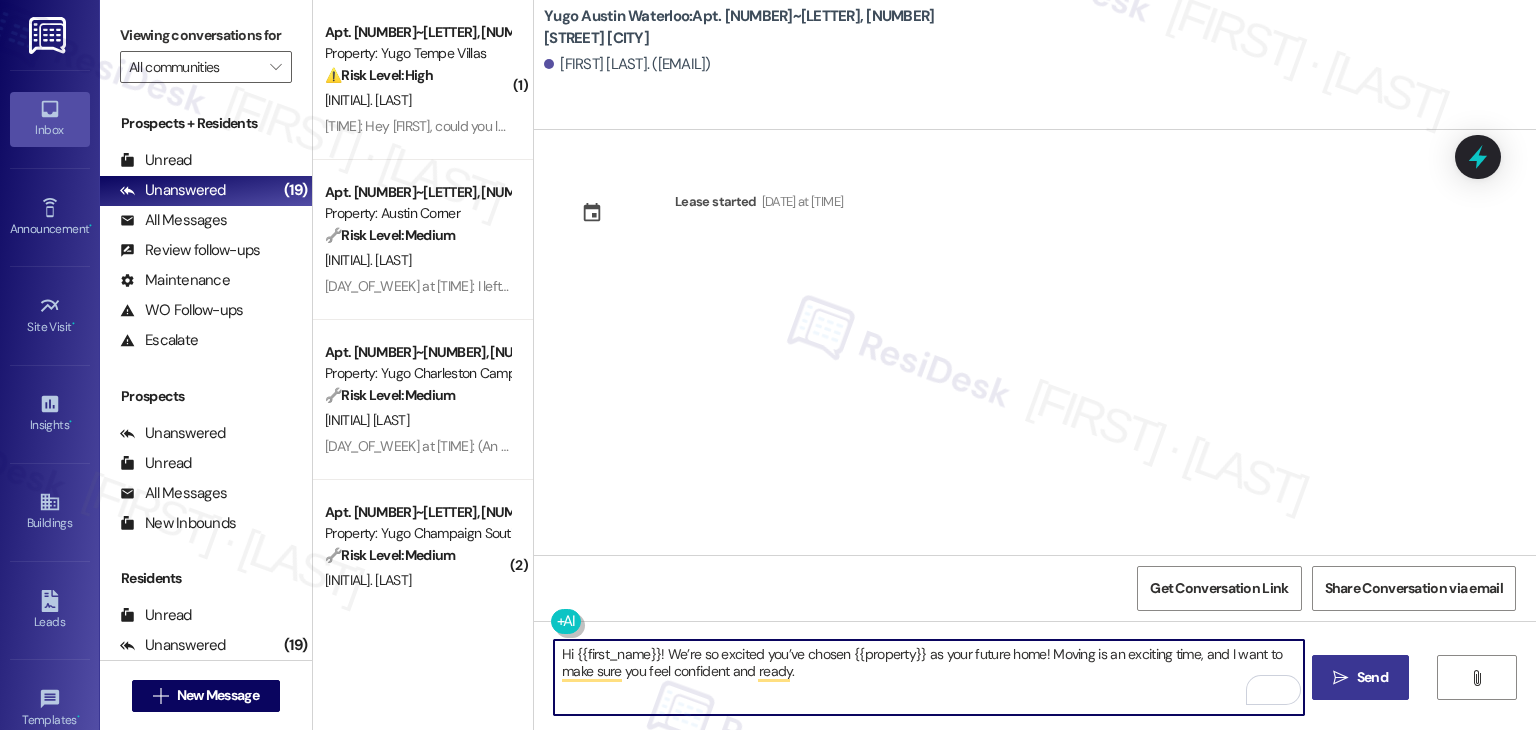 type on "Hi {{first_name}}! We’re so excited you’ve chosen {{property}} as your future home! Moving is an exciting time, and I want to make sure you feel confident and ready." 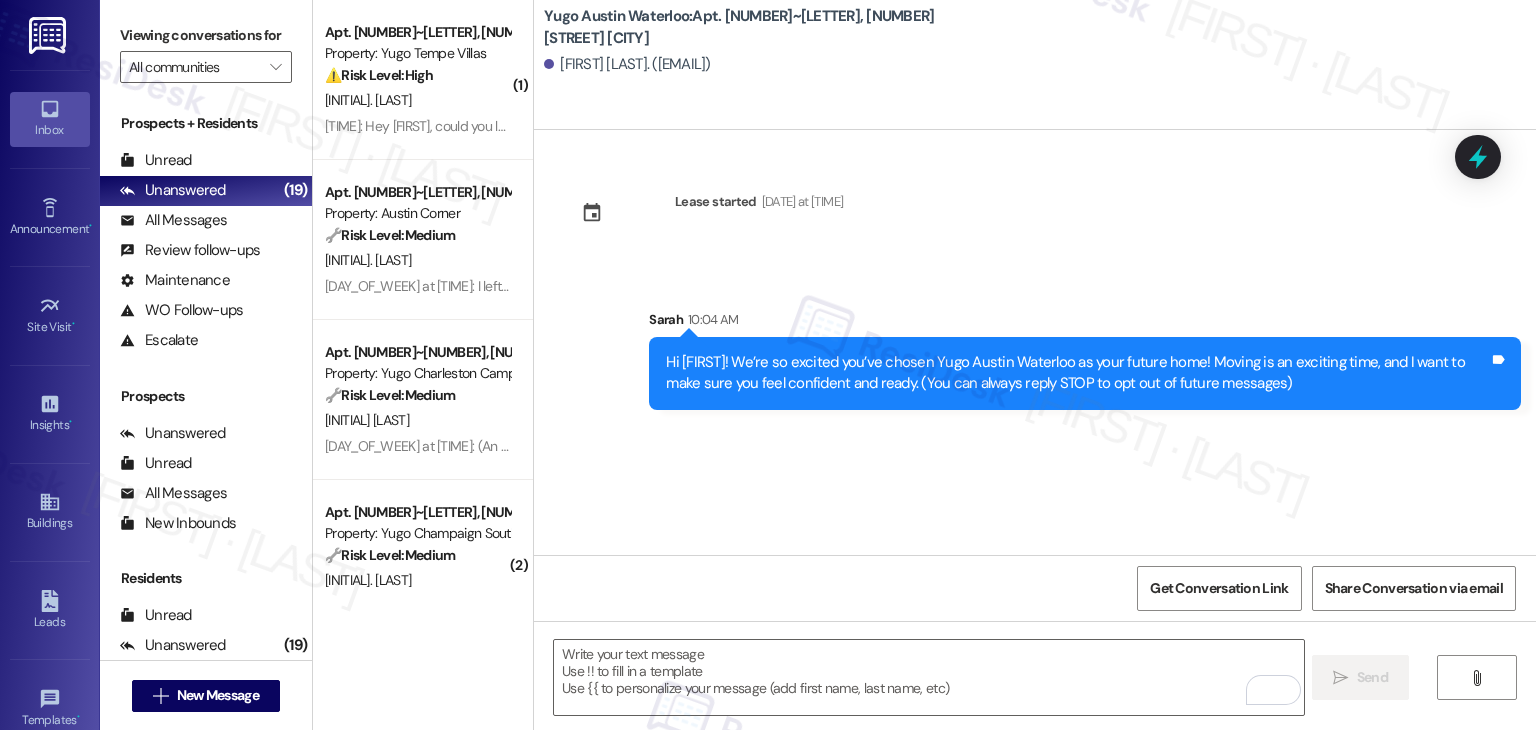 click on "Lease started Aug 20, 2025 at 7:00 PM Sent via SMS Sarah 10:04 AM Hi Gabrielle! We’re so excited you’ve chosen Yugo Austin Waterloo as your future home! Moving is an exciting time, and I want to make sure you feel confident and ready. (You can always reply STOP to opt out of future messages) Tags and notes" at bounding box center (1035, 342) 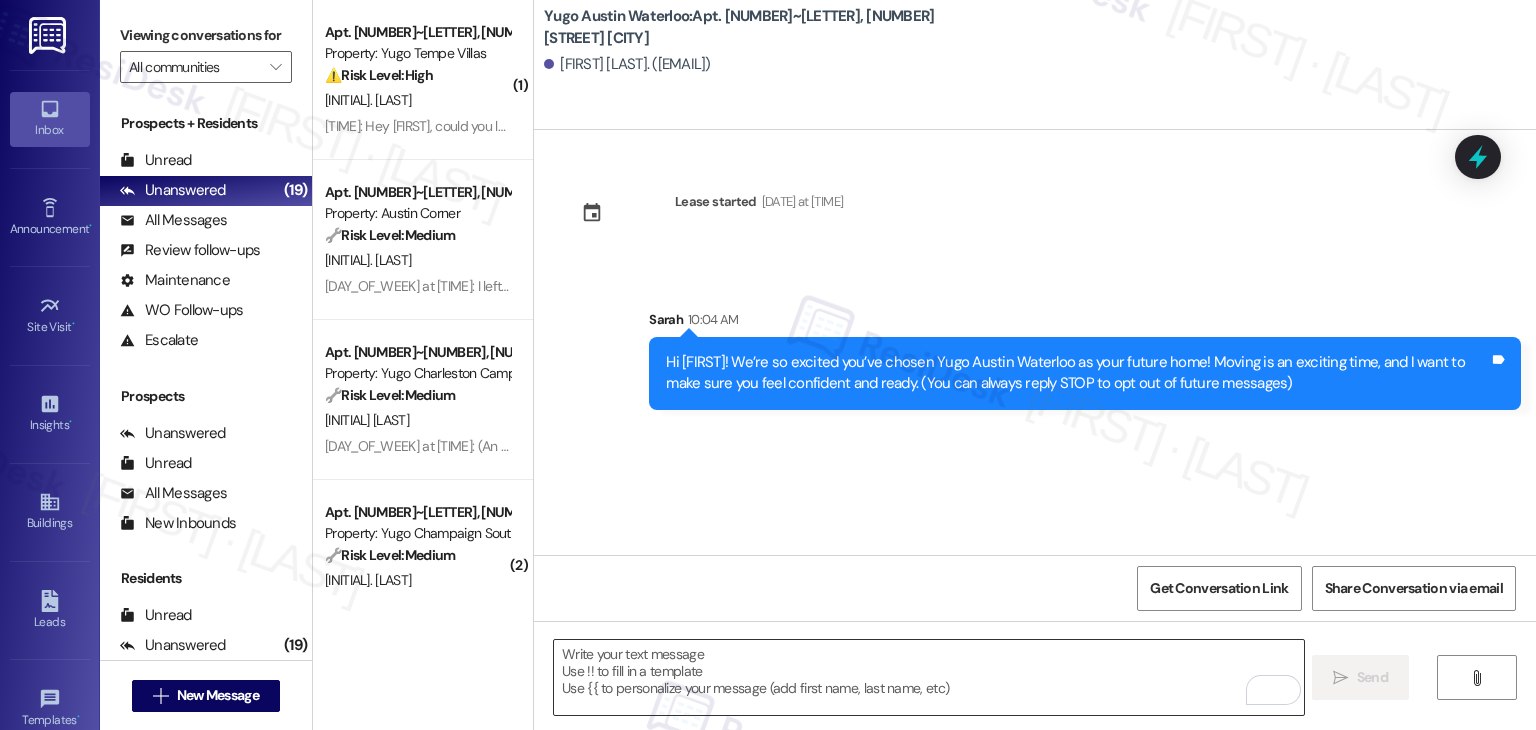 click at bounding box center (928, 677) 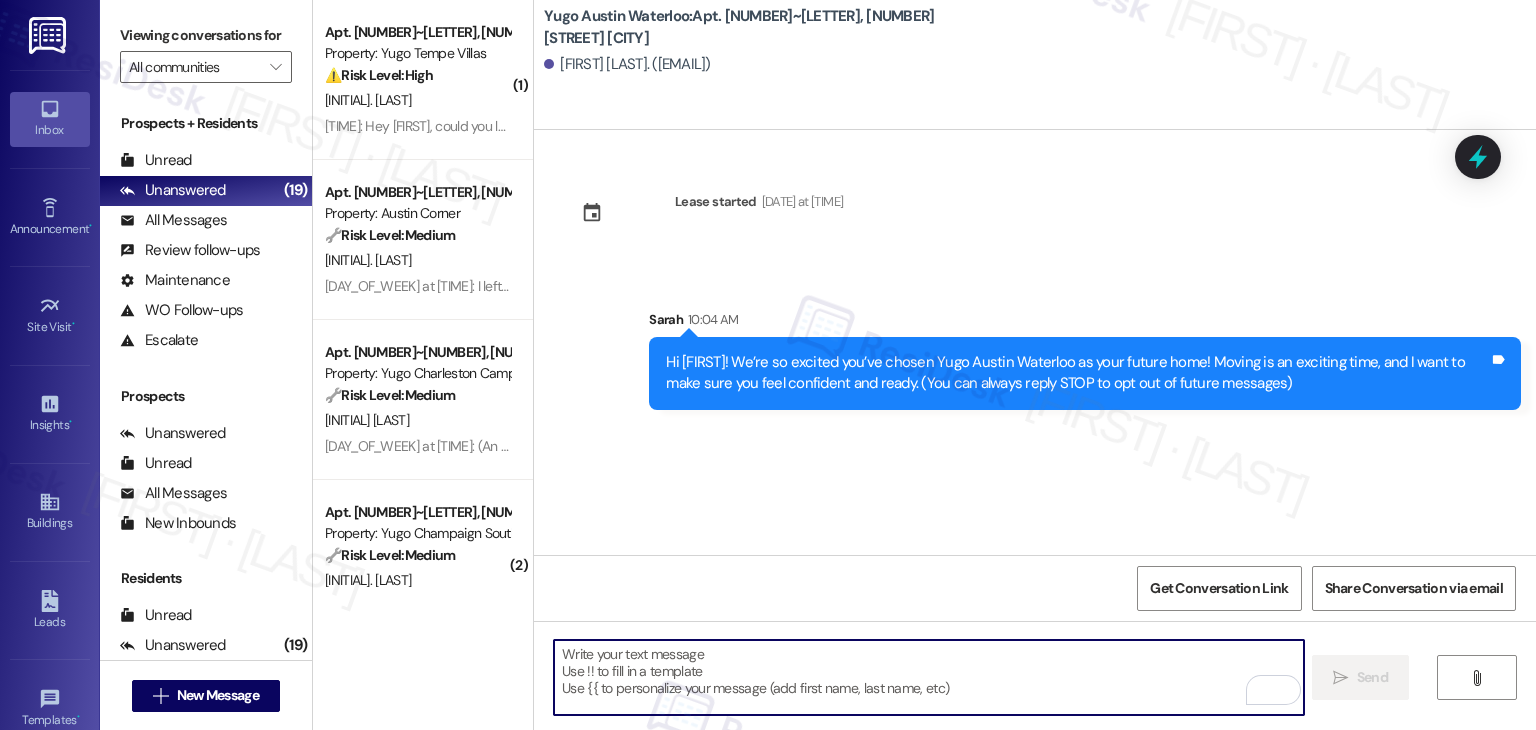 paste on "I’m Sarah from the off-site Resident Support Team. I work with your property’s team to help once you’ve moved in—whether it’s answering questions or assisting with maintenance. I’ll be in touch as your move-in date gets closer!" 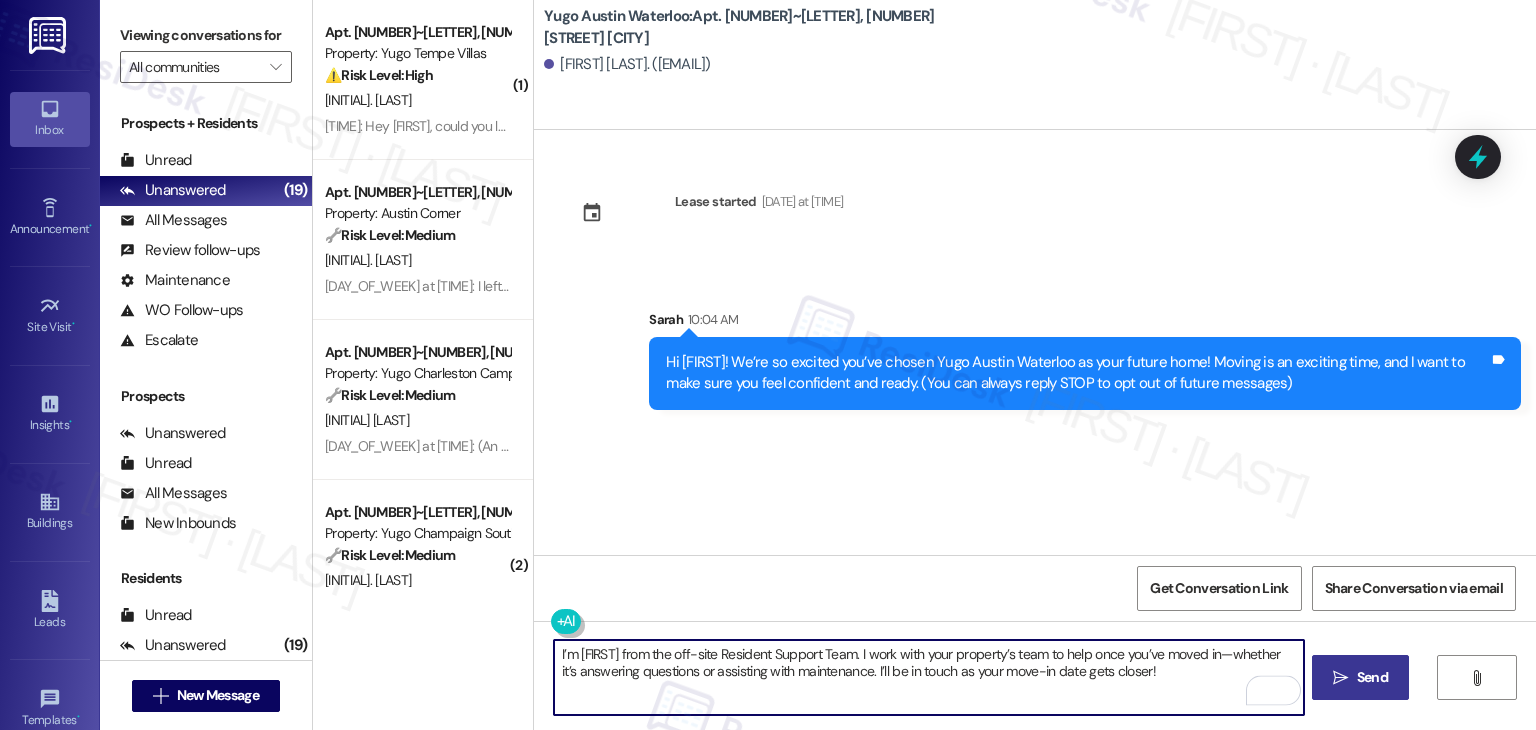 type on "I’m Sarah from the off-site Resident Support Team. I work with your property’s team to help once you’ve moved in—whether it’s answering questions or assisting with maintenance. I’ll be in touch as your move-in date gets closer!" 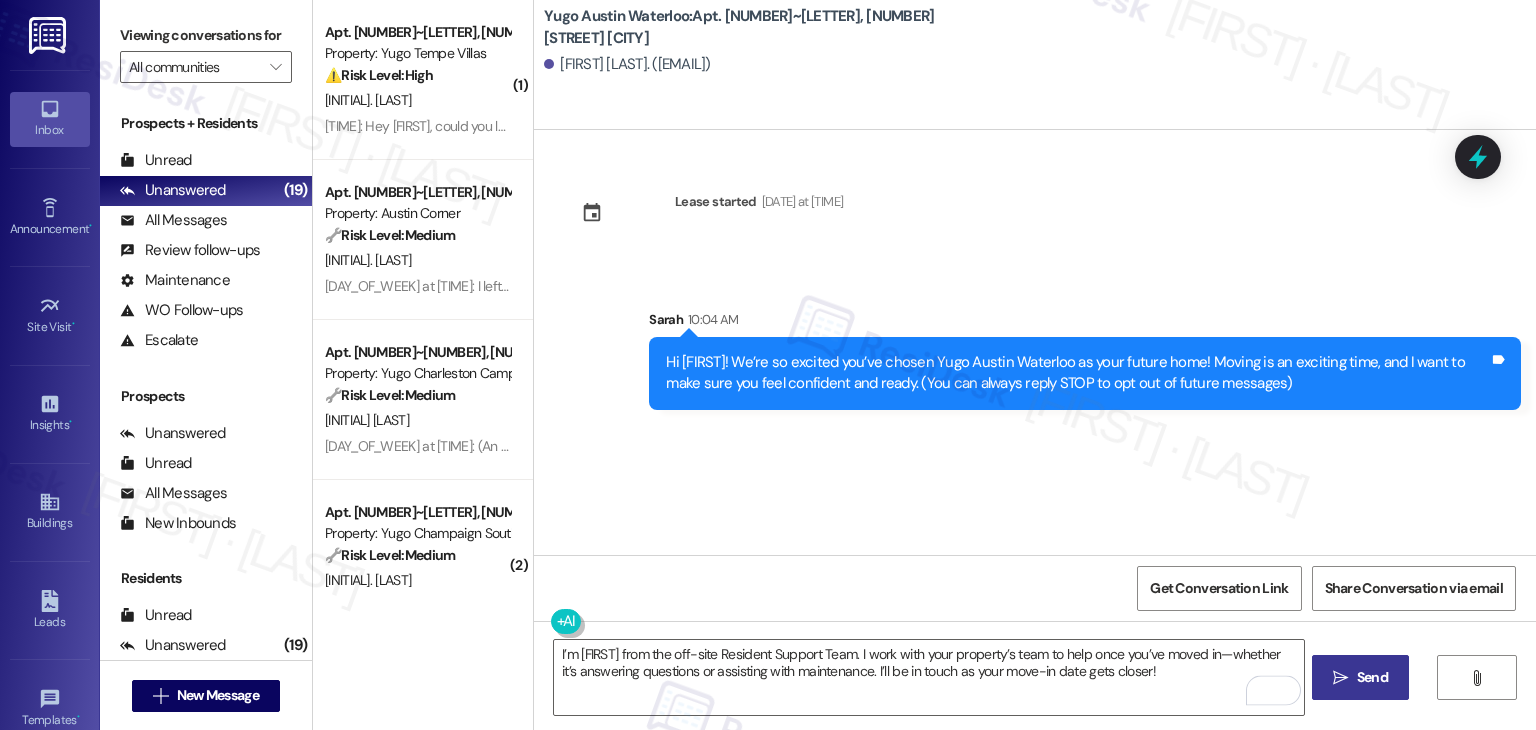 click on " Send" at bounding box center [1360, 677] 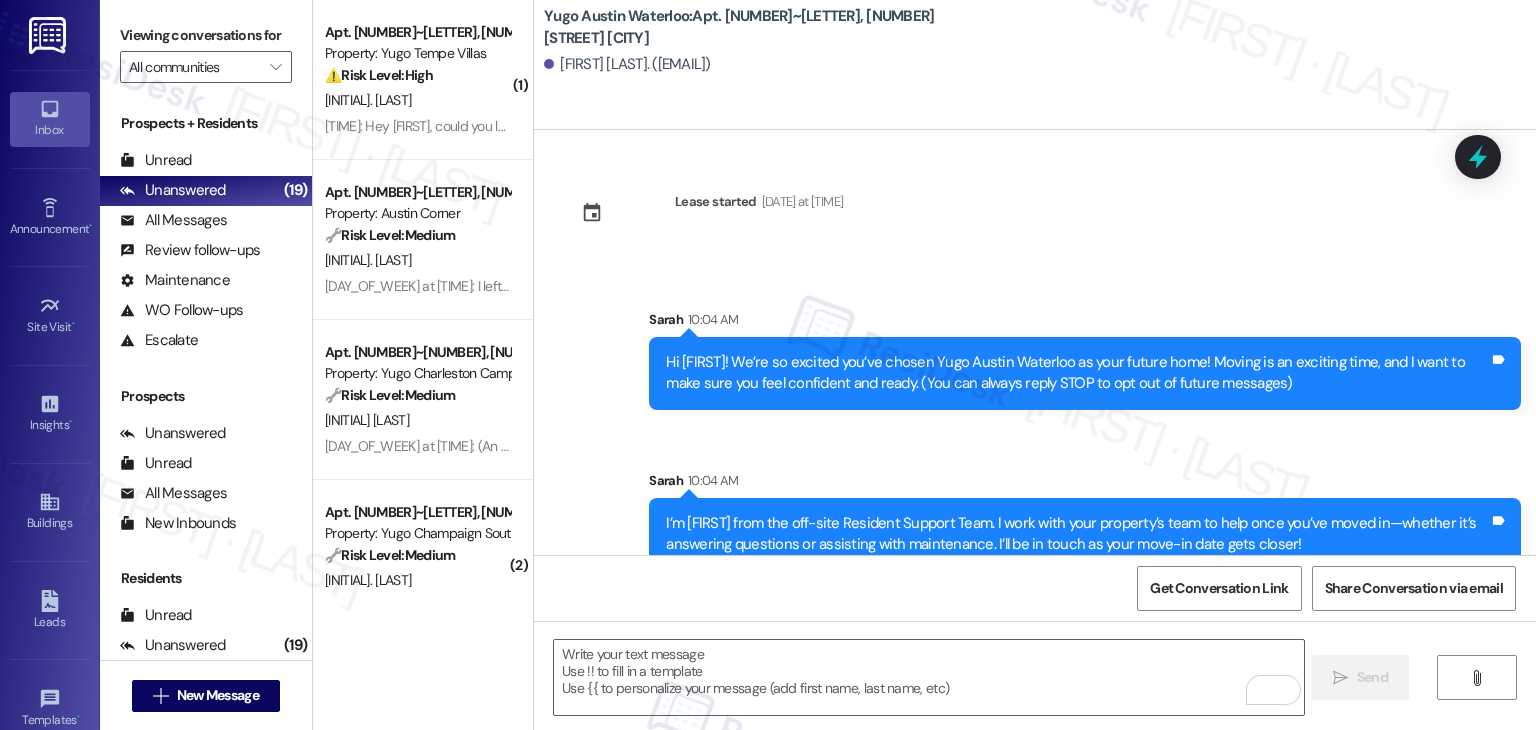 click on "Get Conversation Link Share Conversation via email" at bounding box center (1035, 588) 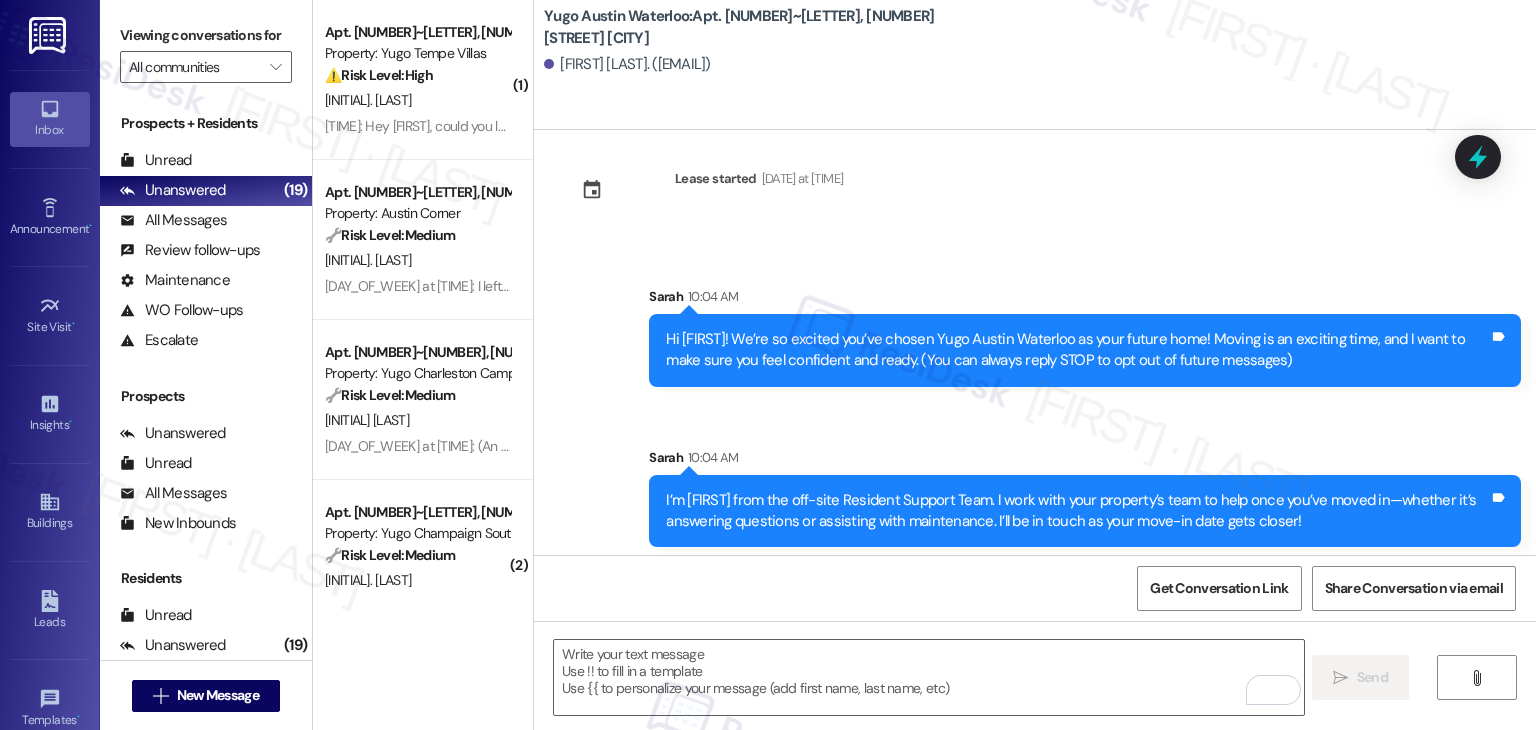 scroll, scrollTop: 32, scrollLeft: 0, axis: vertical 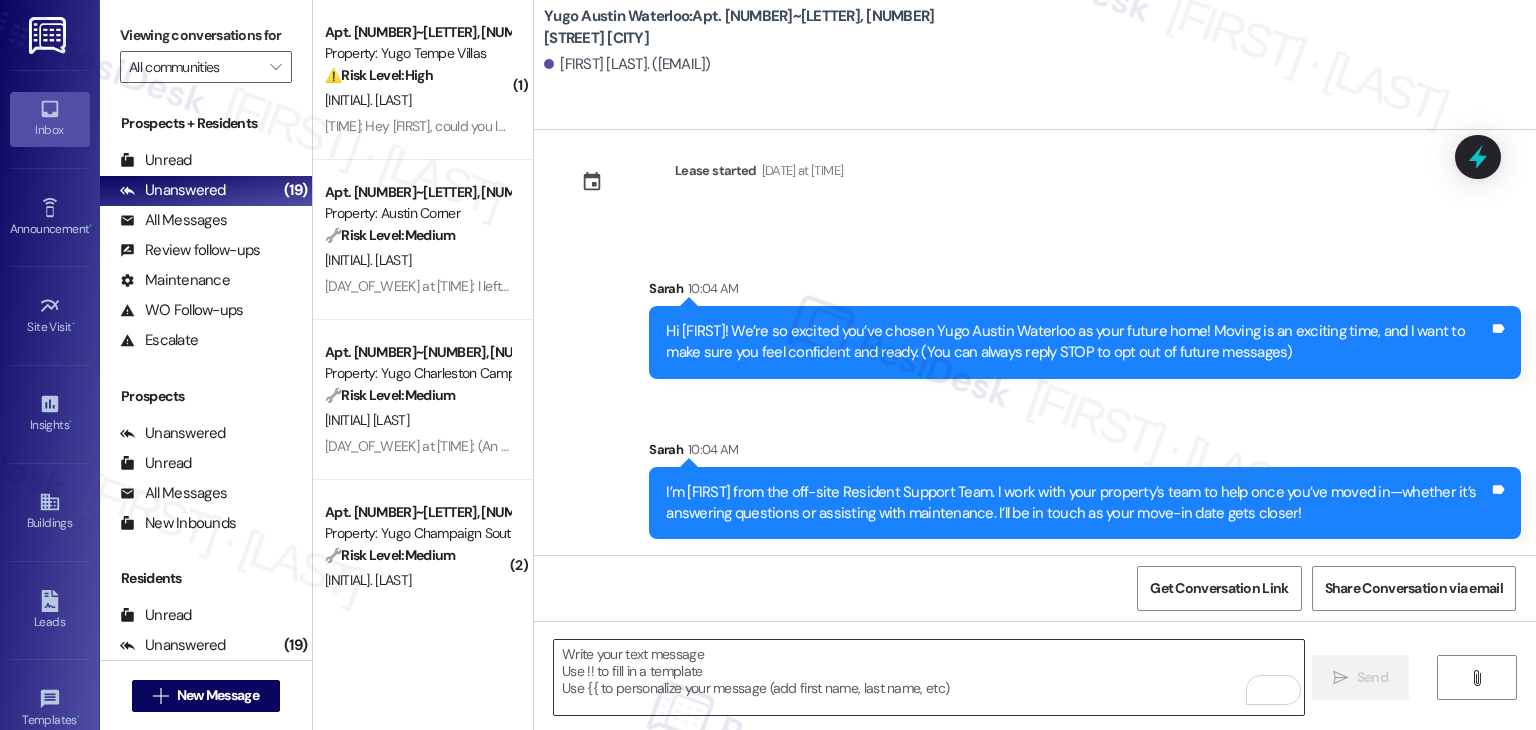 click at bounding box center [928, 677] 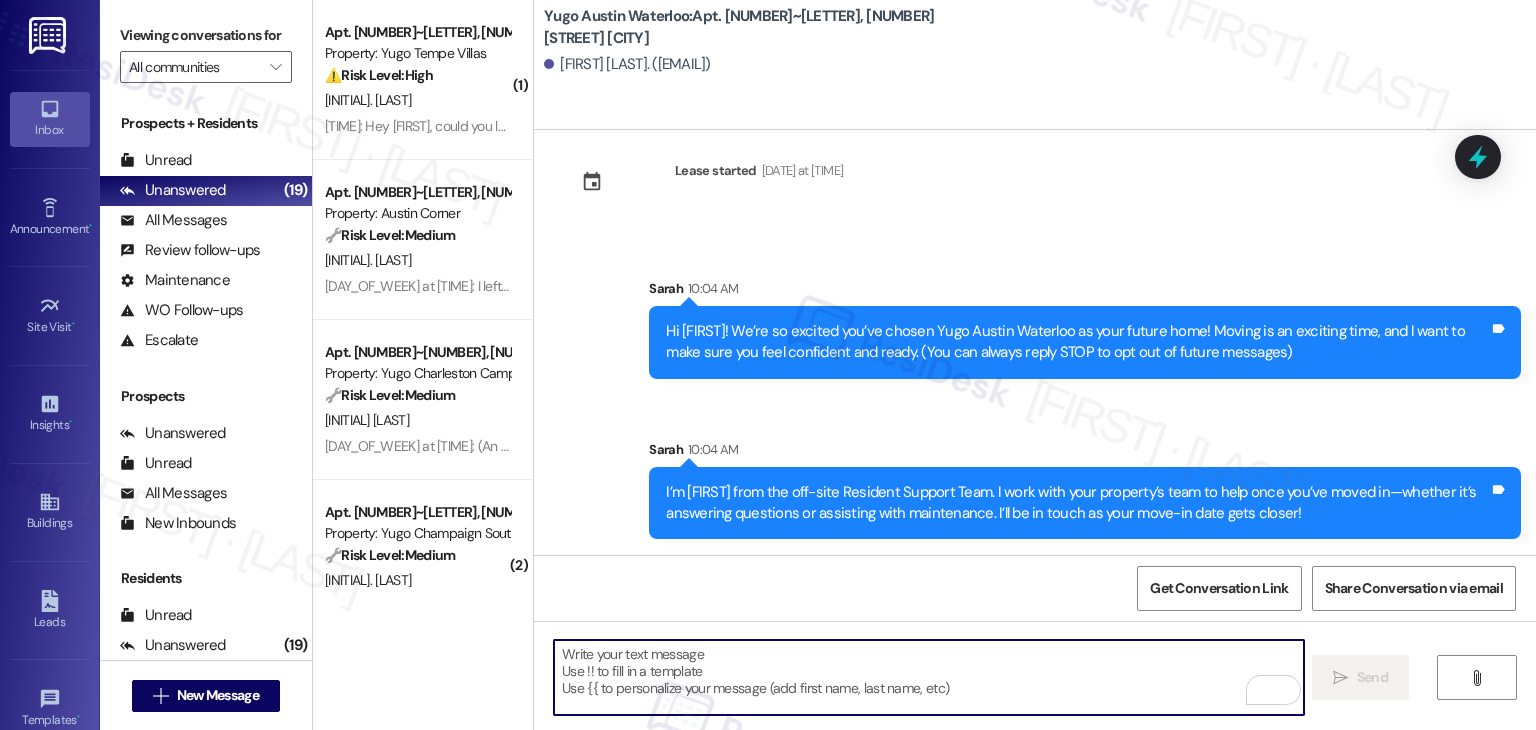 paste on "Move-in day will be busy as you get settled, but no reason it has to be stressful. Don’t forget that we offer a ⚡FAST PASS⚡for Move-In day if your checklist has been completed 2 weeks prior to move-in. Login to your Resident Portal today to complete those outstanding items!" 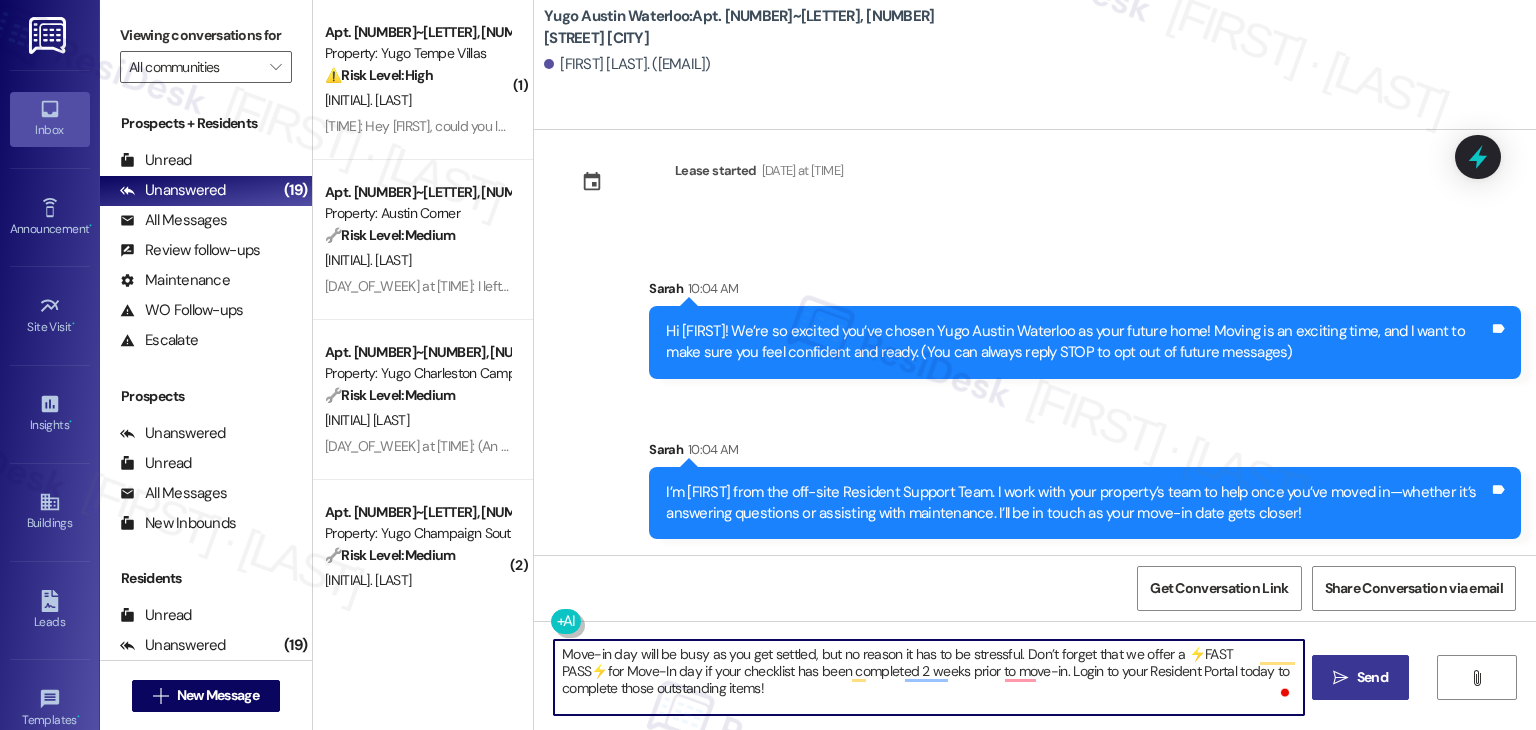 type on "Move-in day will be busy as you get settled, but no reason it has to be stressful. Don’t forget that we offer a ⚡FAST PASS⚡for Move-In day if your checklist has been completed 2 weeks prior to move-in. Login to your Resident Portal today to complete those outstanding items!" 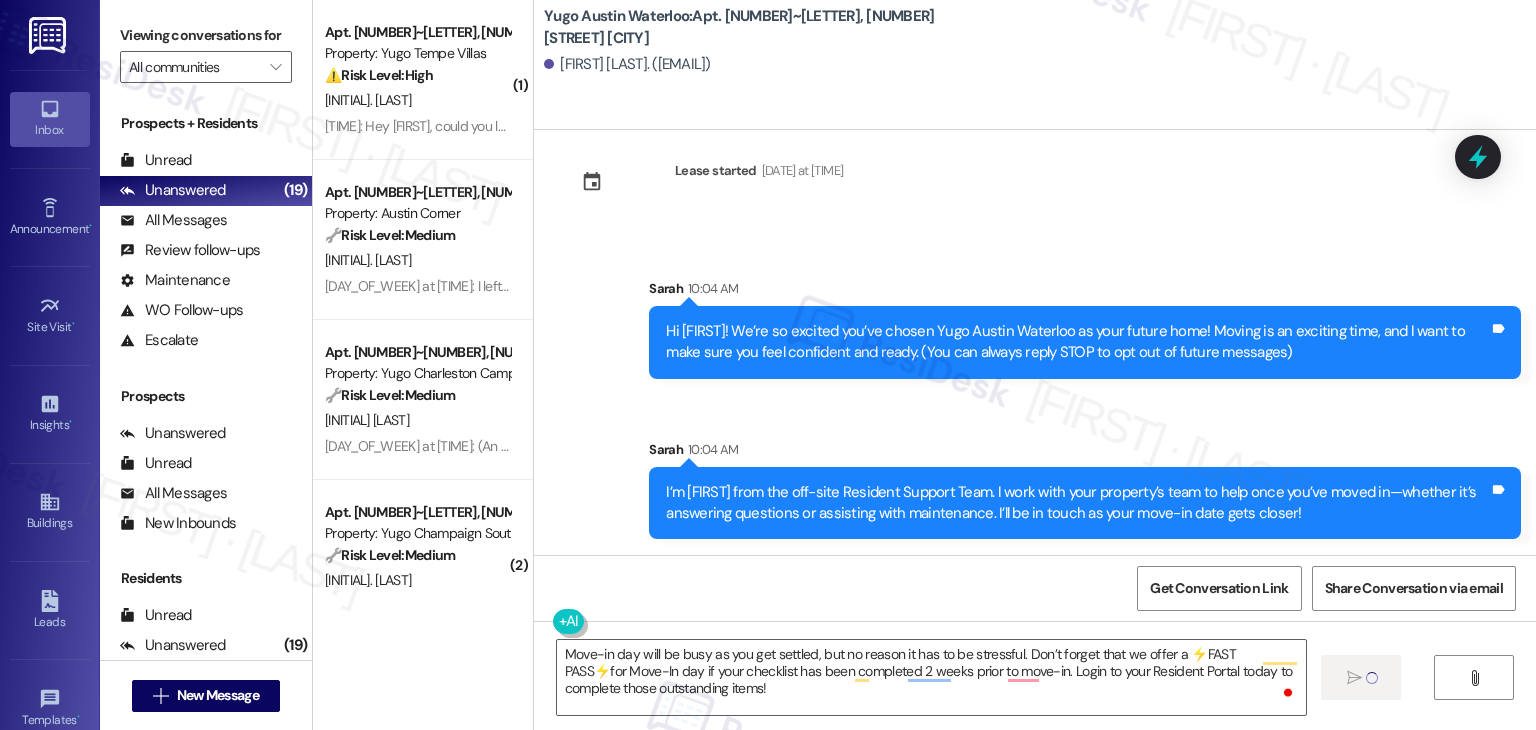 type 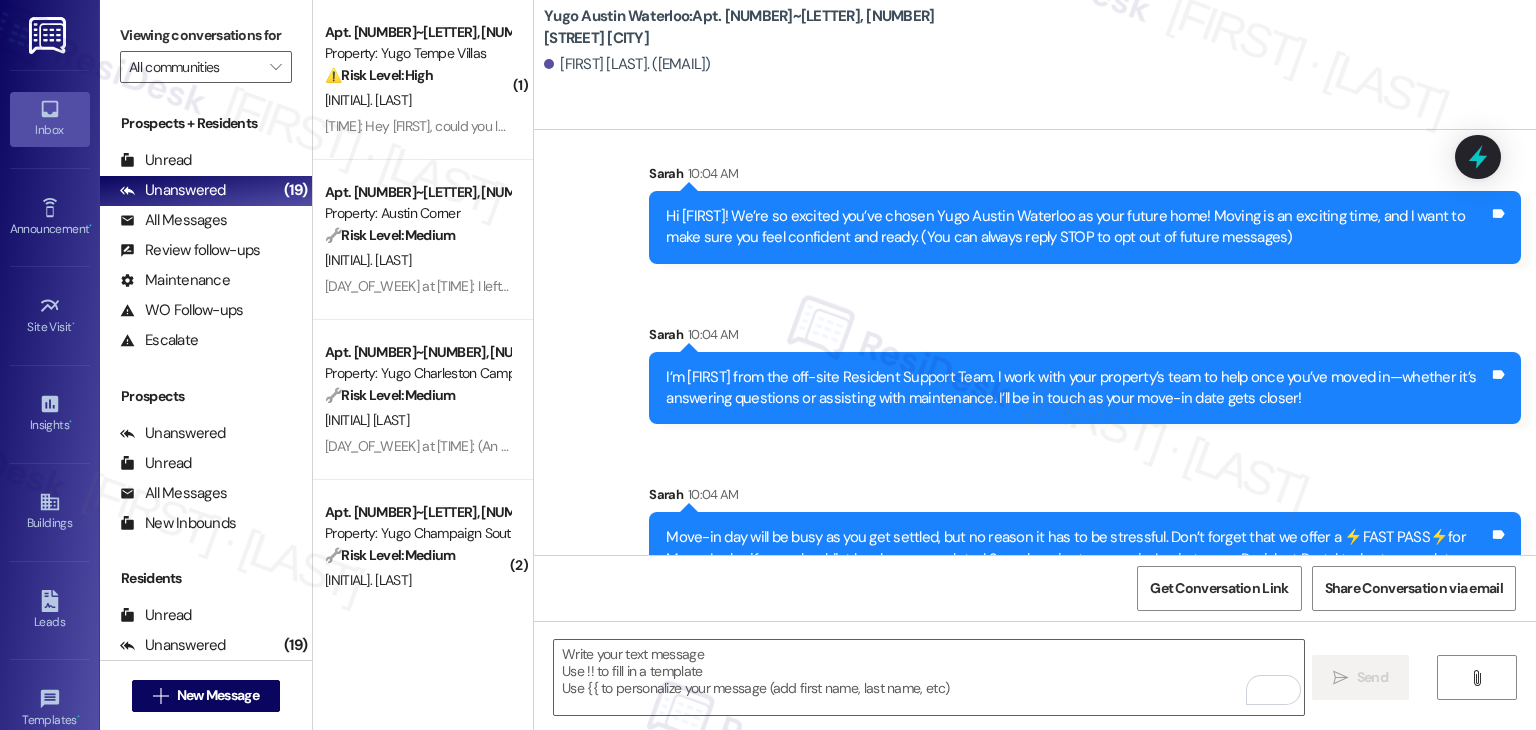 scroll, scrollTop: 213, scrollLeft: 0, axis: vertical 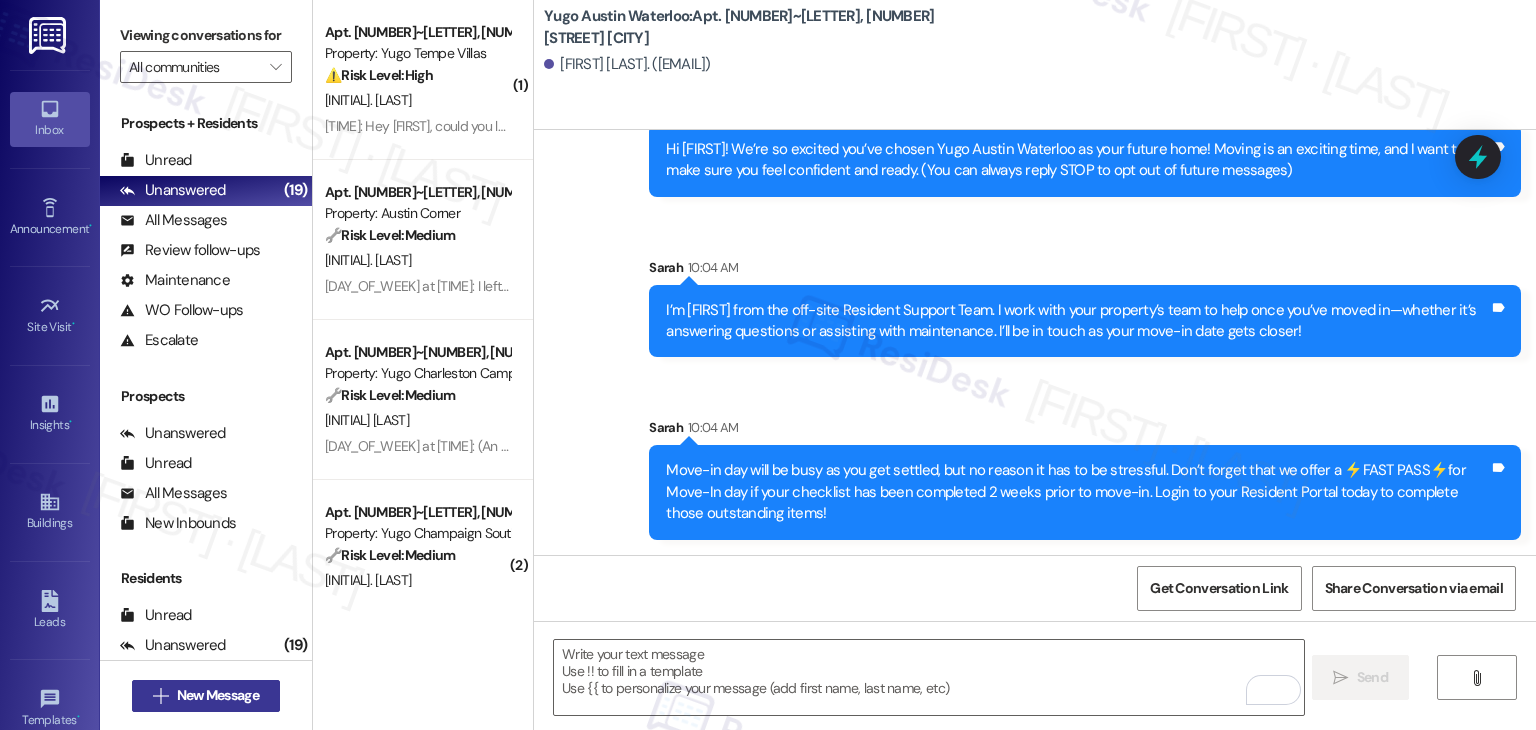 click on "New Message" at bounding box center (218, 695) 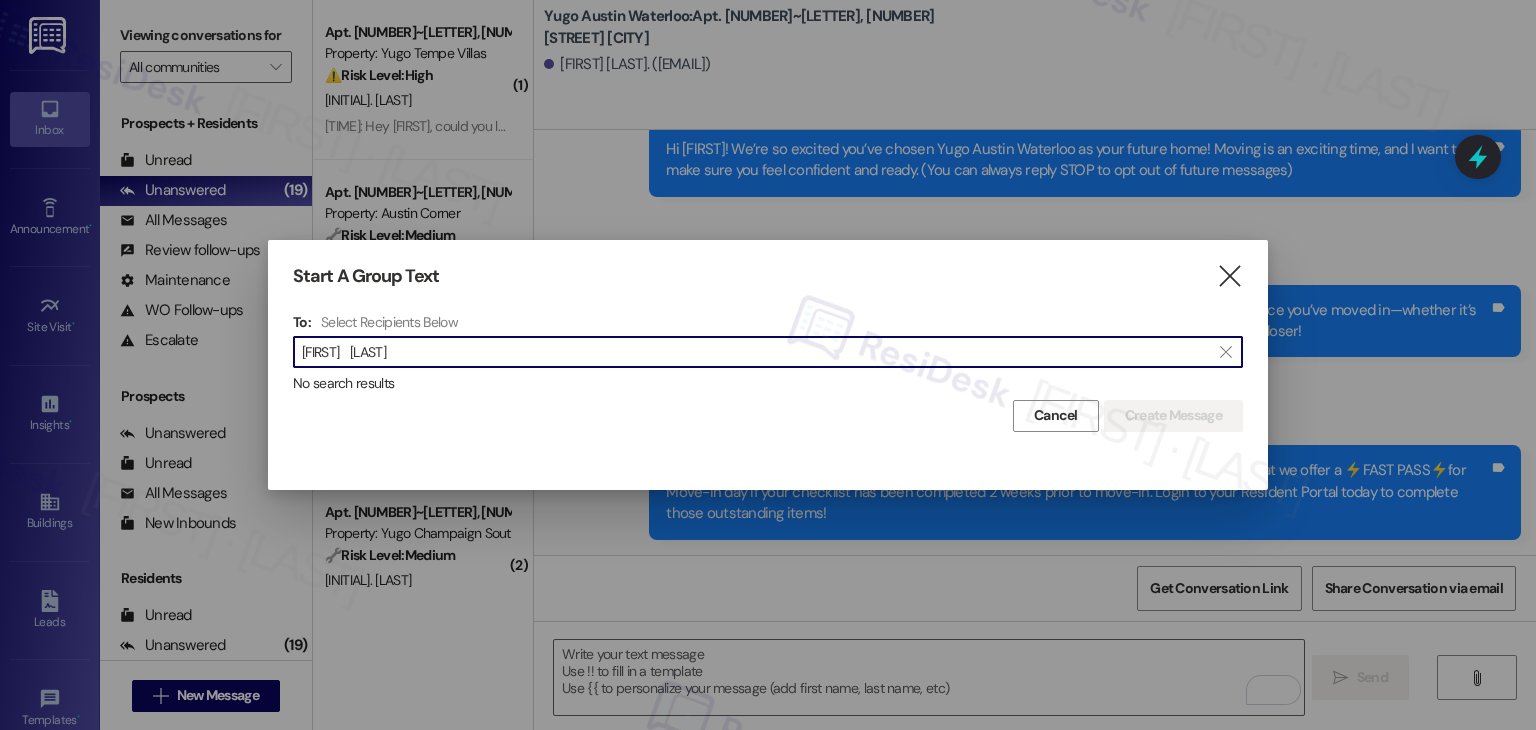 click on "Olivia	Connell" at bounding box center [756, 352] 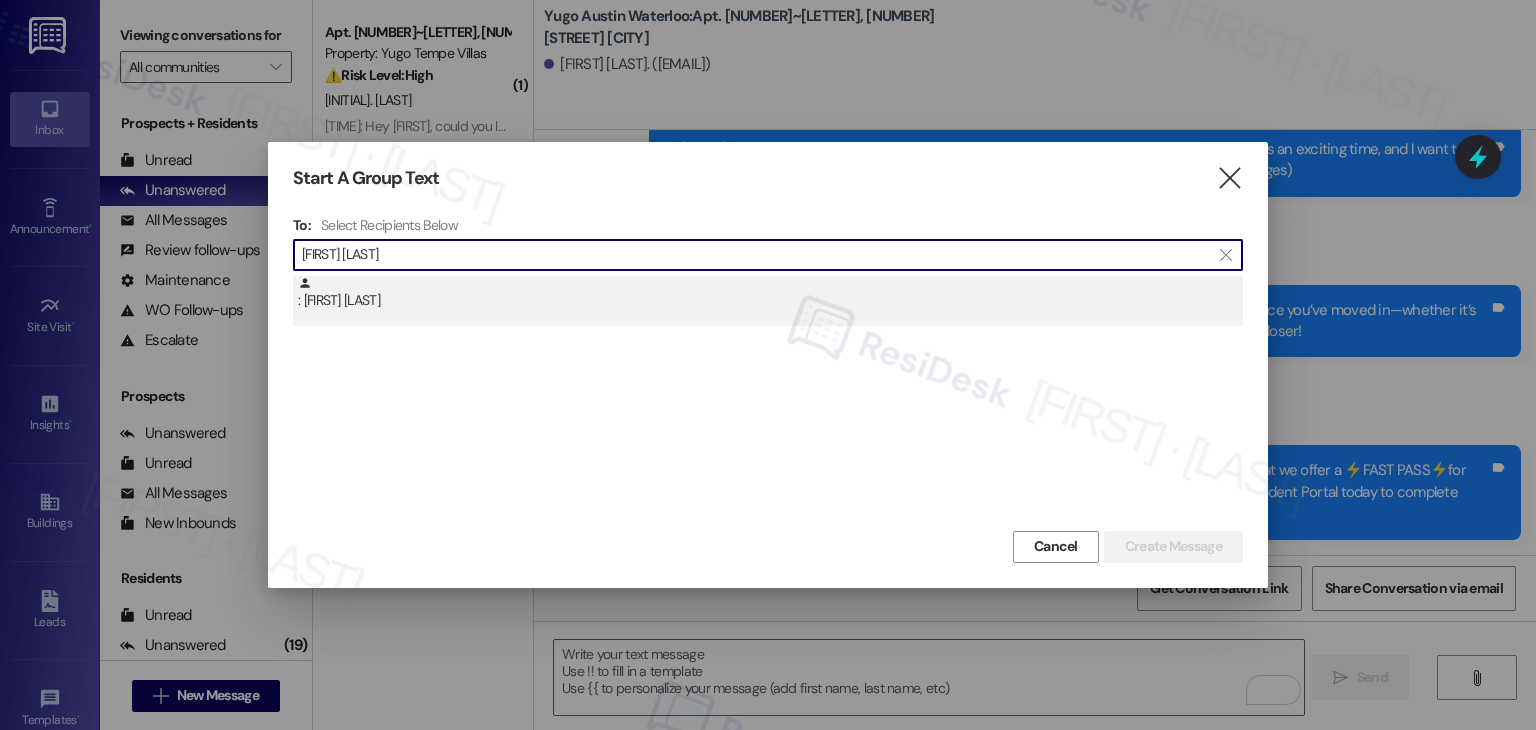 type on "Olivia Connell" 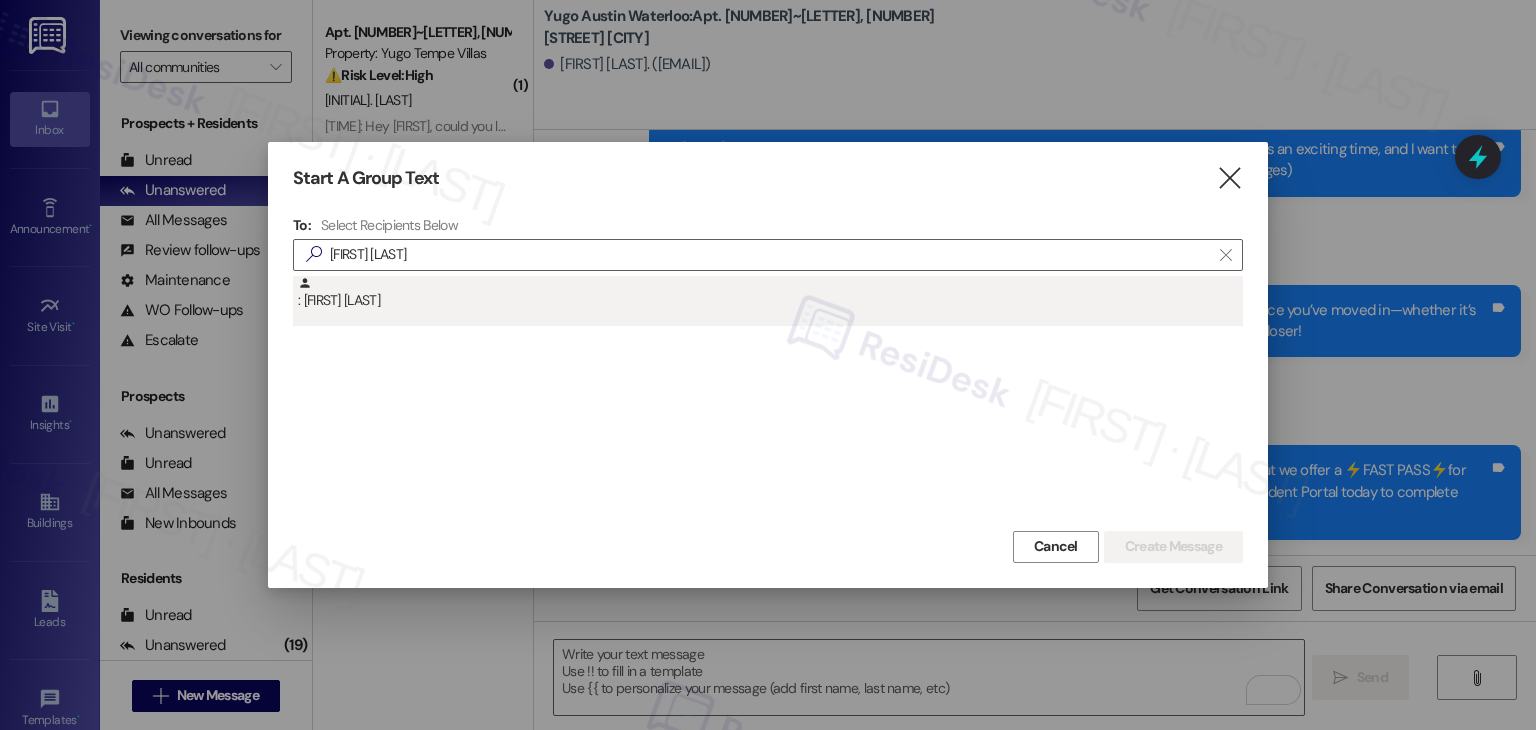 click on ": Olivia Connell" at bounding box center [770, 293] 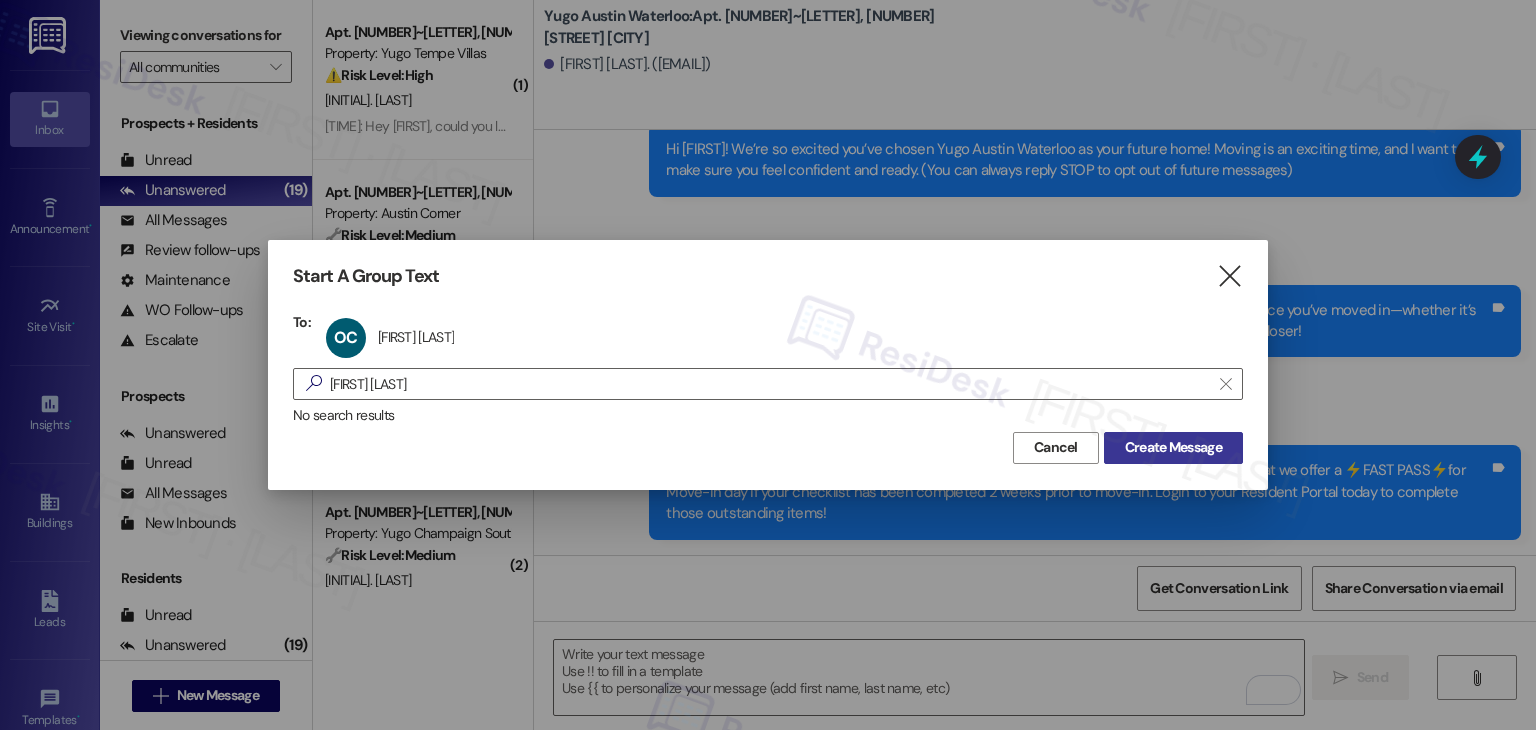 click on "Create Message" at bounding box center (1173, 447) 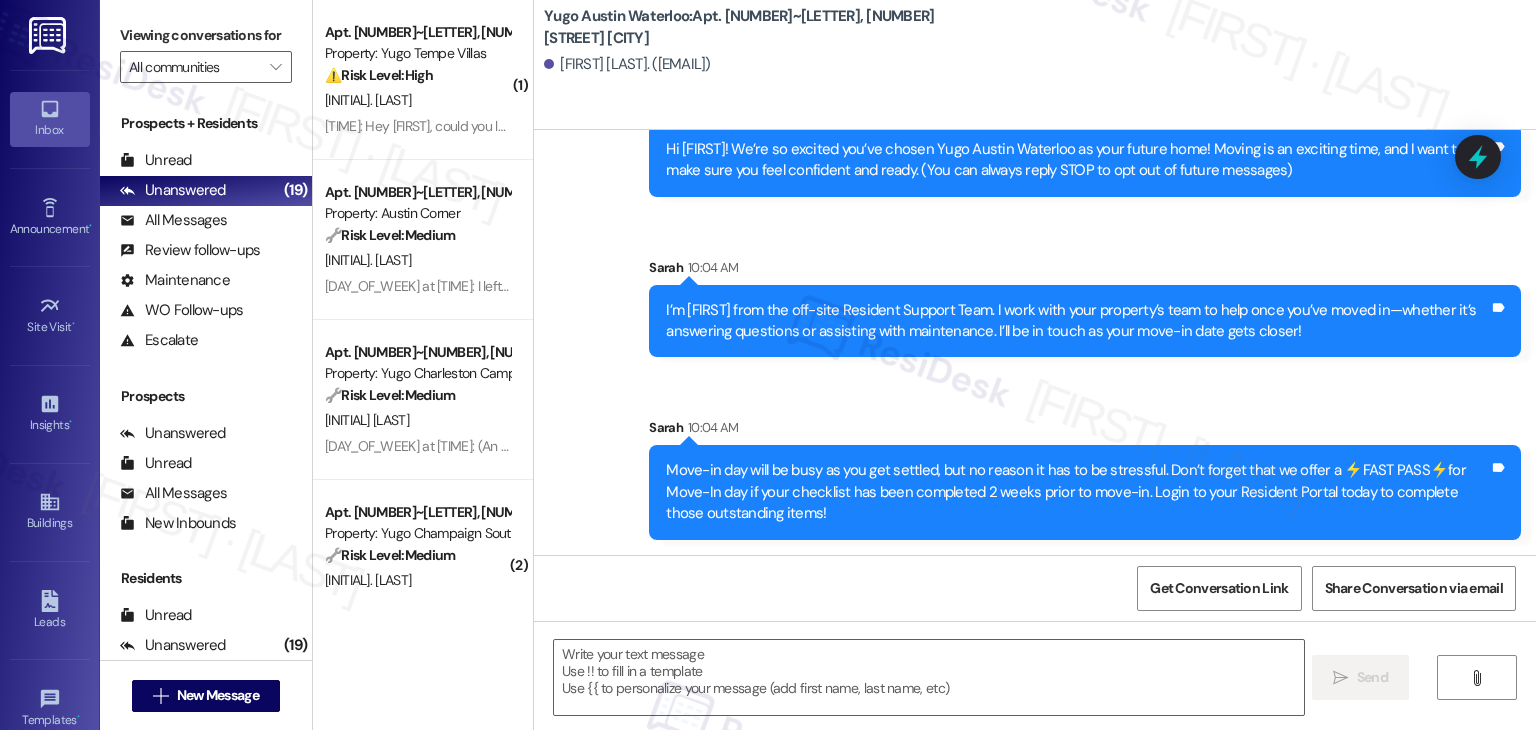type on "Fetching suggested responses. Please feel free to read through the conversation in the meantime." 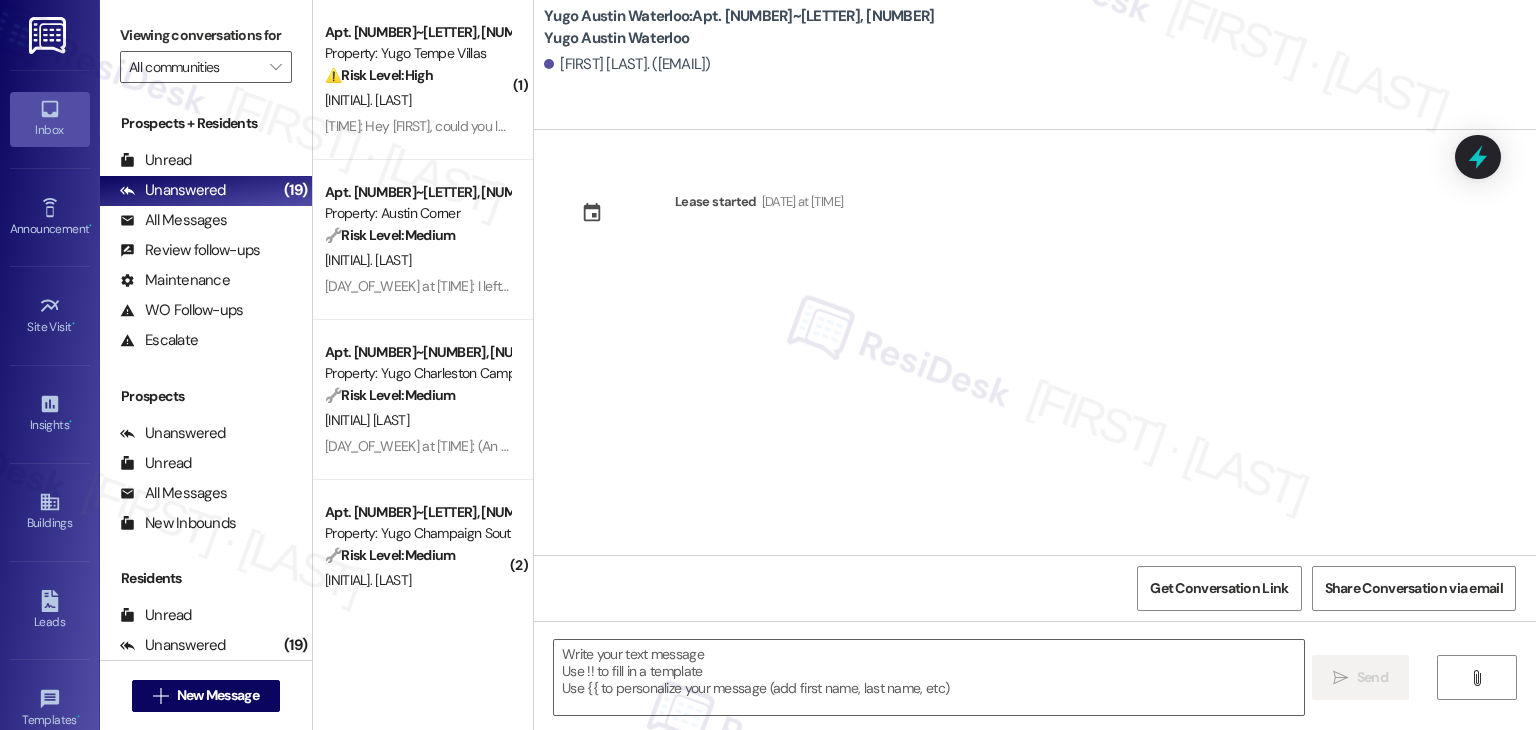 type on "Fetching suggested responses. Please feel free to read through the conversation in the meantime." 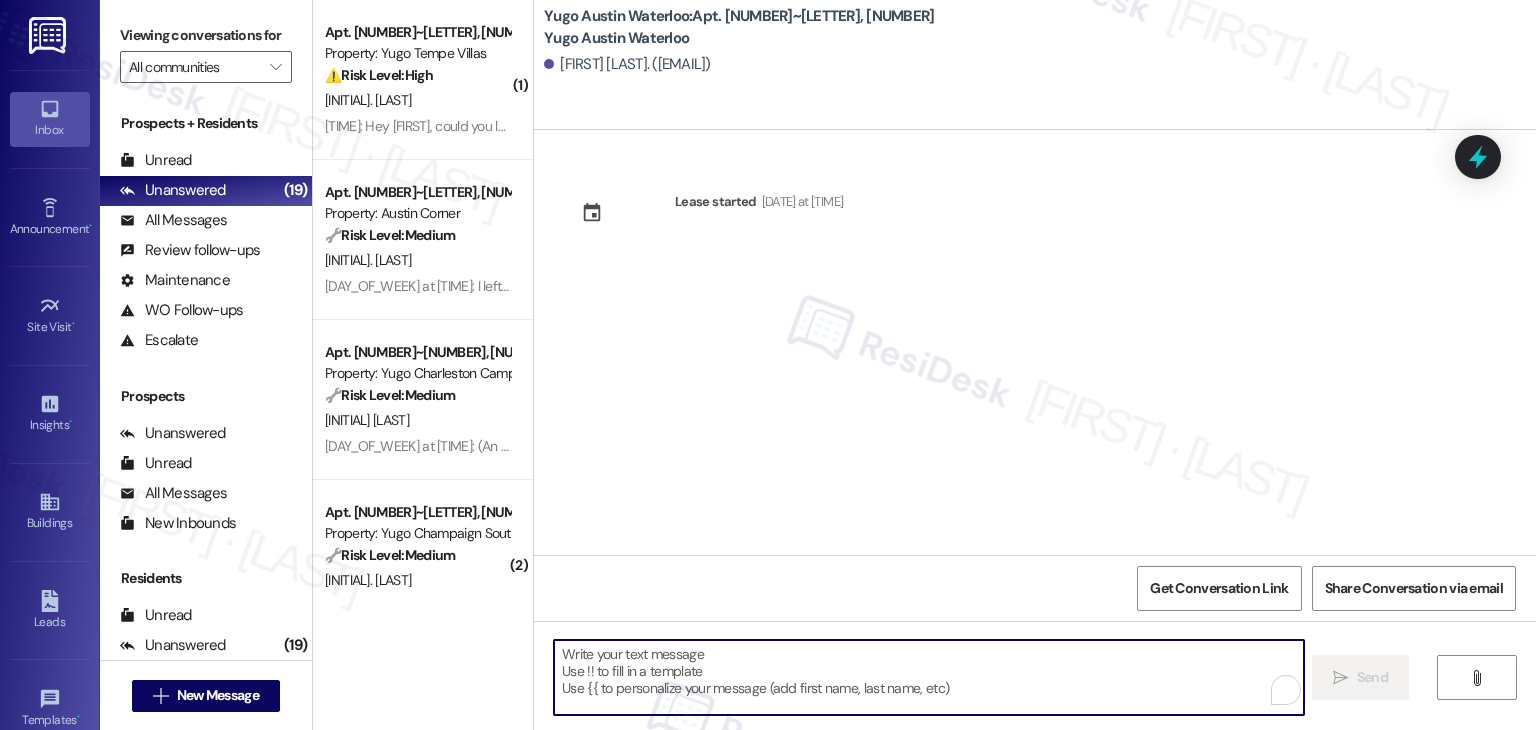 click at bounding box center (928, 677) 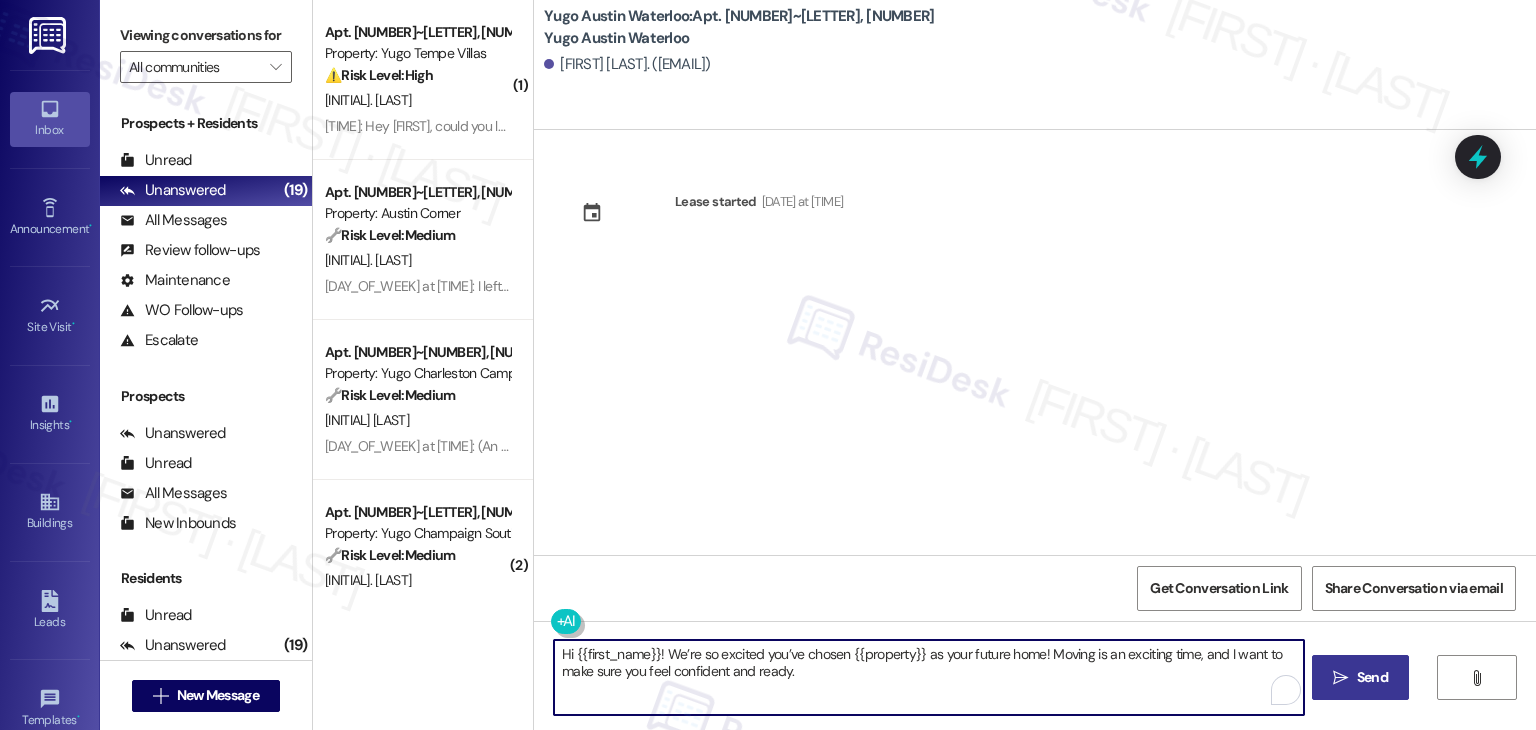 type on "Hi {{first_name}}! We’re so excited you’ve chosen {{property}} as your future home! Moving is an exciting time, and I want to make sure you feel confident and ready." 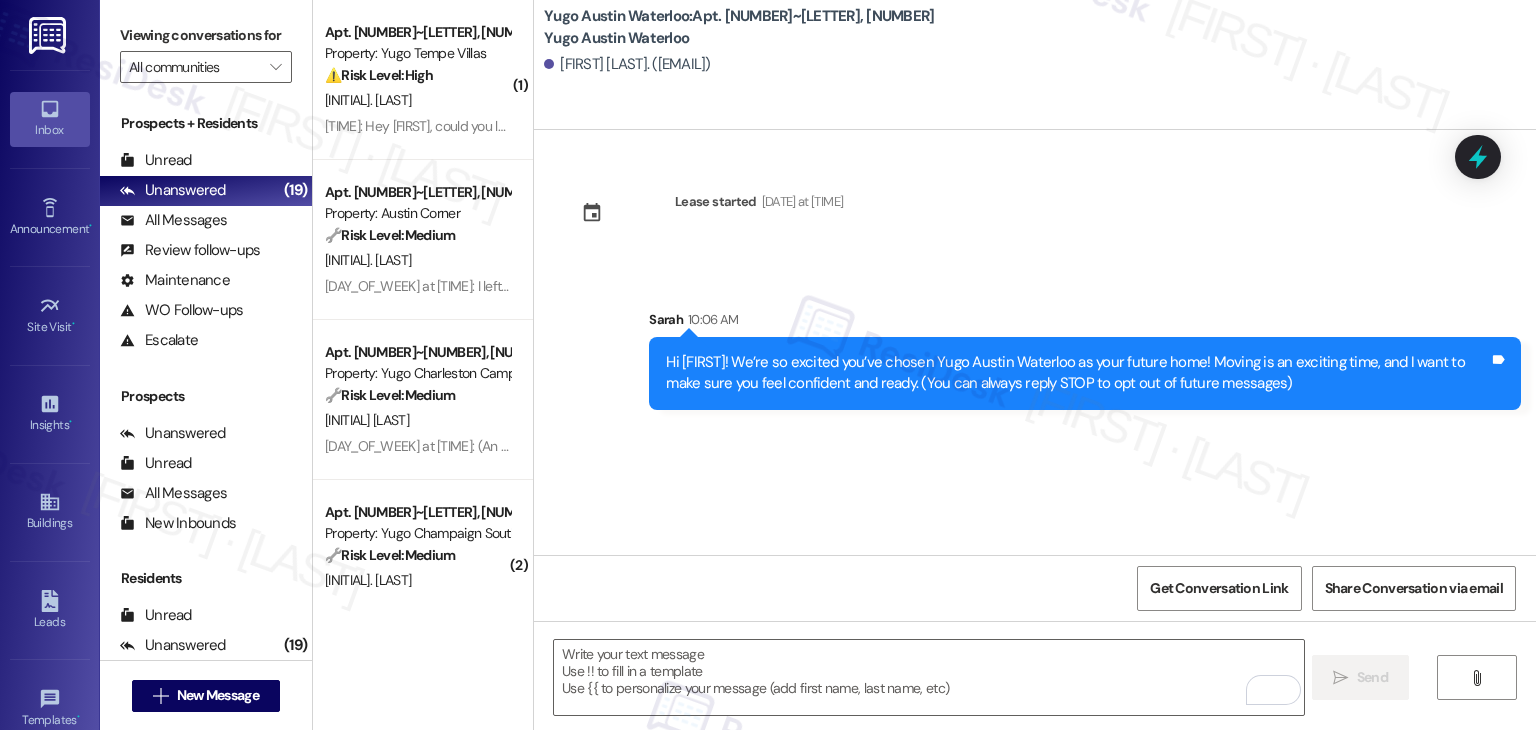 drag, startPoint x: 696, startPoint y: 450, endPoint x: 696, endPoint y: 484, distance: 34 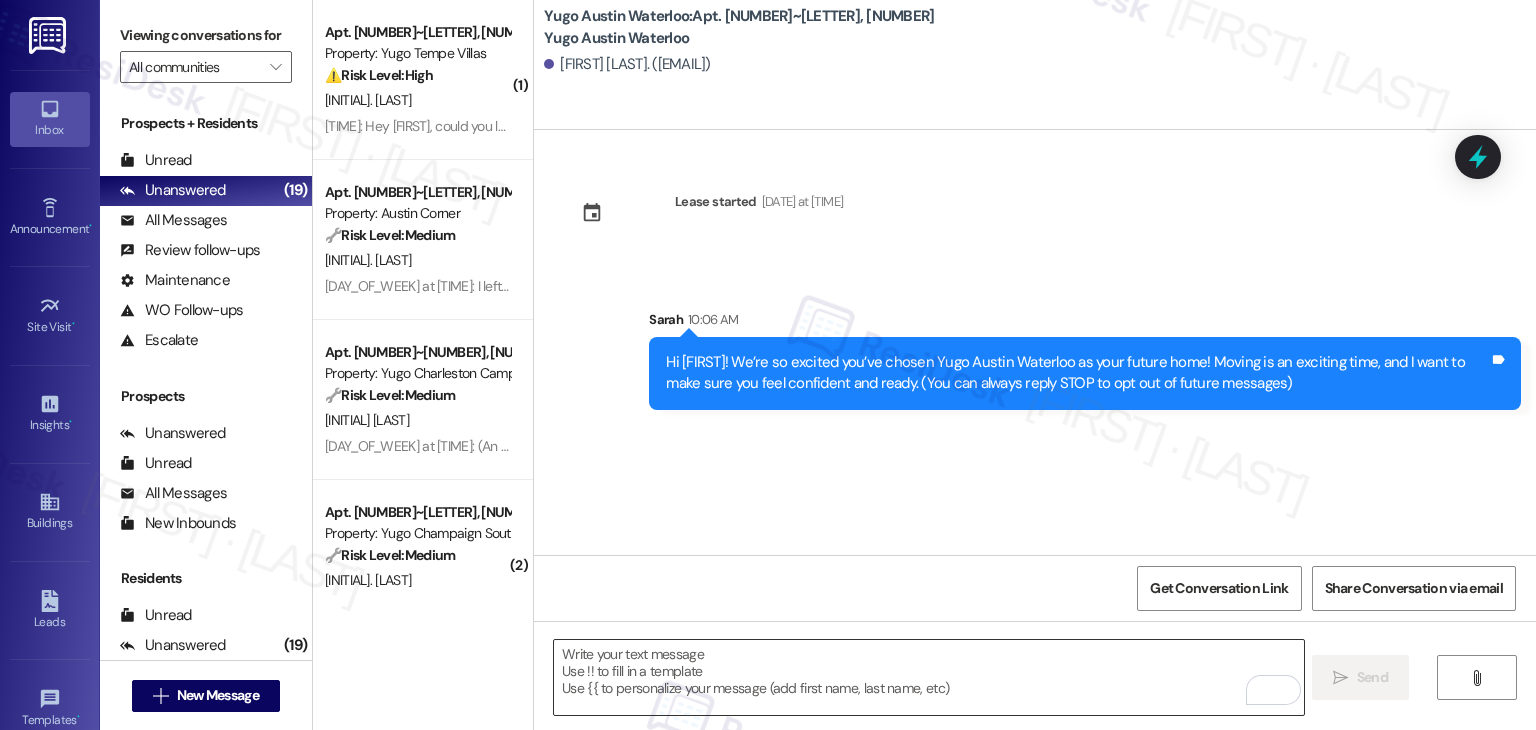 click at bounding box center (928, 677) 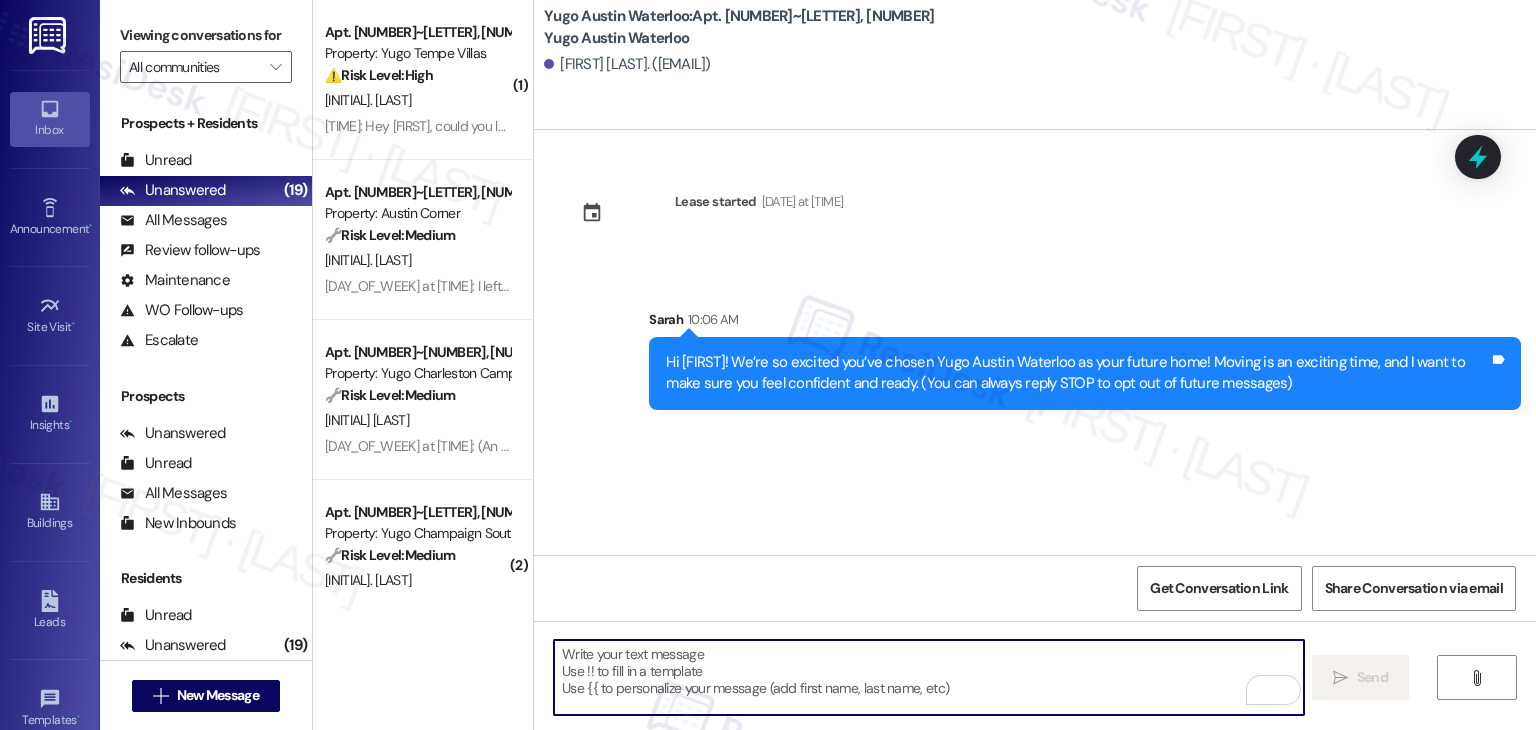 paste on "I’m Sarah from the off-site Resident Support Team. I work with your property’s team to help once you’ve moved in—whether it’s answering questions or assisting with maintenance. I’ll be in touch as your move-in date gets closer!" 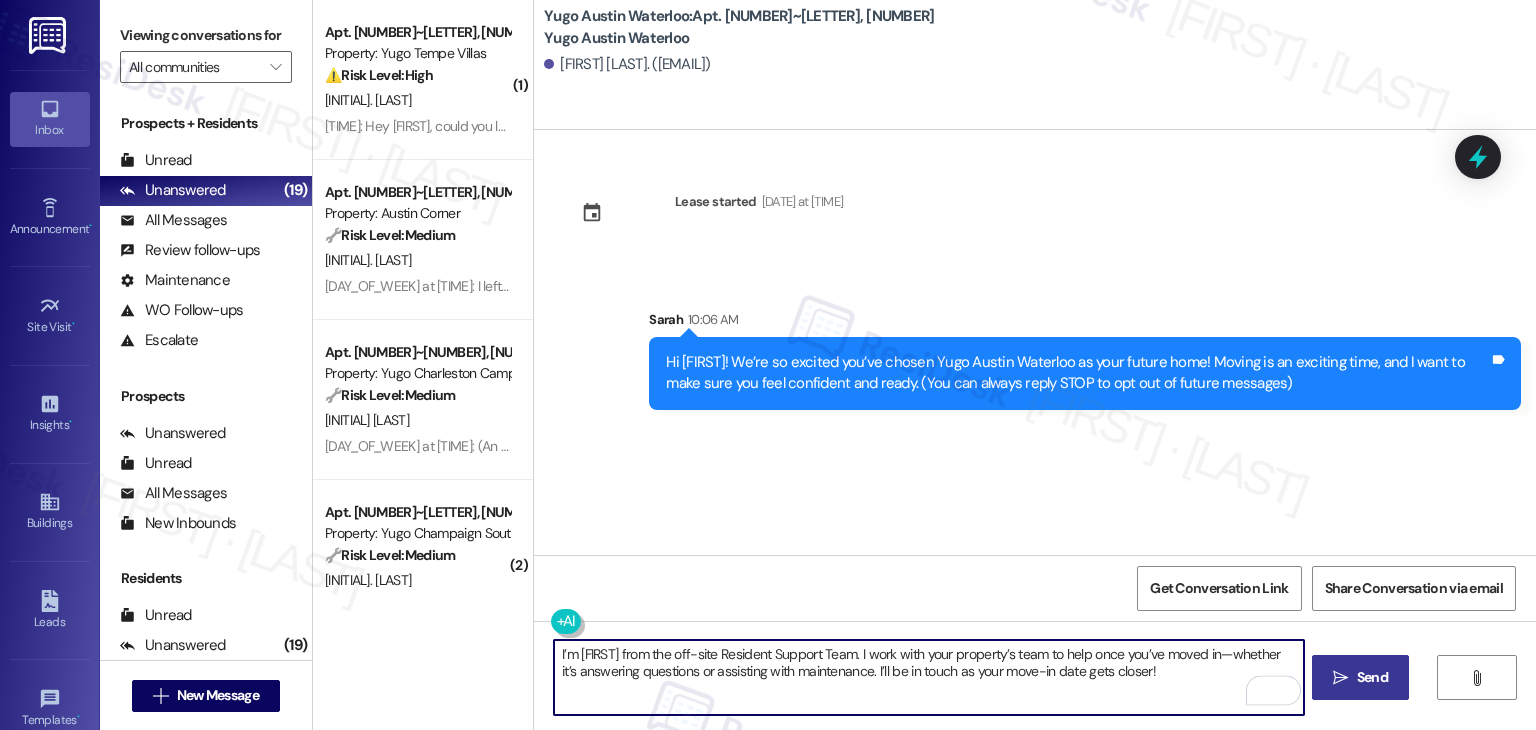 type on "I’m Sarah from the off-site Resident Support Team. I work with your property’s team to help once you’ve moved in—whether it’s answering questions or assisting with maintenance. I’ll be in touch as your move-in date gets closer!" 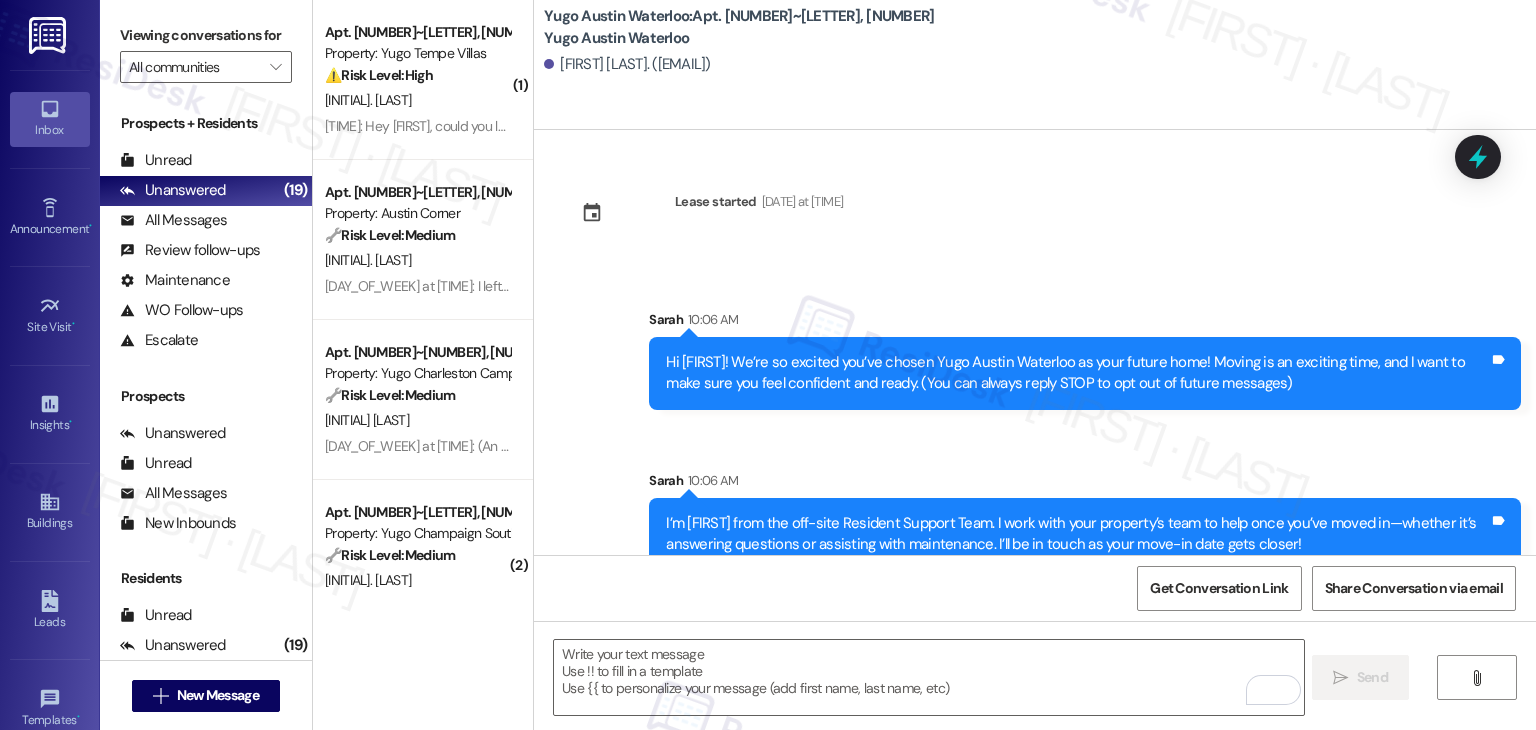 click on "Sent via SMS Sarah 10:06 AM Hi Olivia! We’re so excited you’ve chosen Yugo Austin Waterloo as your future home! Moving is an exciting time, and I want to make sure you feel confident and ready. (You can always reply STOP to opt out of future messages) Tags and notes Sent via SMS Sarah 10:06 AM I’m Sarah from the off-site Resident Support Team. I work with your property’s team to help once you’ve moved in—whether it’s answering questions or assisting with maintenance. I’ll be in touch as your move-in date gets closer! Tags and notes" at bounding box center (1035, 425) 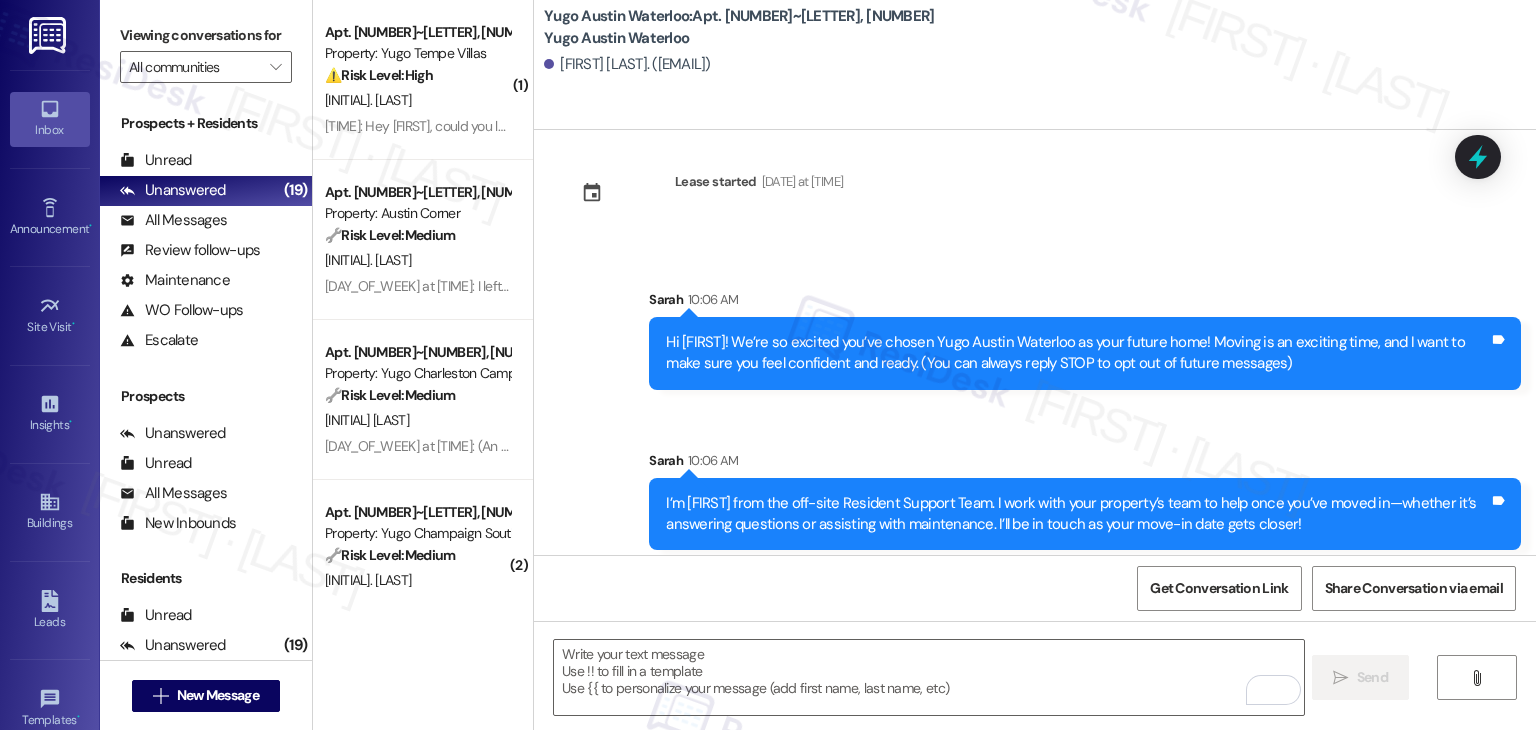 scroll, scrollTop: 32, scrollLeft: 0, axis: vertical 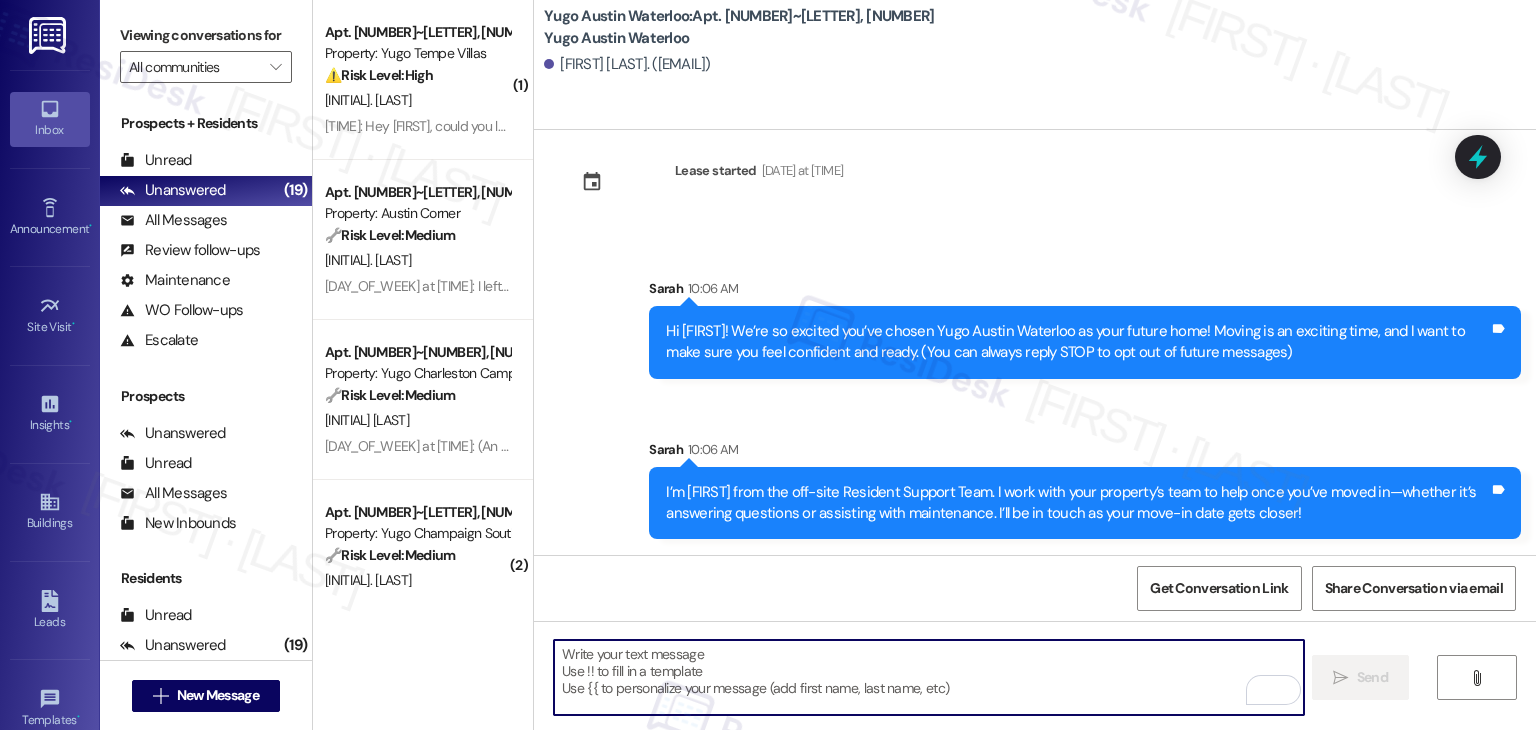 click at bounding box center (928, 677) 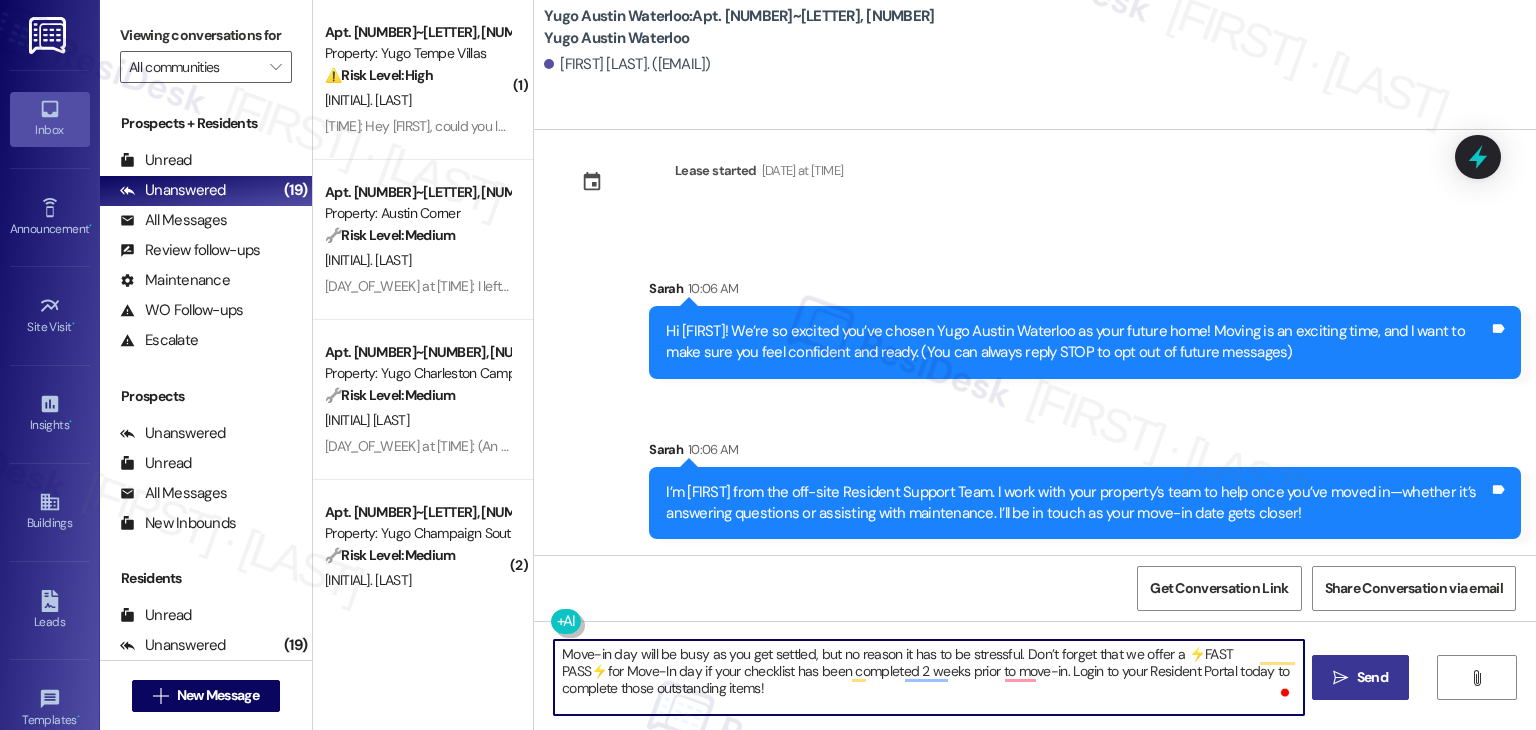 type on "Move-in day will be busy as you get settled, but no reason it has to be stressful. Don’t forget that we offer a ⚡FAST PASS⚡for Move-In day if your checklist has been completed 2 weeks prior to move-in. Login to your Resident Portal today to complete those outstanding items!" 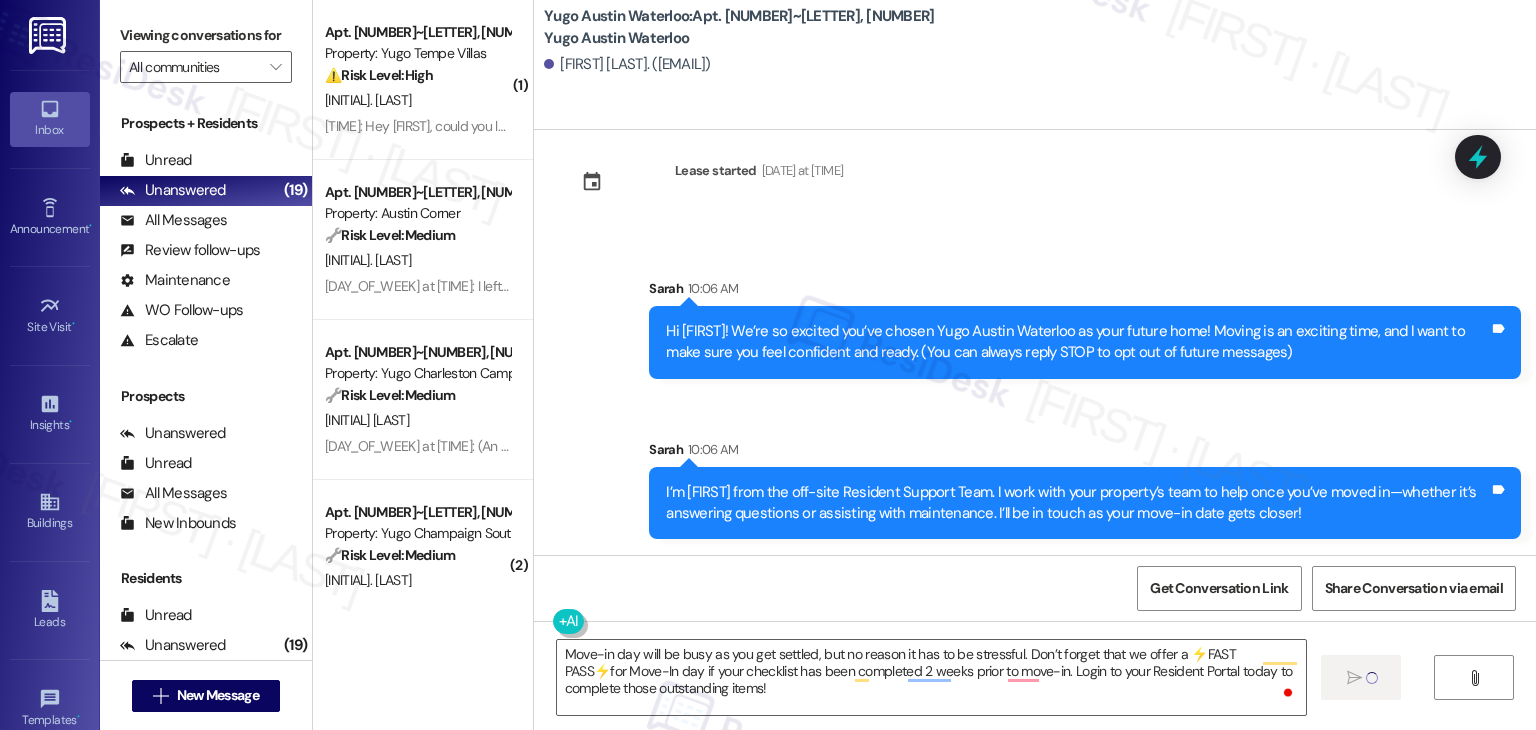 type 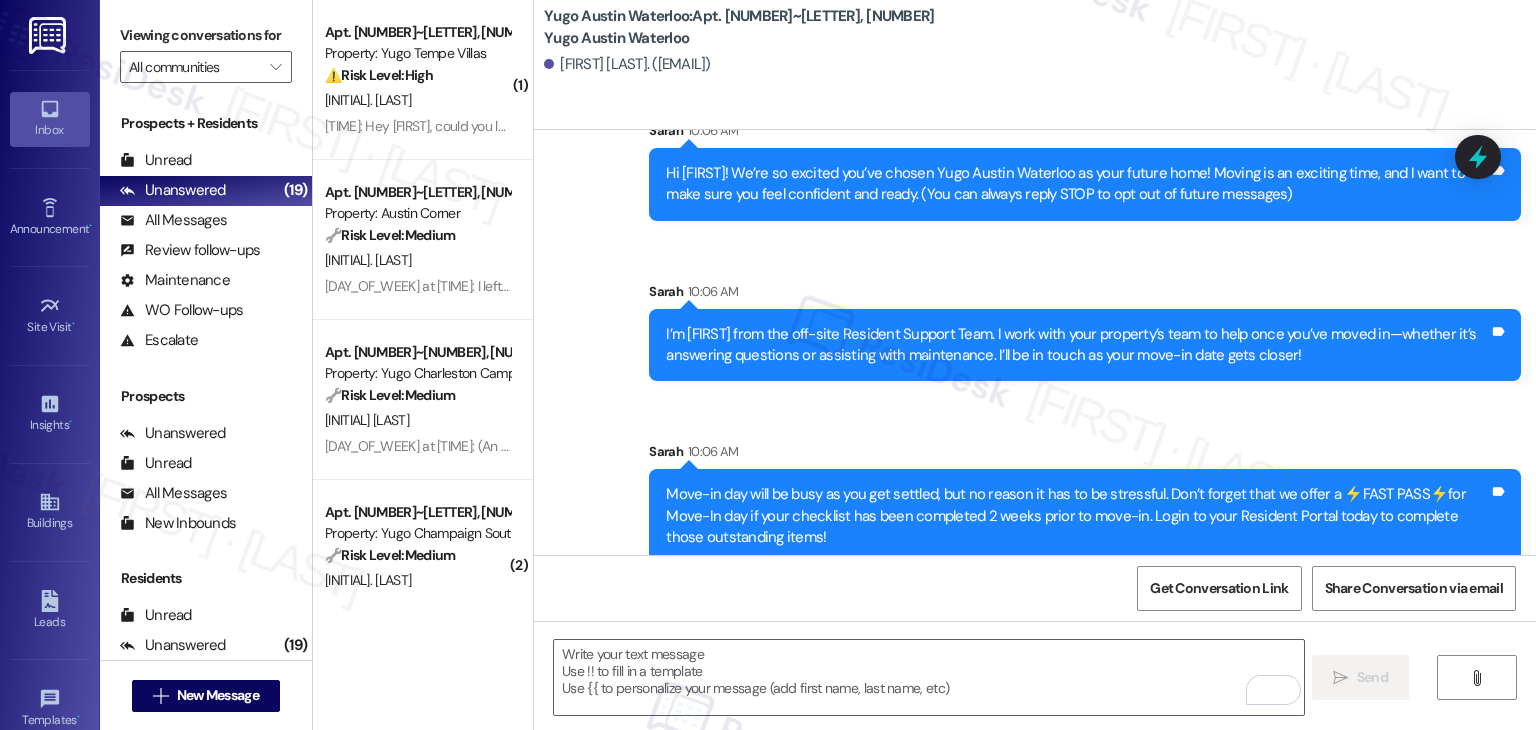 scroll, scrollTop: 213, scrollLeft: 0, axis: vertical 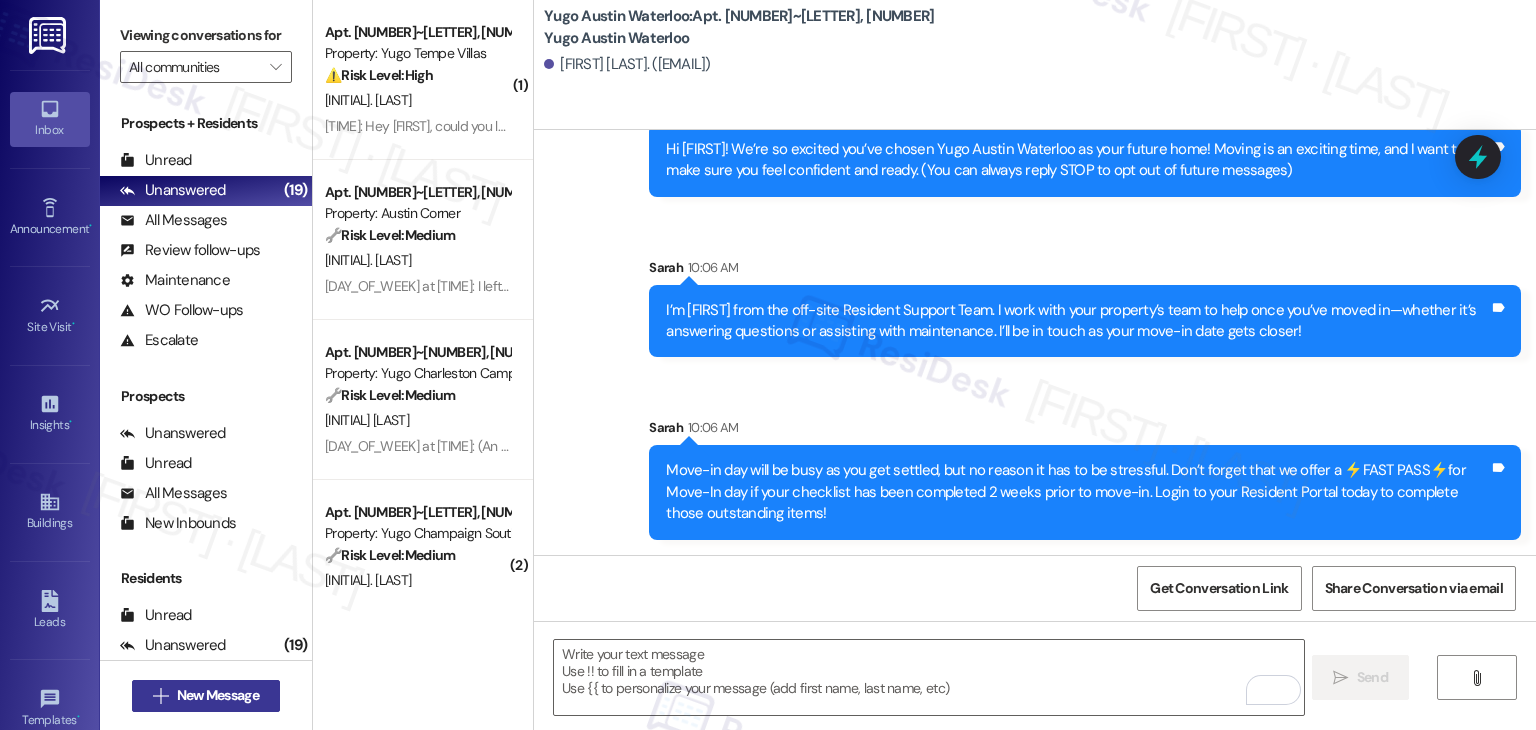 click on "New Message" at bounding box center [218, 695] 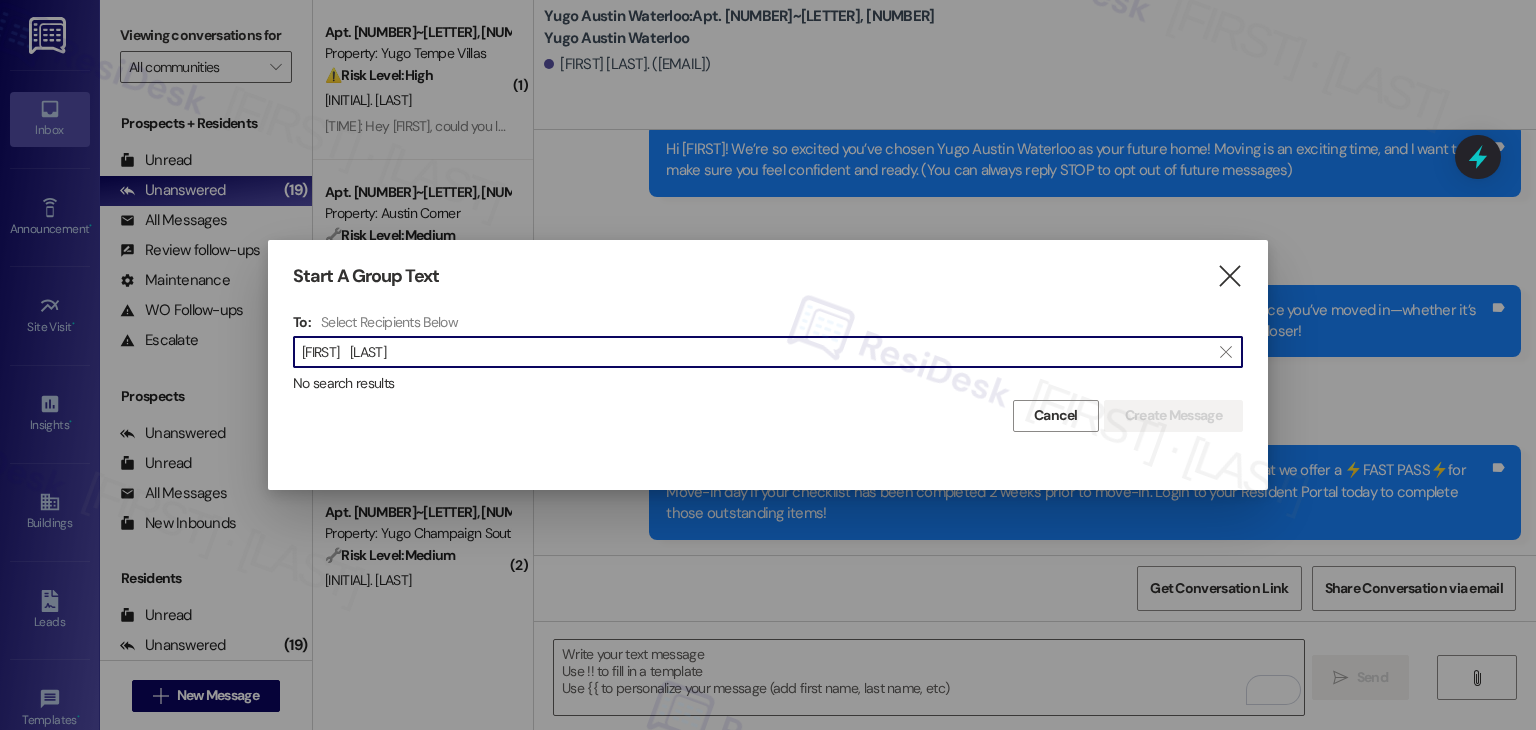 click on "To:  Select Recipients Below  Rachael	Gray  No search results" at bounding box center (768, 353) 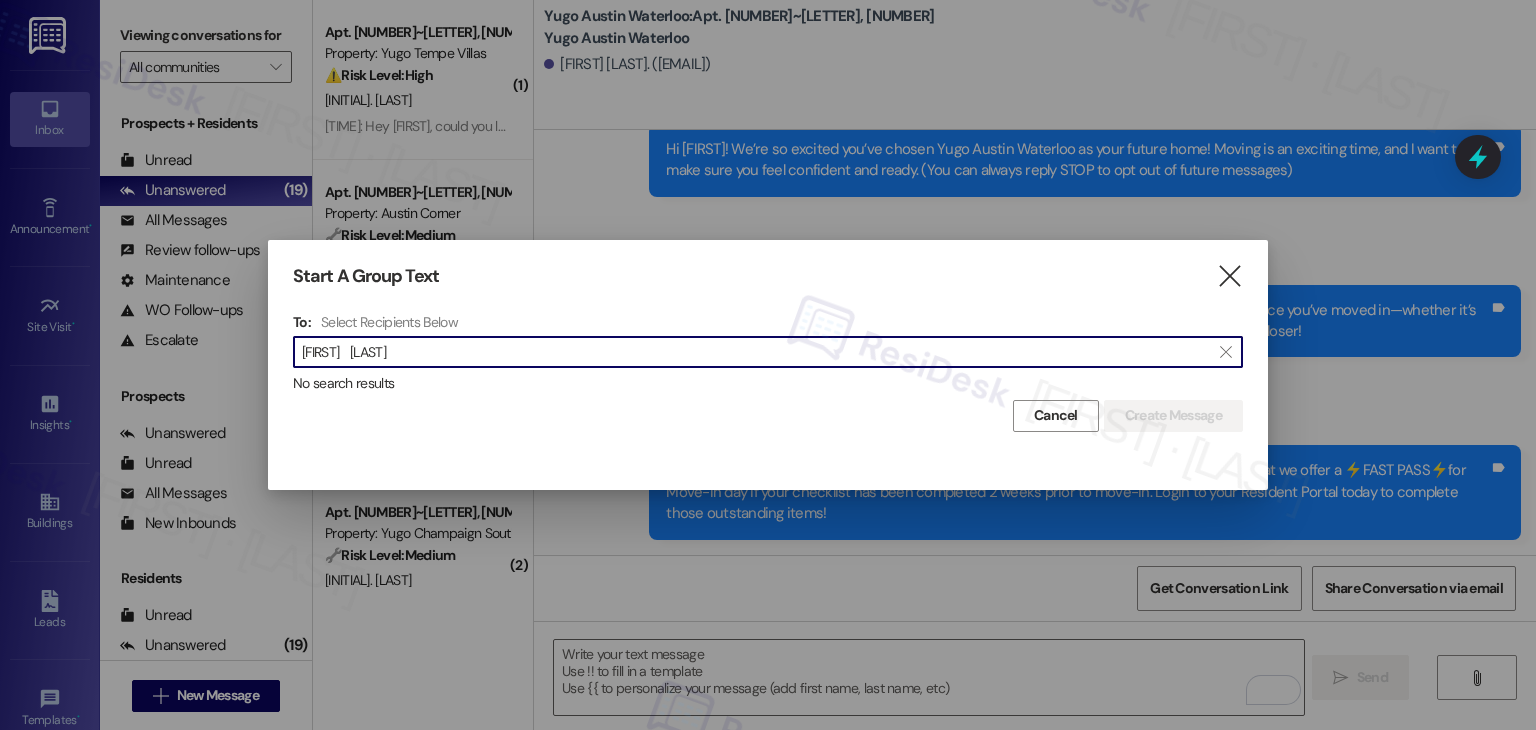 click on "Rachael	Gray" at bounding box center [756, 352] 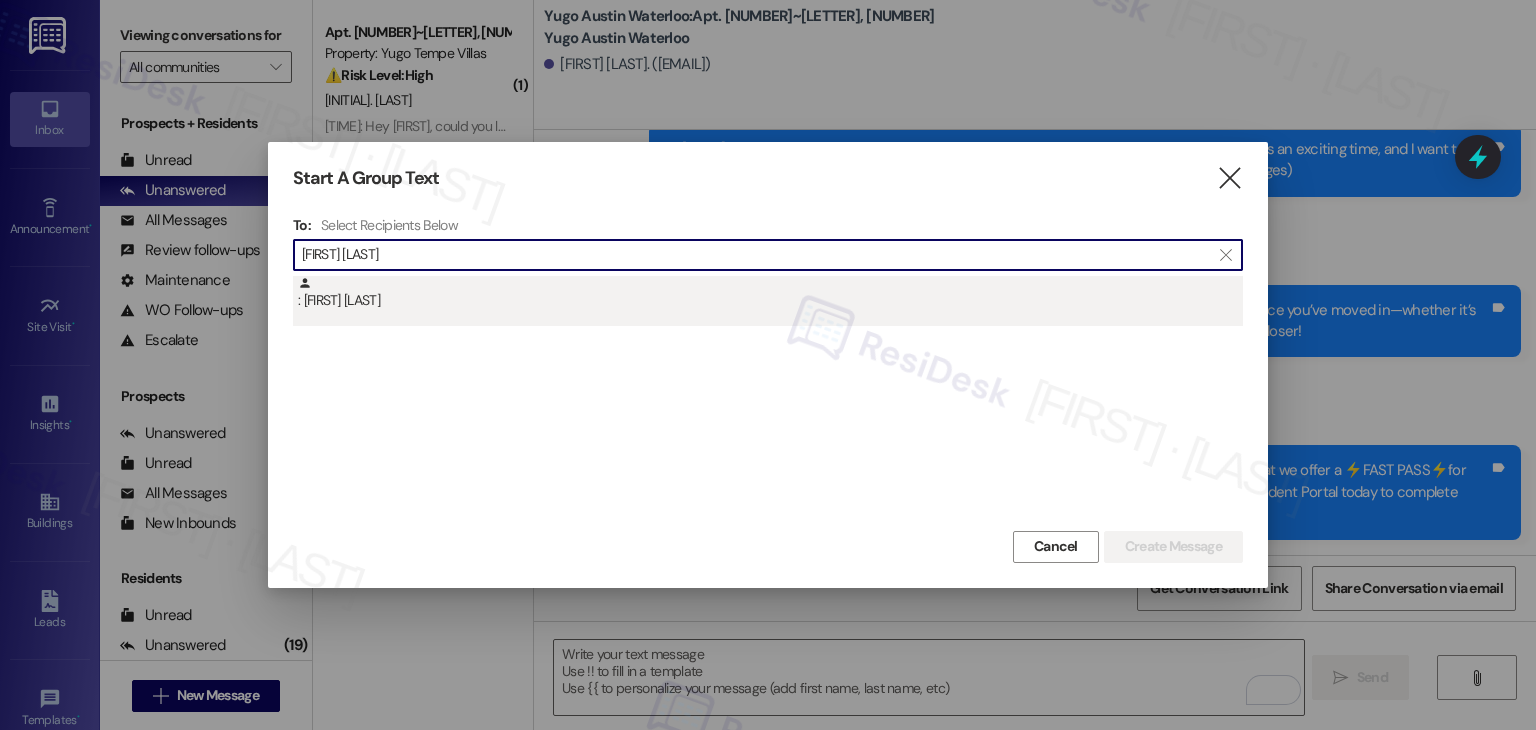 type on "Rachael Gray" 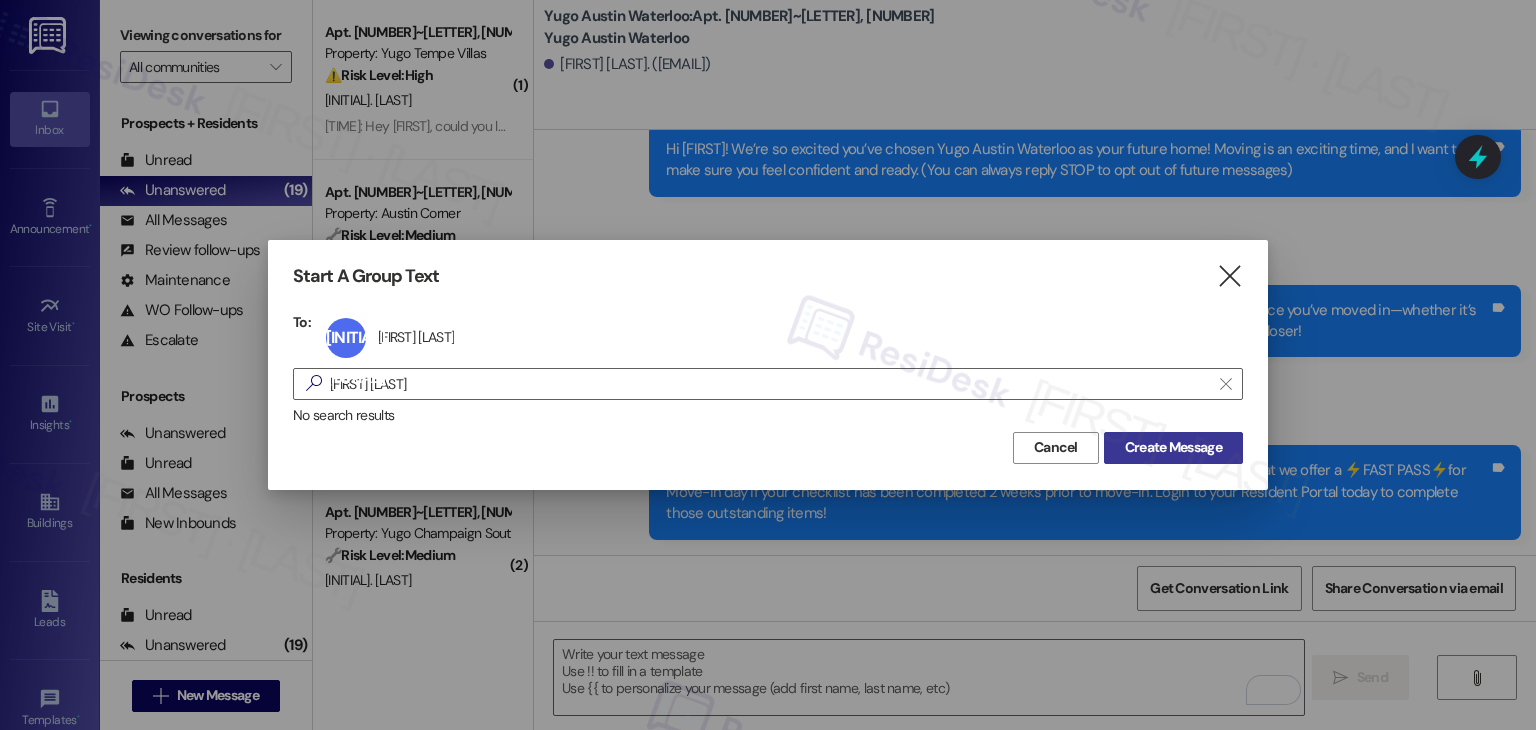 click on "Create Message" at bounding box center (1173, 448) 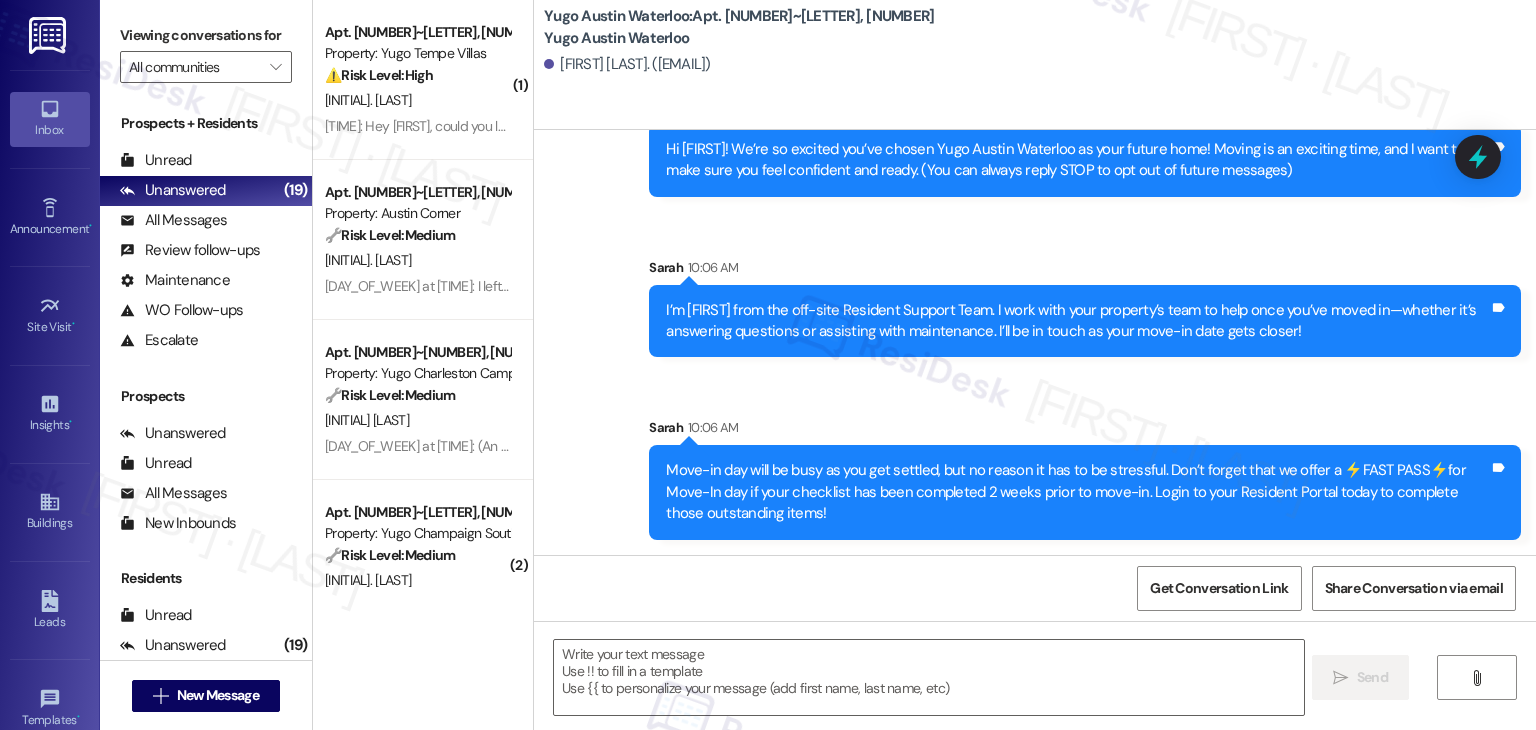 type on "Fetching suggested responses. Please feel free to read through the conversation in the meantime." 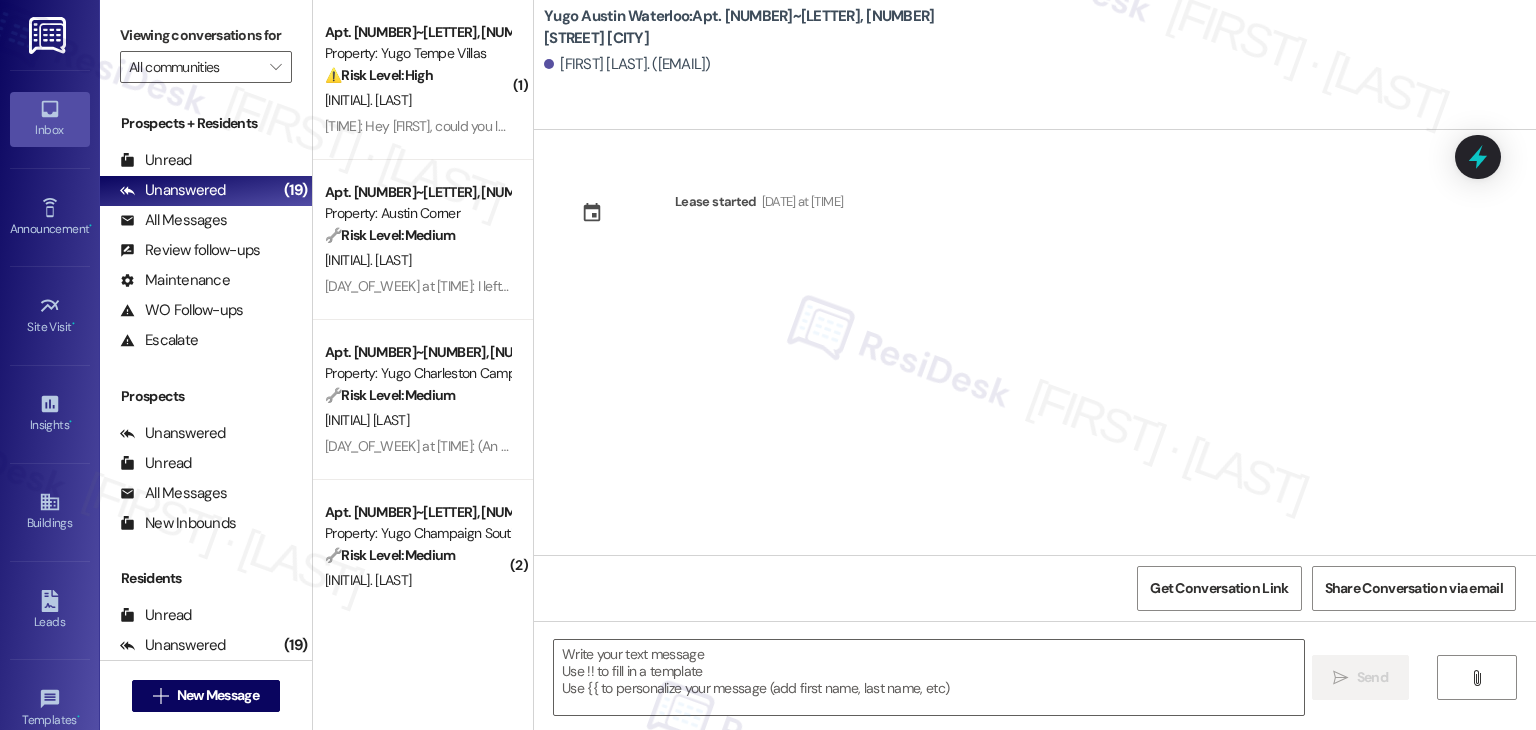 type on "Fetching suggested responses. Please feel free to read through the conversation in the meantime." 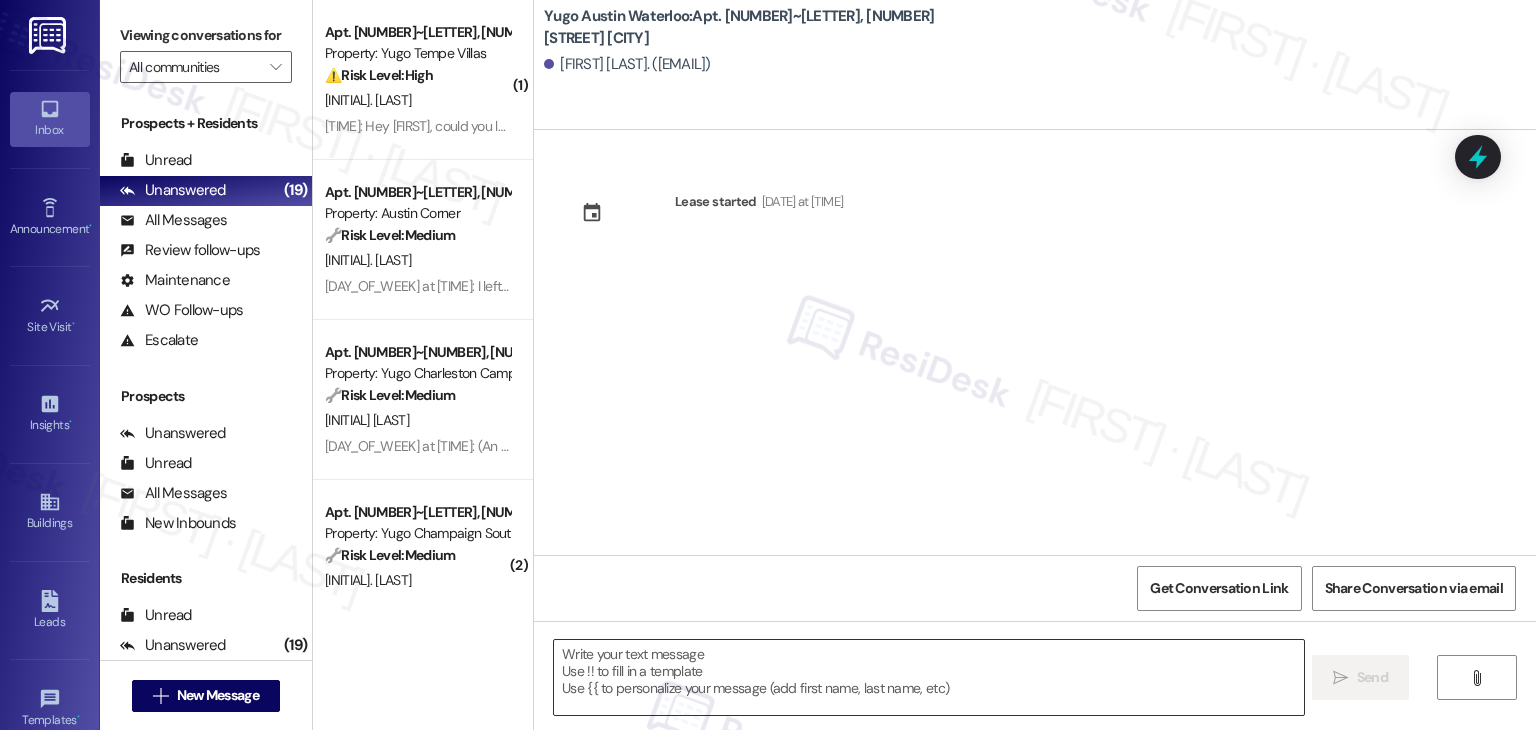 click at bounding box center [928, 677] 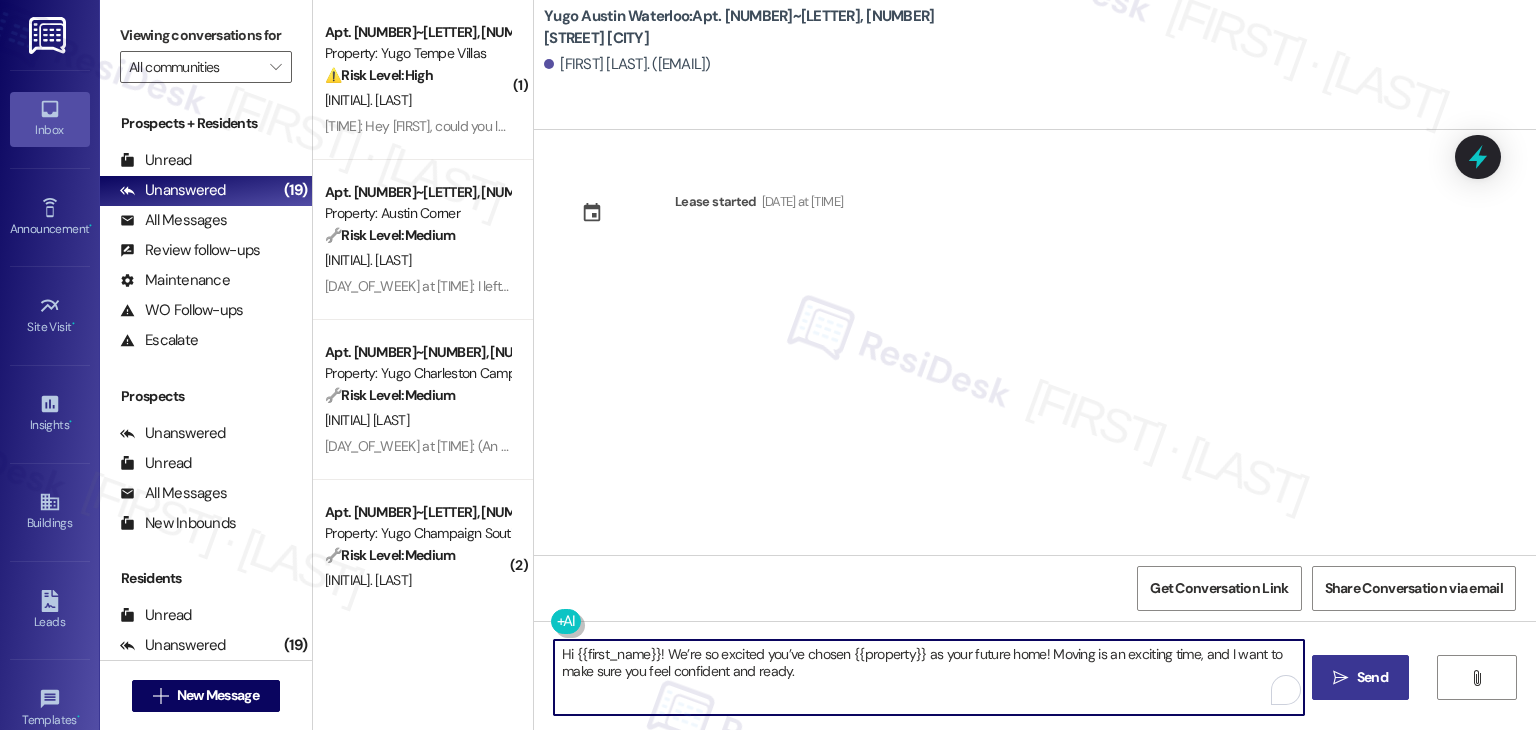 type on "Hi {{first_name}}! We’re so excited you’ve chosen {{property}} as your future home! Moving is an exciting time, and I want to make sure you feel confident and ready." 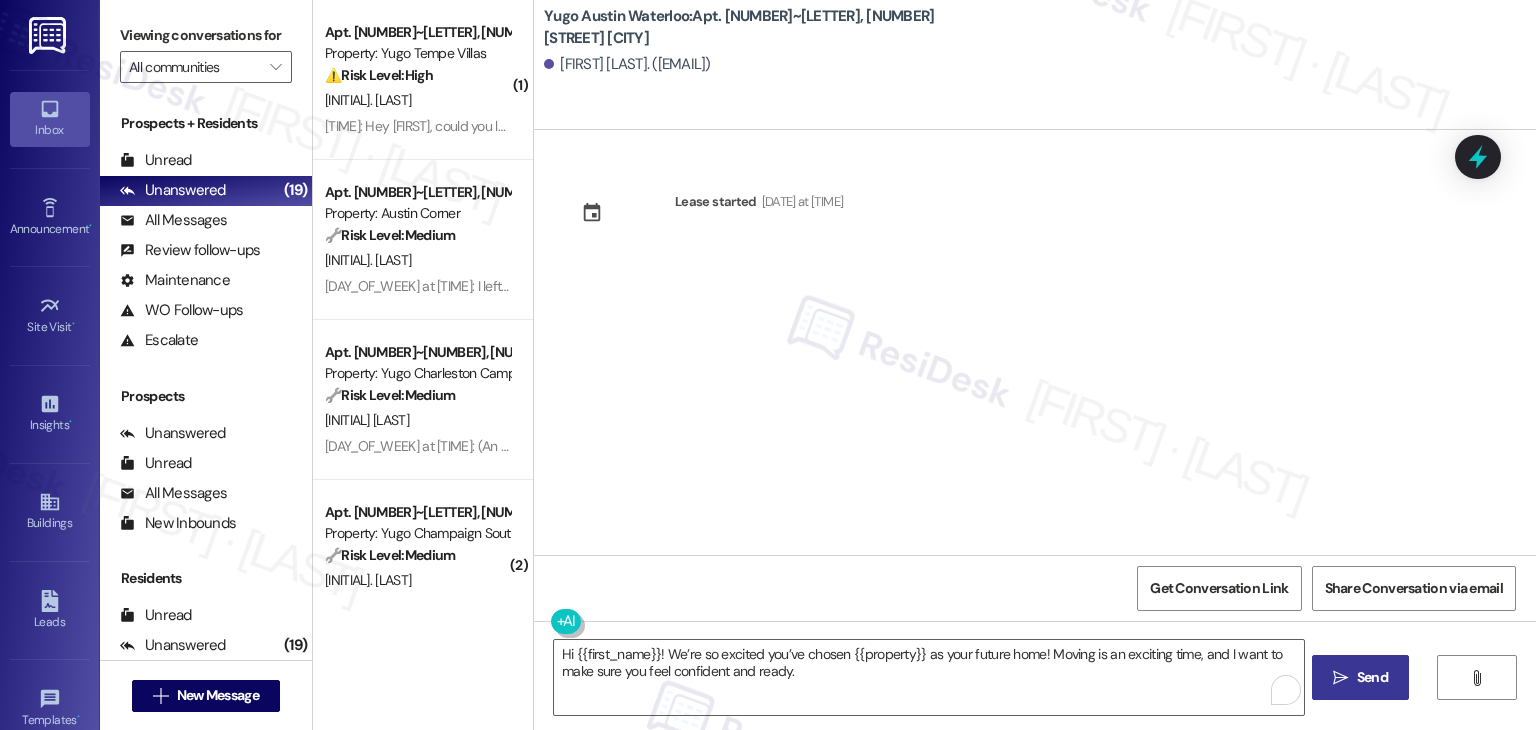 click on "Send" at bounding box center [1372, 677] 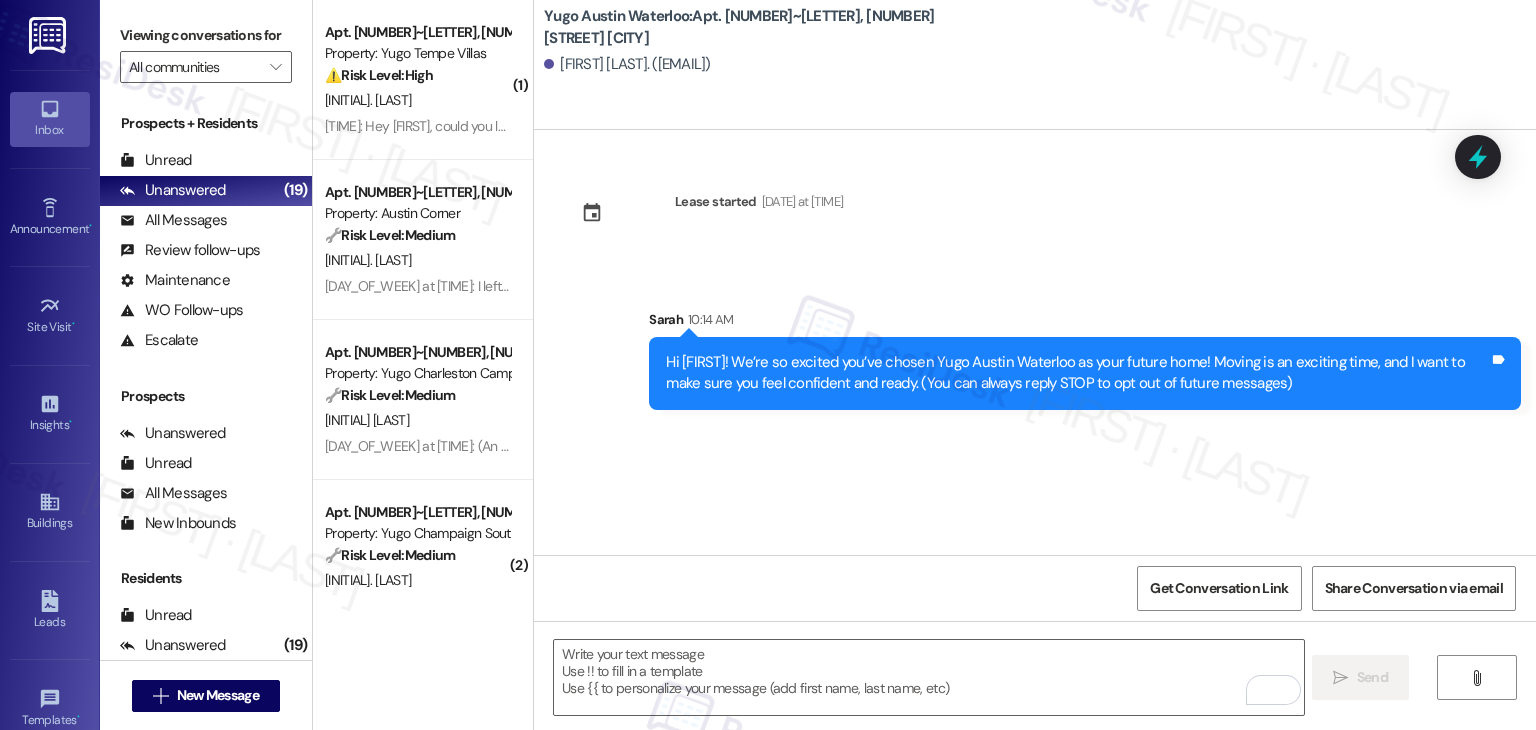 drag, startPoint x: 753, startPoint y: 485, endPoint x: 764, endPoint y: 539, distance: 55.108982 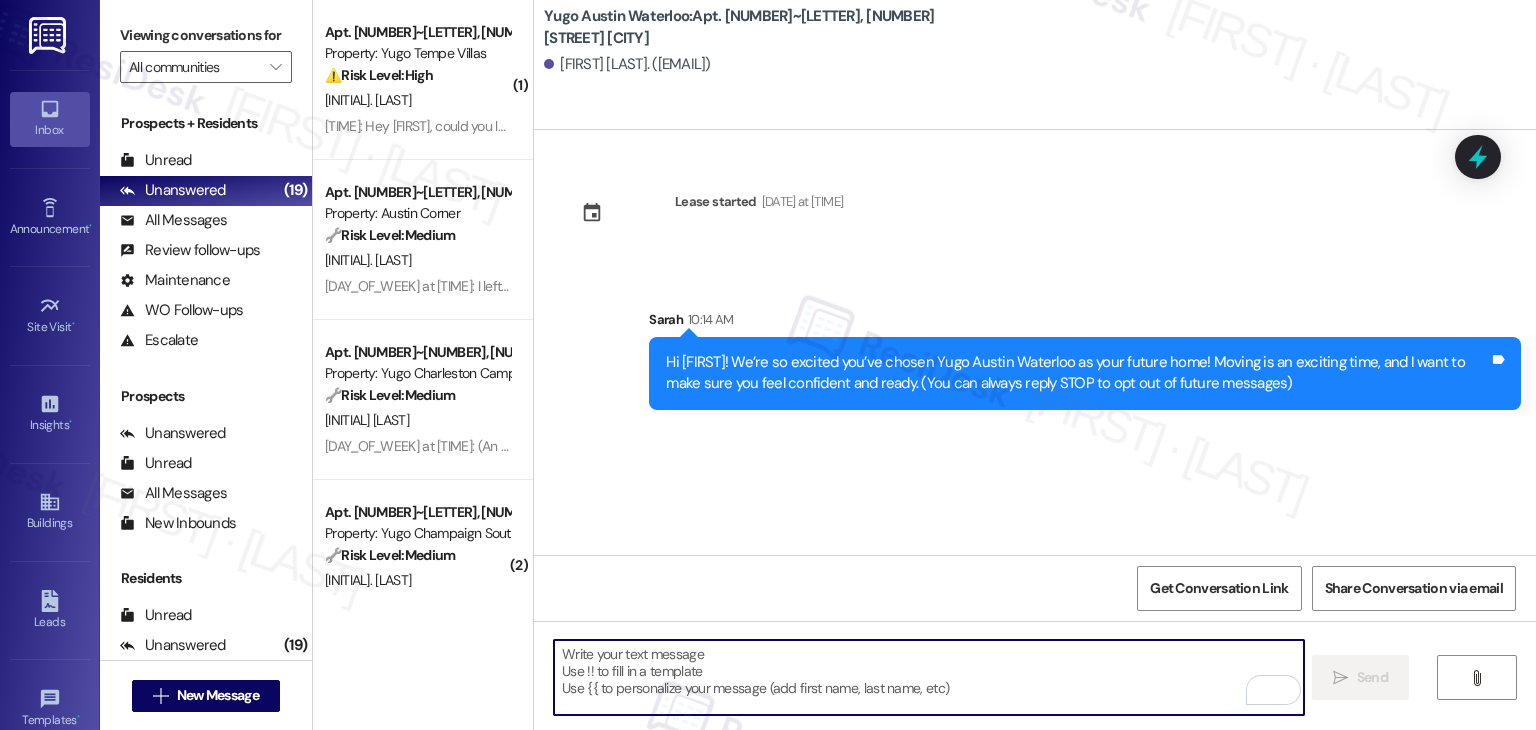 click at bounding box center [928, 677] 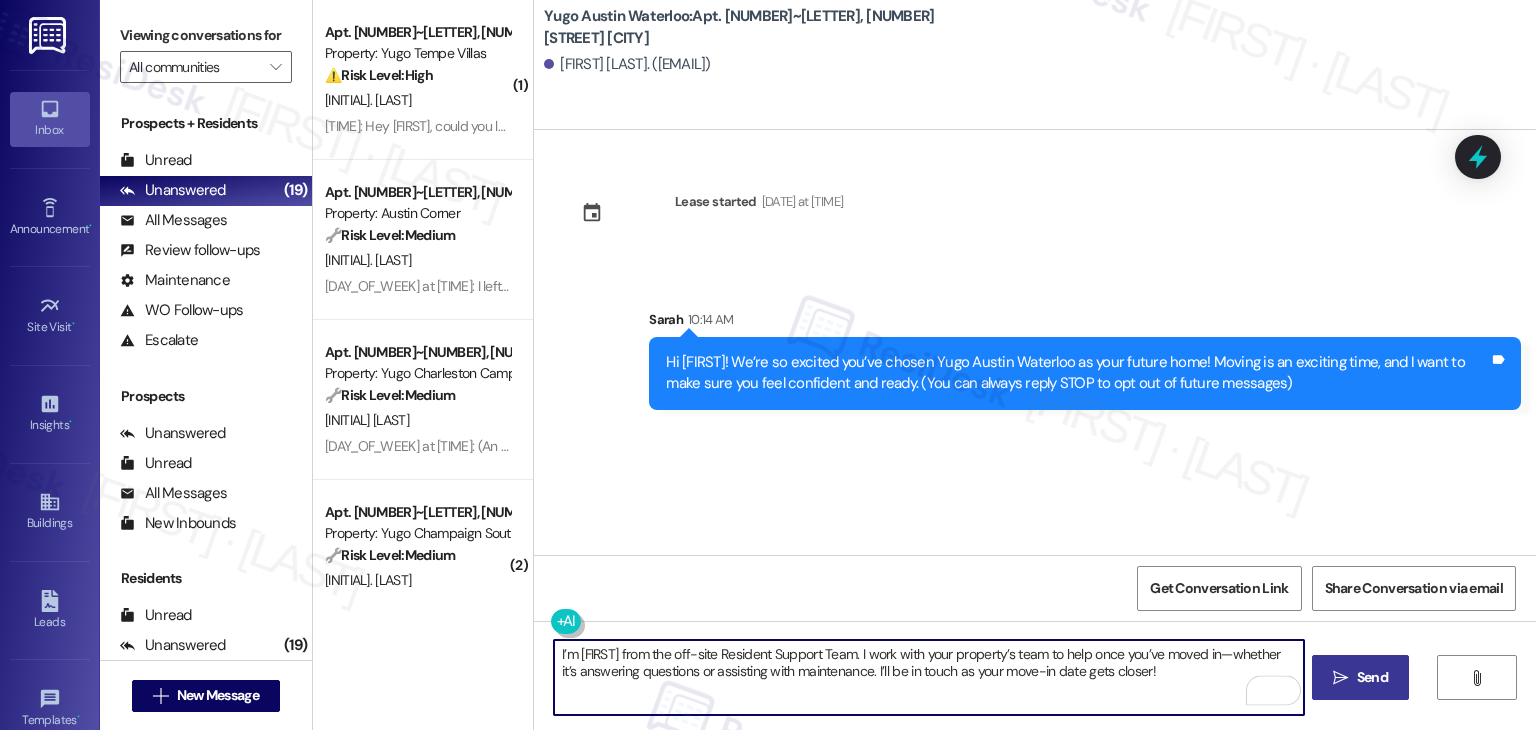type on "I’m Sarah from the off-site Resident Support Team. I work with your property’s team to help once you’ve moved in—whether it’s answering questions or assisting with maintenance. I’ll be in touch as your move-in date gets closer!" 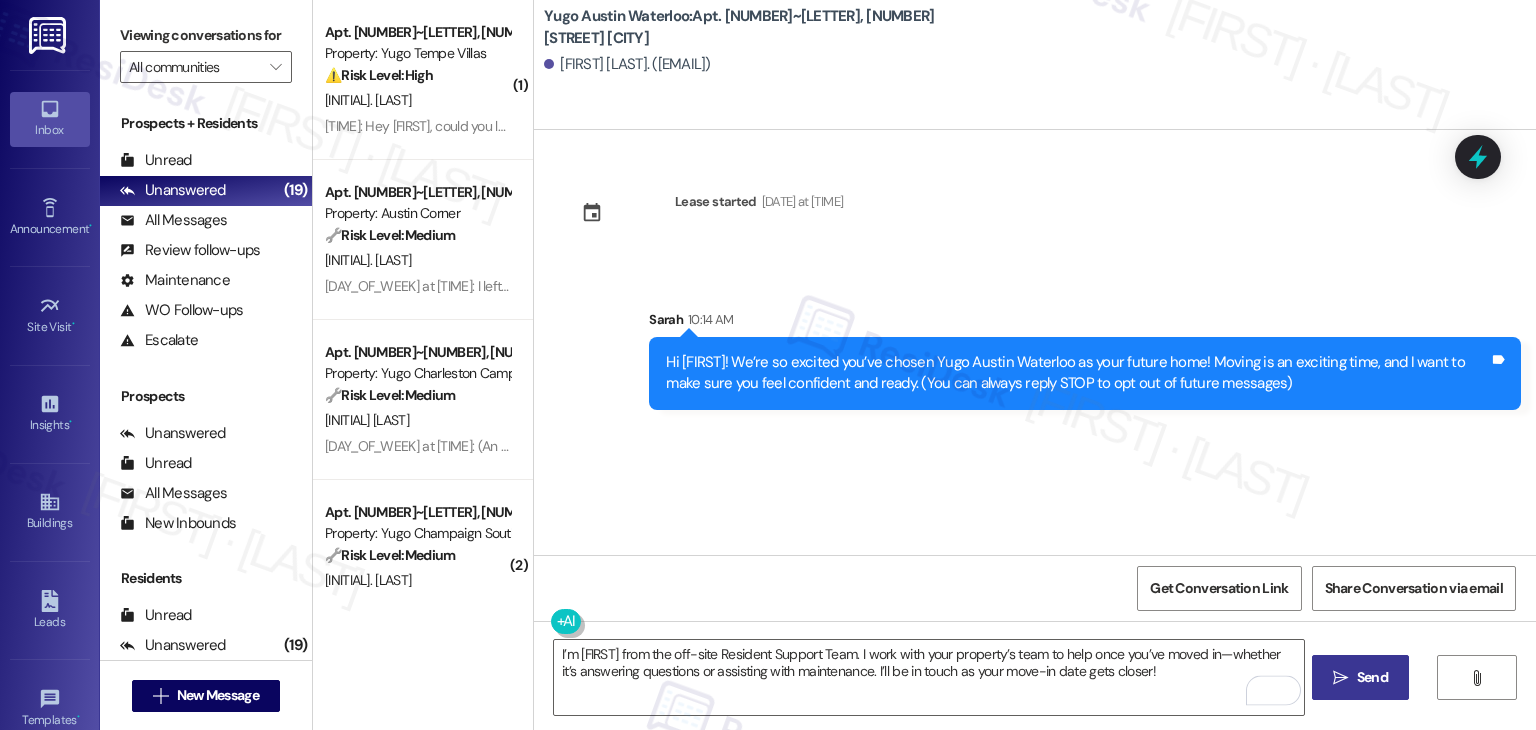 click on " Send" at bounding box center [1360, 677] 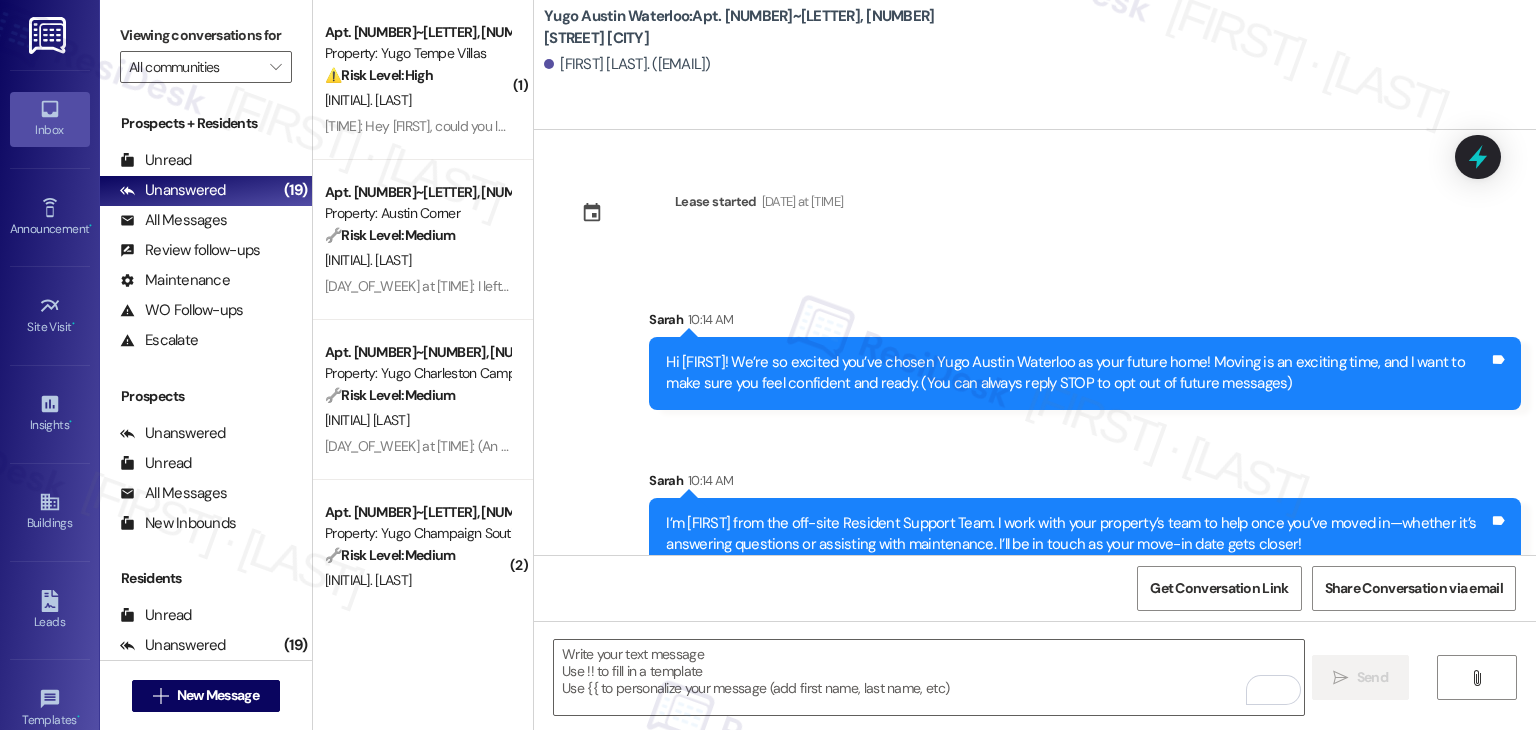 click on "Sarah 10:14 AM" at bounding box center [1085, 484] 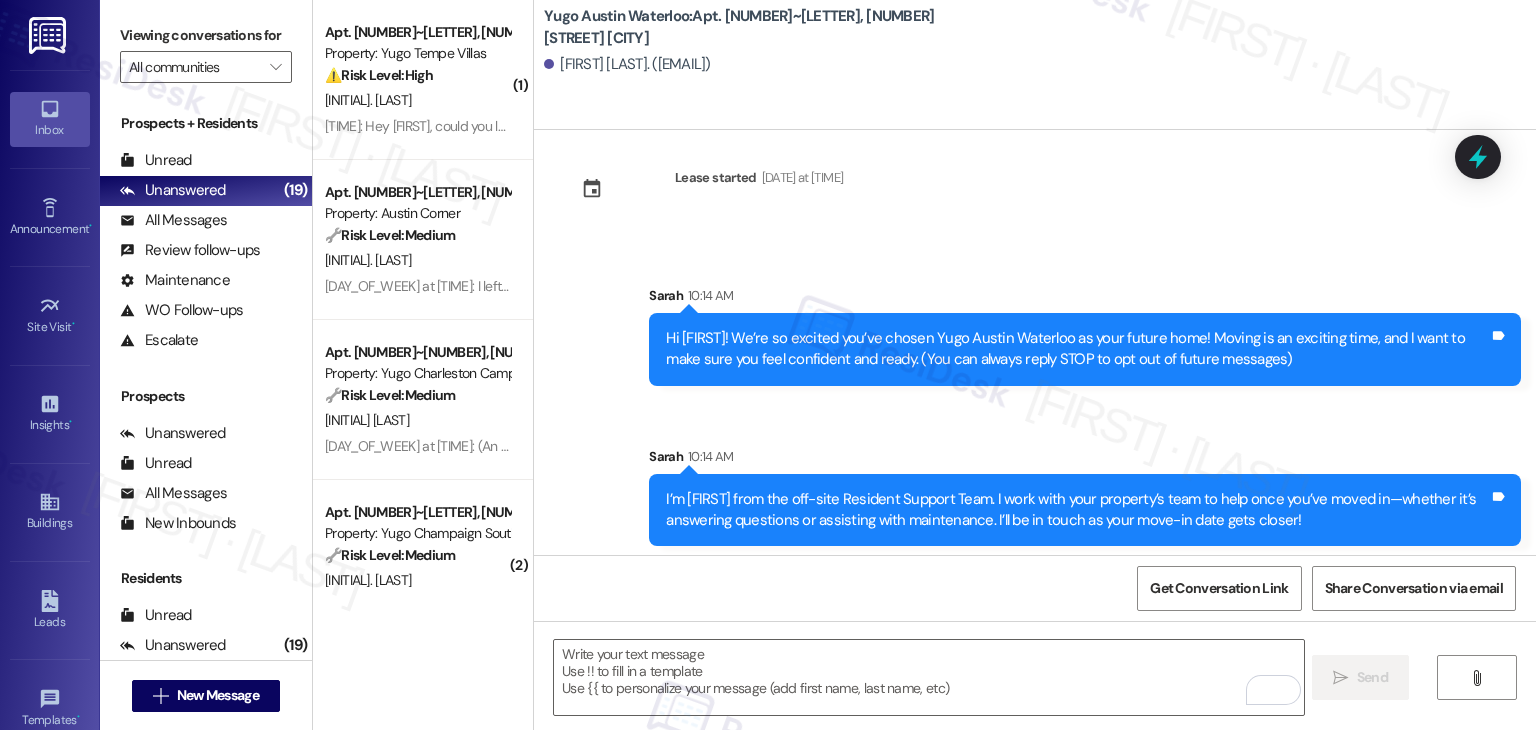scroll, scrollTop: 32, scrollLeft: 0, axis: vertical 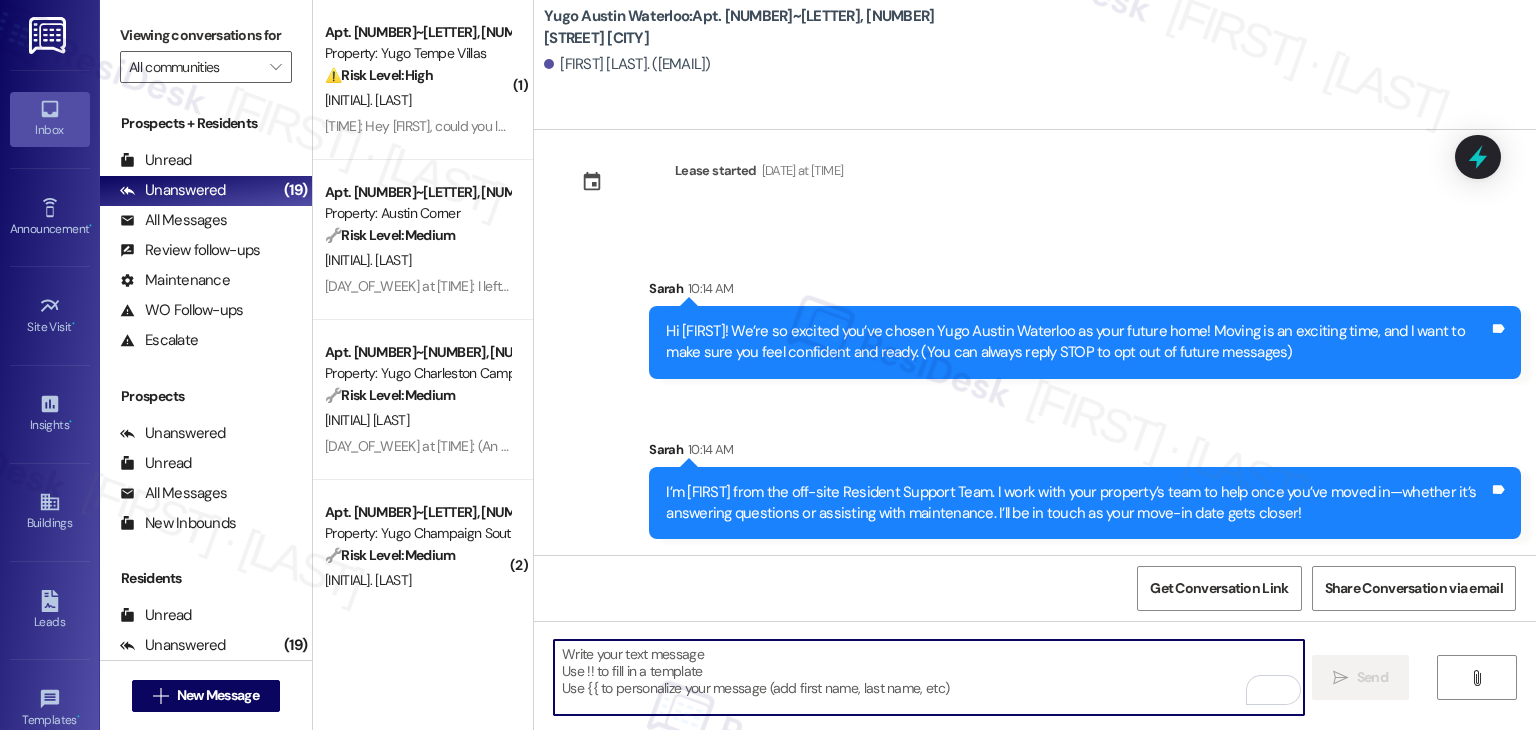 click at bounding box center (928, 677) 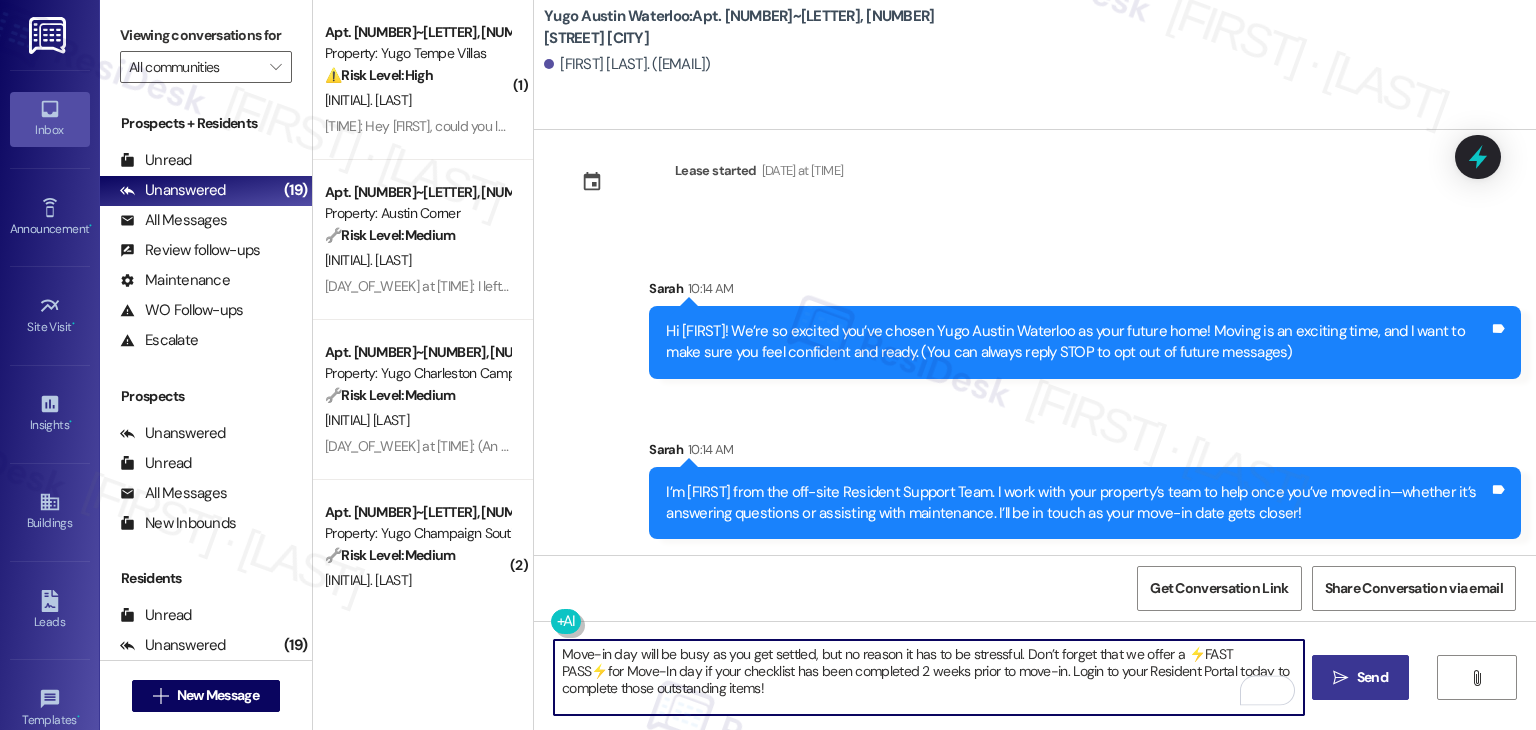 type on "Move-in day will be busy as you get settled, but no reason it has to be stressful. Don’t forget that we offer a ⚡FAST PASS⚡for Move-In day if your checklist has been completed 2 weeks prior to move-in. Login to your Resident Portal today to complete those outstanding items!" 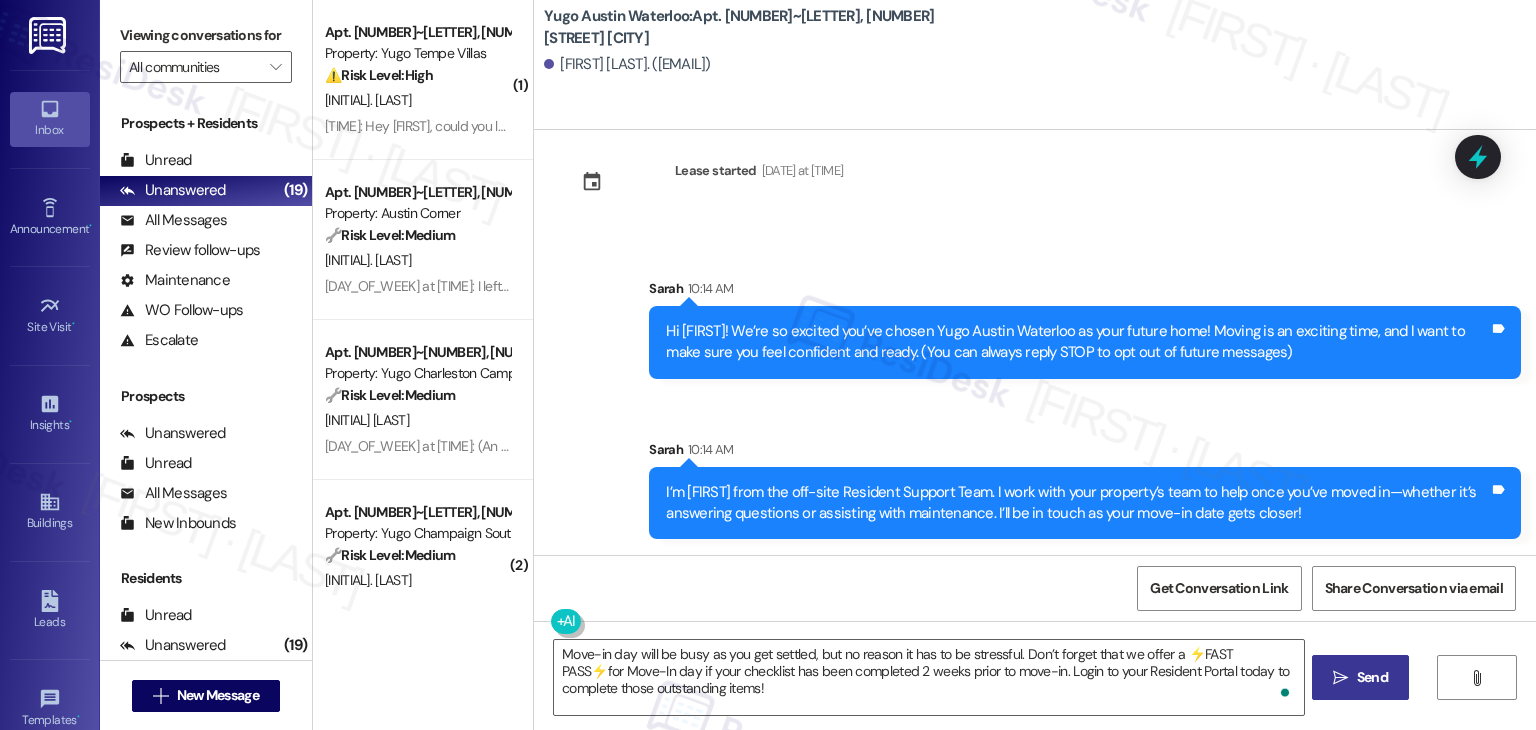 click on "Send" at bounding box center [1372, 677] 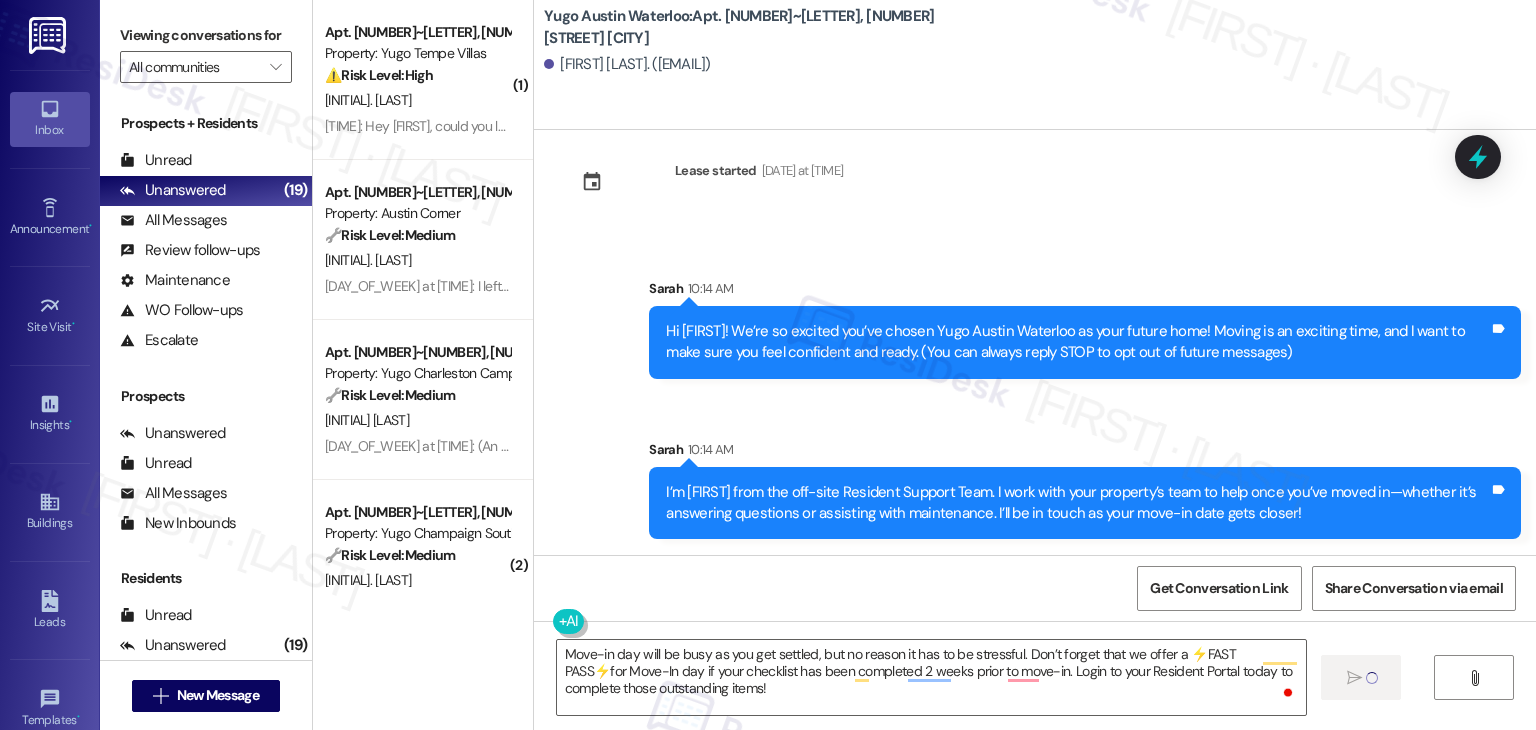 type 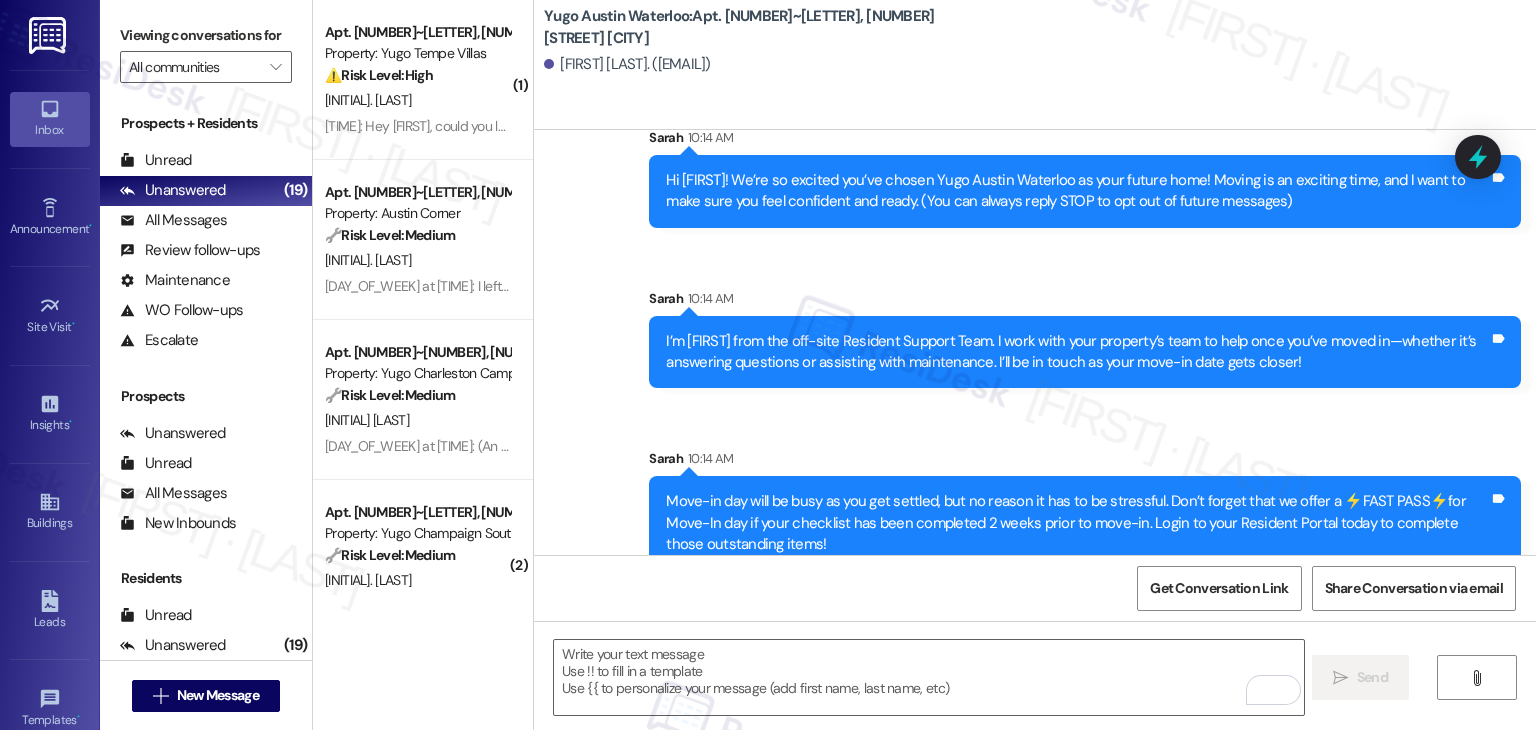 scroll, scrollTop: 213, scrollLeft: 0, axis: vertical 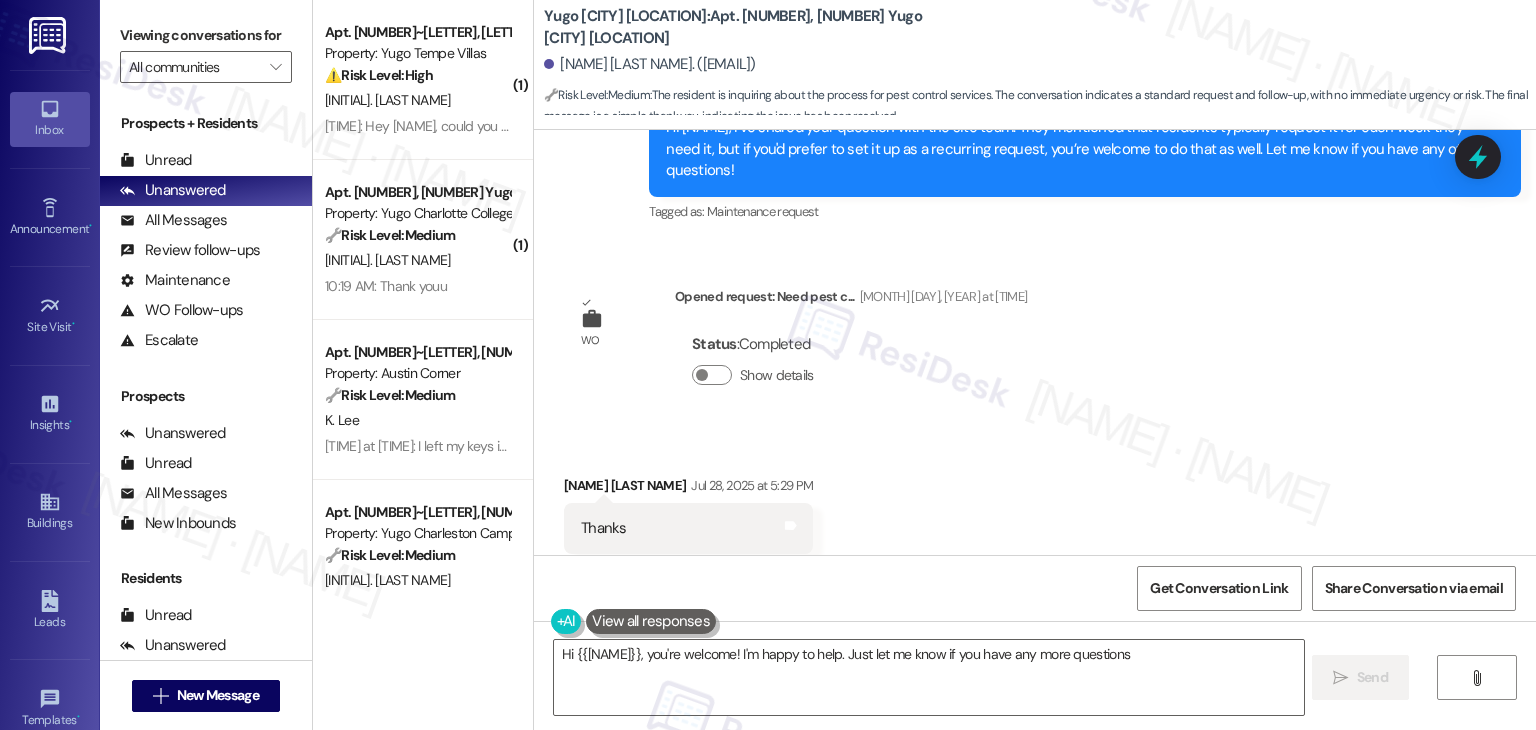 type on "Hi {{[NAME]}}, you're welcome! I'm happy to help. Just let me know if you have any more questions!" 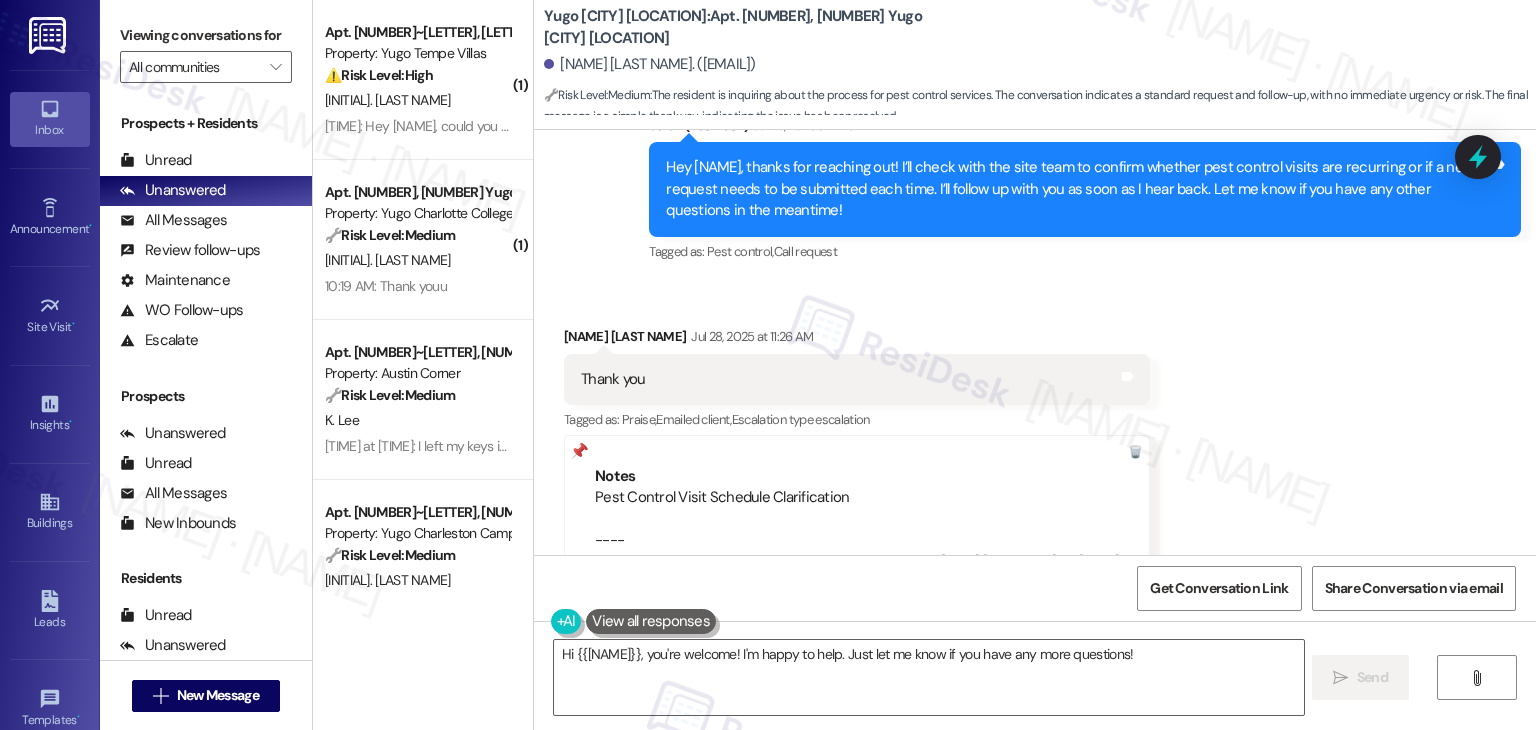 scroll, scrollTop: 5044, scrollLeft: 0, axis: vertical 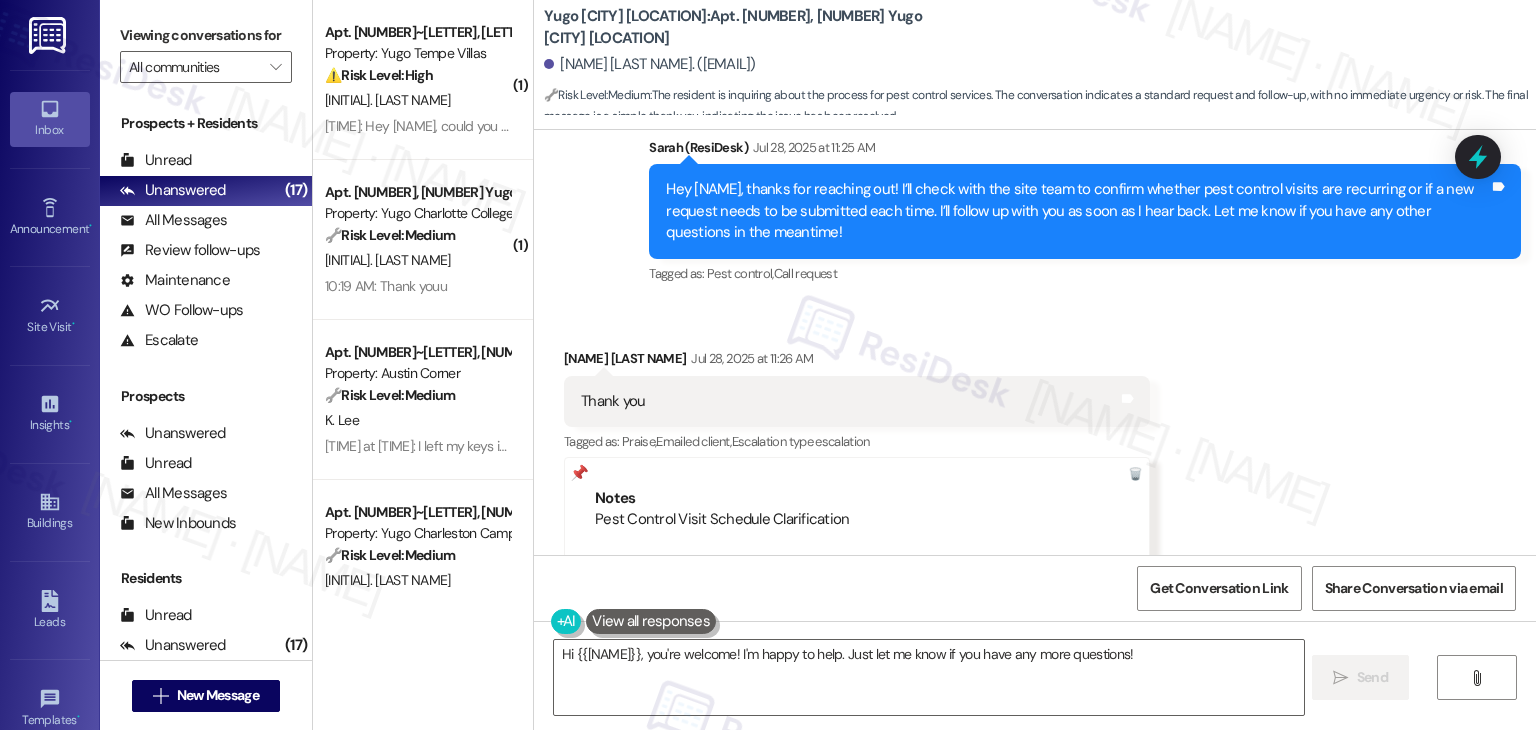 click on "Notes Pest Control Visit Schedule Clarification
----
From  [EMAIL]  at [TIME] [TIMEZONE] on [DATE]" at bounding box center (857, 541) 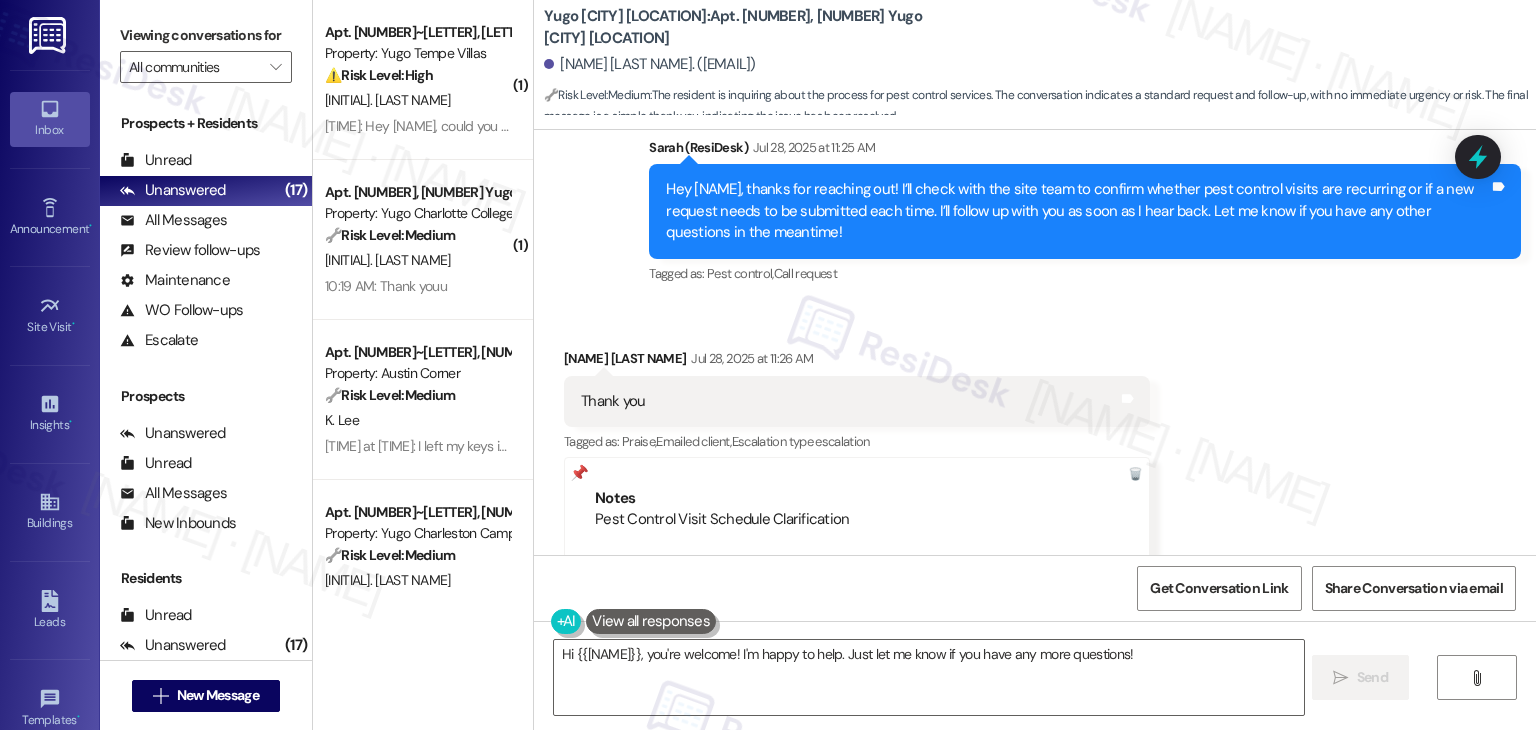 click on "Tagged as:   Pest control ,  Click to highlight conversations about Pest control Call request Click to highlight conversations about Call request" at bounding box center (1085, 273) 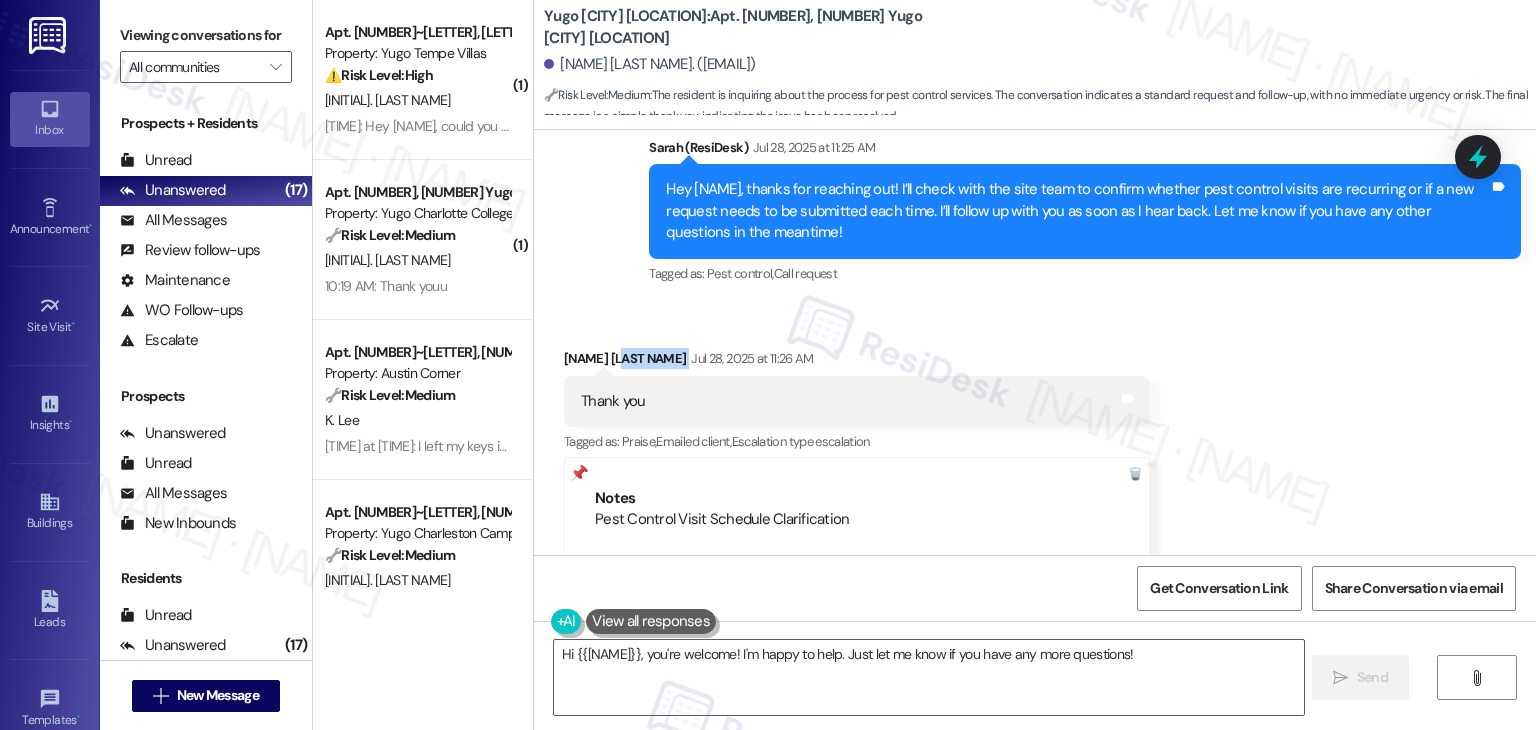 click on "Received via SMS Feiyu Shi Jul 28, 2025 at 11:26 AM Thank you  Tags and notes Tagged as:   Praise ,  Click to highlight conversations about Praise Emailed client ,  Click to highlight conversations about Emailed client Escalation type escalation Click to highlight conversations about Escalation type escalation Notes Pest Control Visit Schedule Clarification
----
From  automated-surveys-gsa-justin.cruz@gsa.com  at 12:27PM Eastern time on 07/28/2025" at bounding box center [1035, 472] 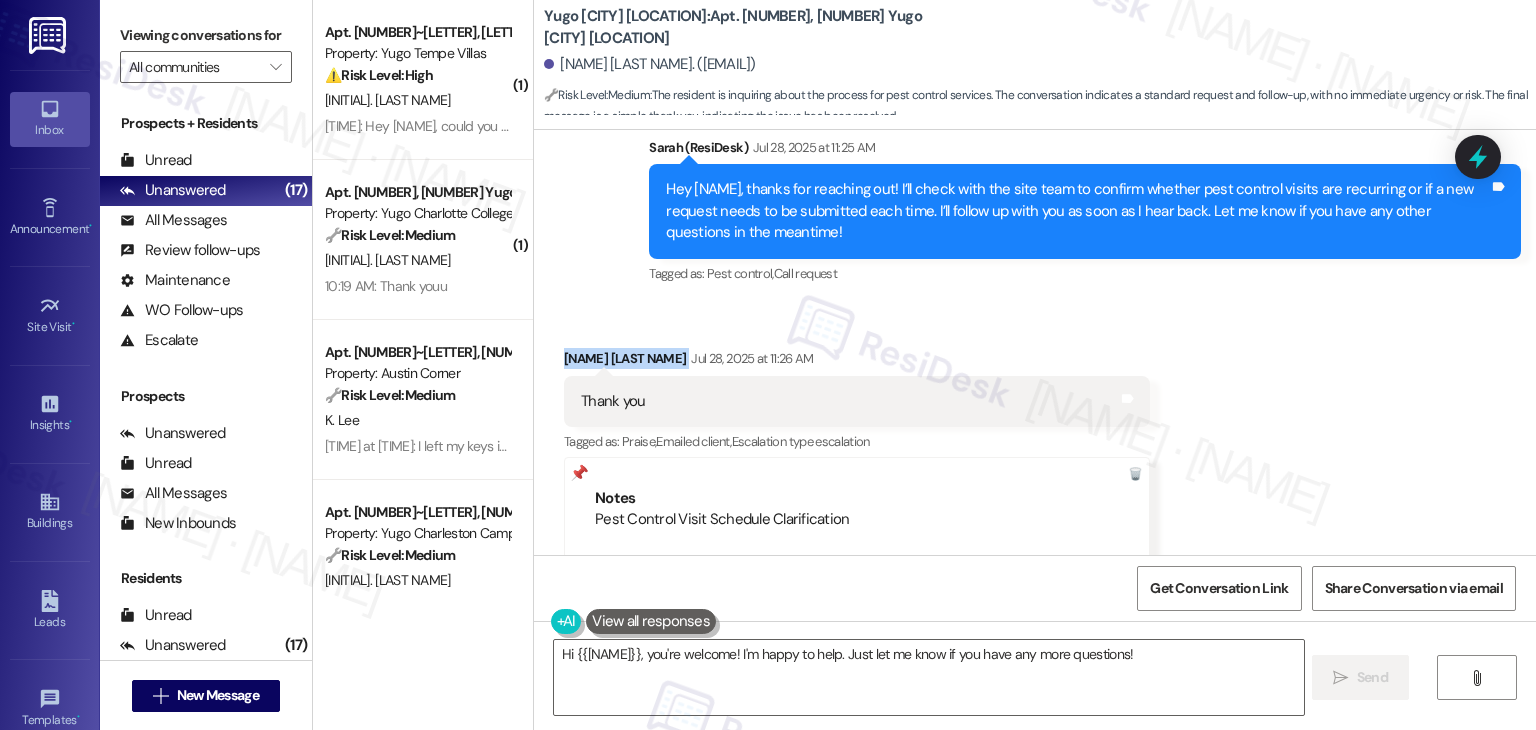 click on "Received via SMS Feiyu Shi Jul 28, 2025 at 11:26 AM Thank you  Tags and notes Tagged as:   Praise ,  Click to highlight conversations about Praise Emailed client ,  Click to highlight conversations about Emailed client Escalation type escalation Click to highlight conversations about Escalation type escalation Notes Pest Control Visit Schedule Clarification
----
From  automated-surveys-gsa-justin.cruz@gsa.com  at 12:27PM Eastern time on 07/28/2025" at bounding box center (1035, 472) 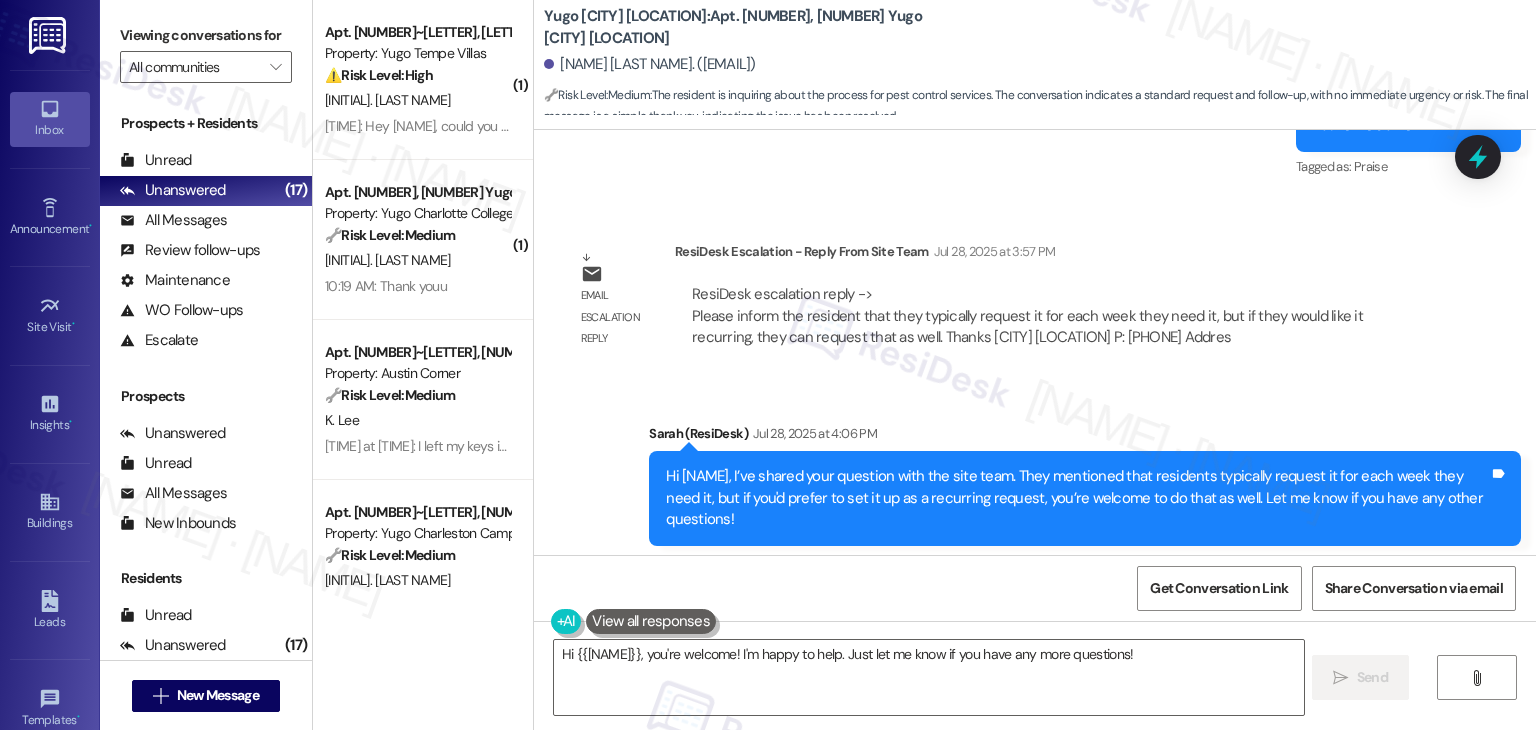scroll, scrollTop: 5944, scrollLeft: 0, axis: vertical 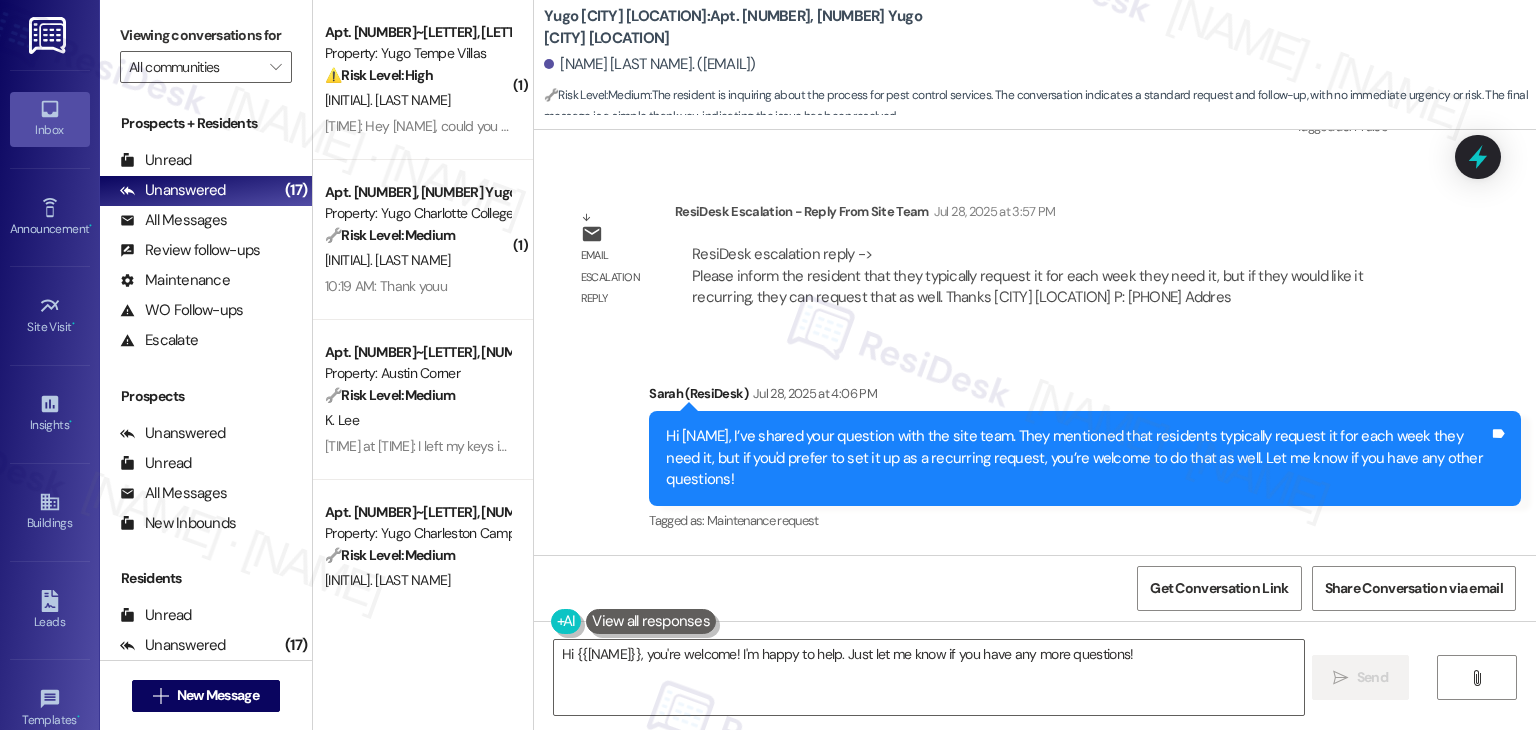 click on "Sent via SMS Sarah   (ResiDesk) Jul 28, 2025 at 4:06 PM Hi Feiyu, I’ve shared your question with the site team. They mentioned that residents typically request it for each week they need it, but if you'd prefer to set it up as a recurring request, you’re welcome to do that as well. Let me know if you have any other questions! Tags and notes Tagged as:   Maintenance request Click to highlight conversations about Maintenance request" at bounding box center (1035, 444) 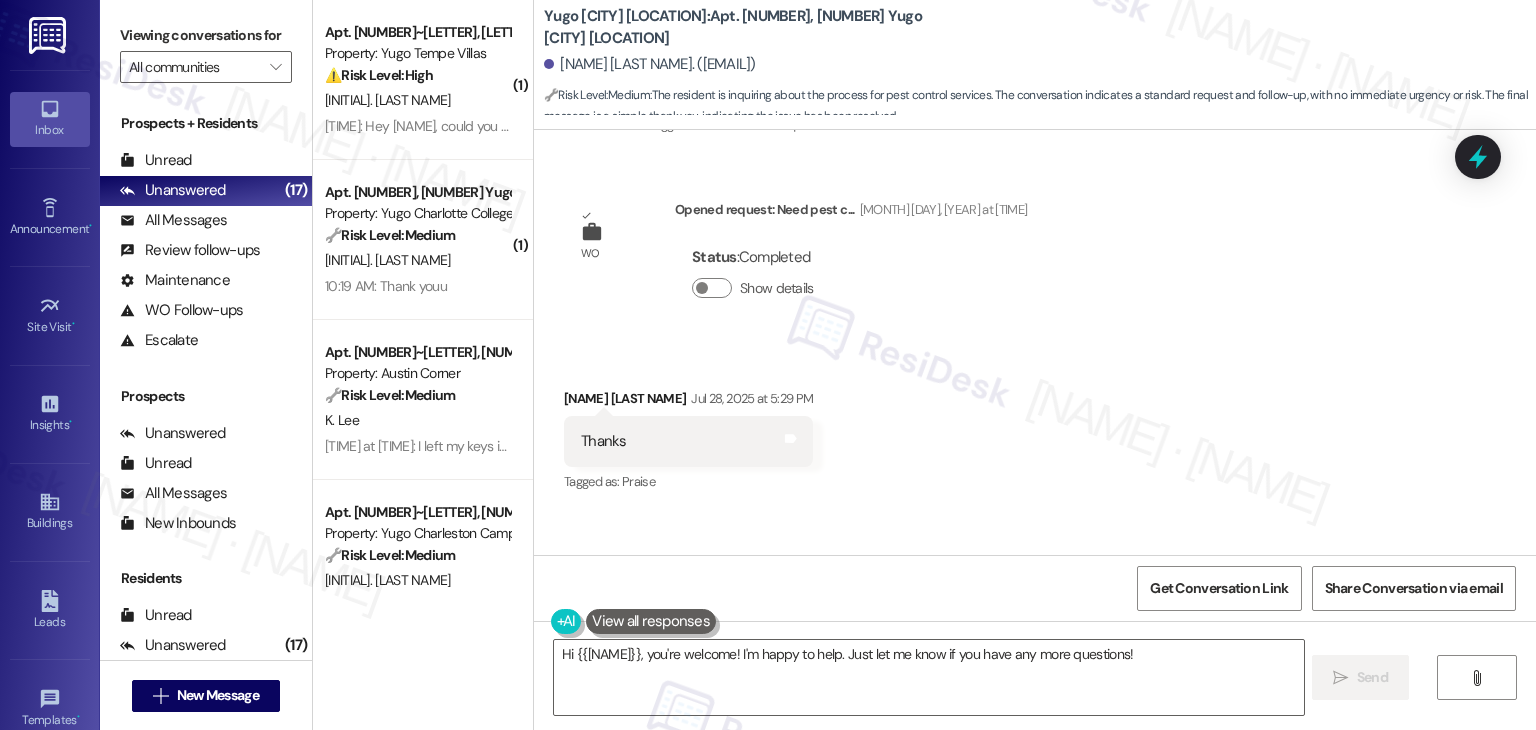 scroll, scrollTop: 6443, scrollLeft: 0, axis: vertical 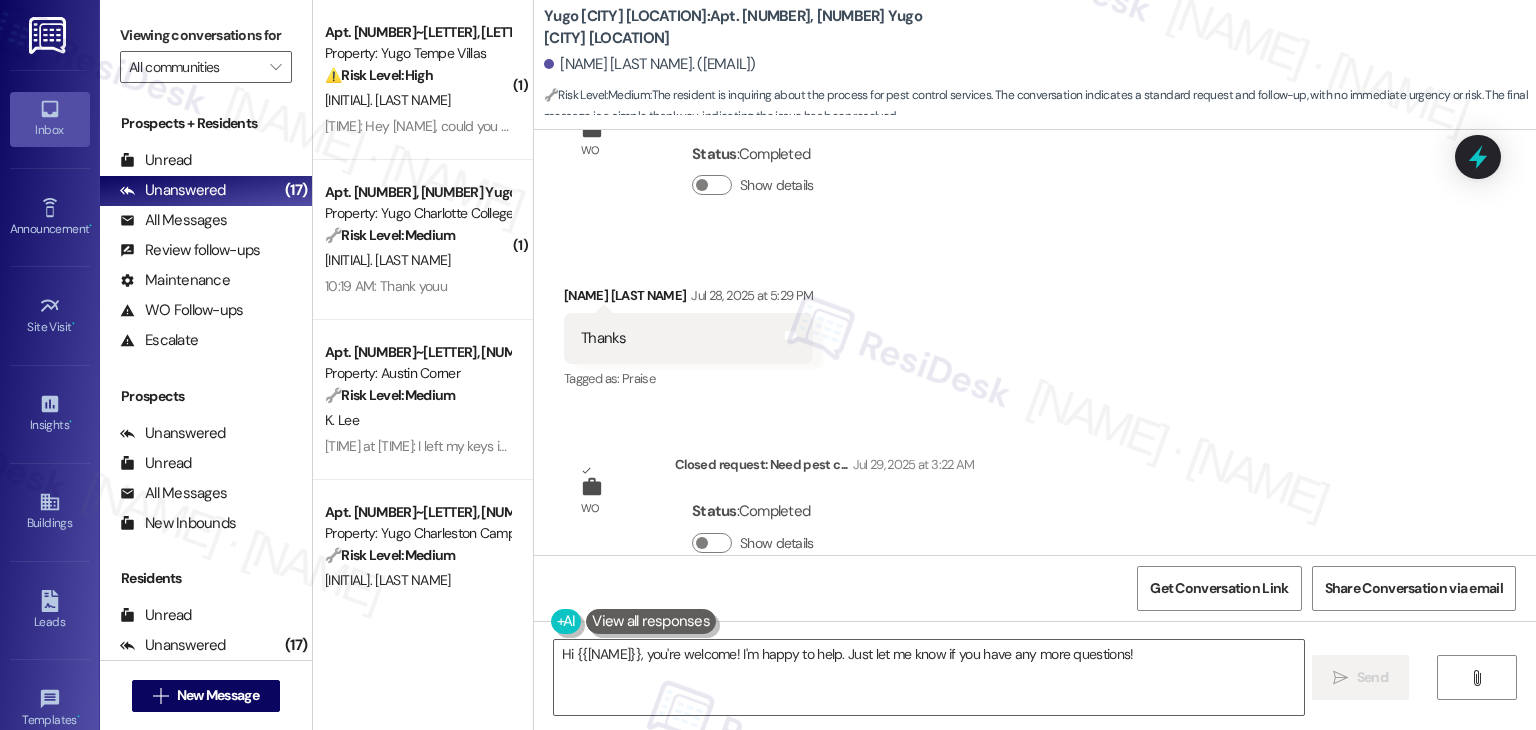 click on "Lease started Oct 19, 2024 at 7:00 PM Survey, sent via SMS Residesk Automated Survey Apr 29, 2025 at 11:33 AM This message is part of our periodic resident outreach. Please disregard if you've already paid or you're on auto-pay!
Hi Feiyu! Friendly reminder that we’re here if you have any questions or concerns about paying rent. Feel free to reply ‘Yes’ if you’d like any help. If you’ve already paid or you’re on auto-pay - you’re all set! (You can always reply STOP to opt out of future messages) Tags and notes Tagged as:   Rent payment reminders ,  Click to highlight conversations about Rent payment reminders Rent/payments Click to highlight conversations about Rent/payments Announcement, sent via SMS Sarah   (ResiDesk) May 12, 2025 at 5:03 PM Hi Feiyu! Quick question — are you currently a student, and if so, when do you expect to graduate? This helps us tailor our resources to best support your journey. Tags and notes Tagged as:   Custom survey Announcement, sent via SMS   ," at bounding box center [1035, 342] 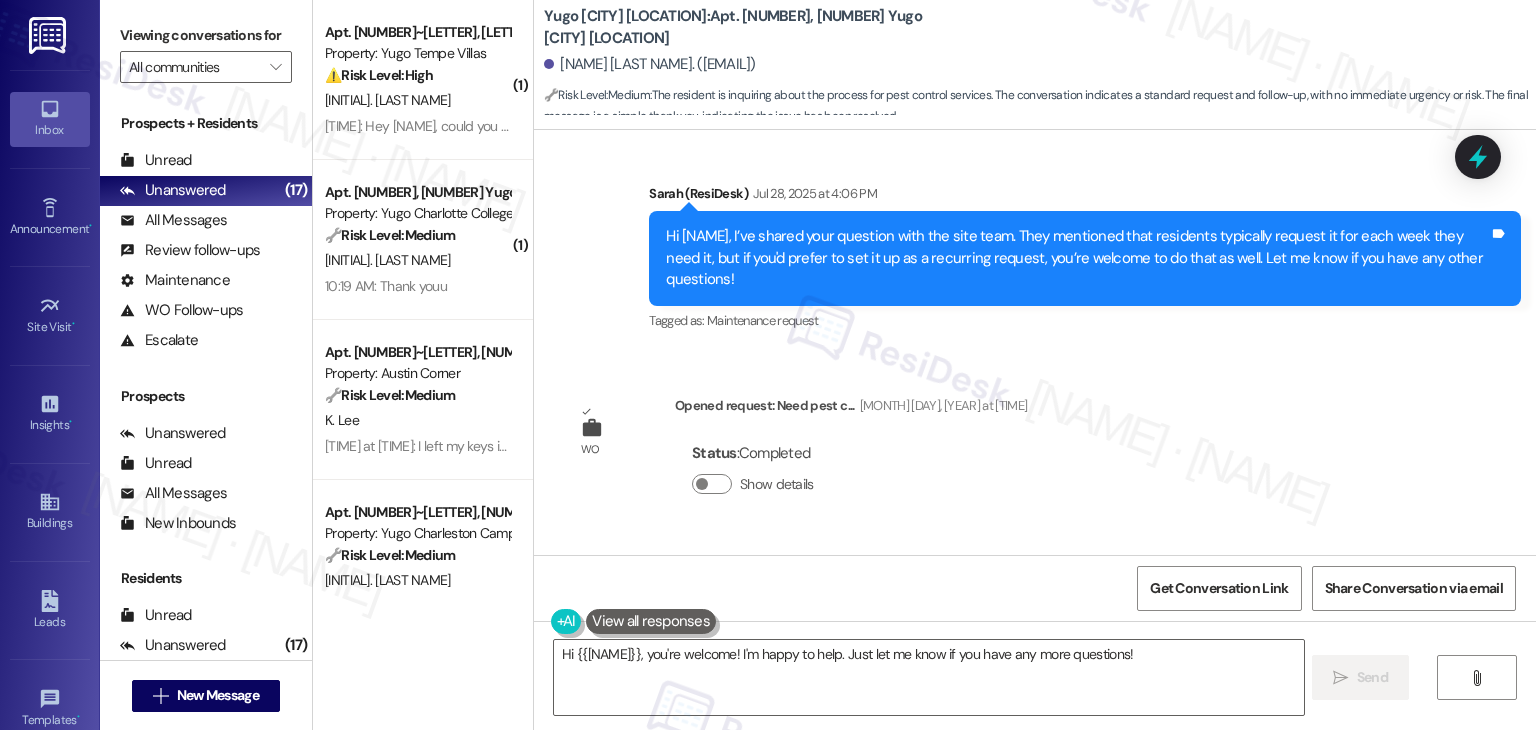 scroll, scrollTop: 6044, scrollLeft: 0, axis: vertical 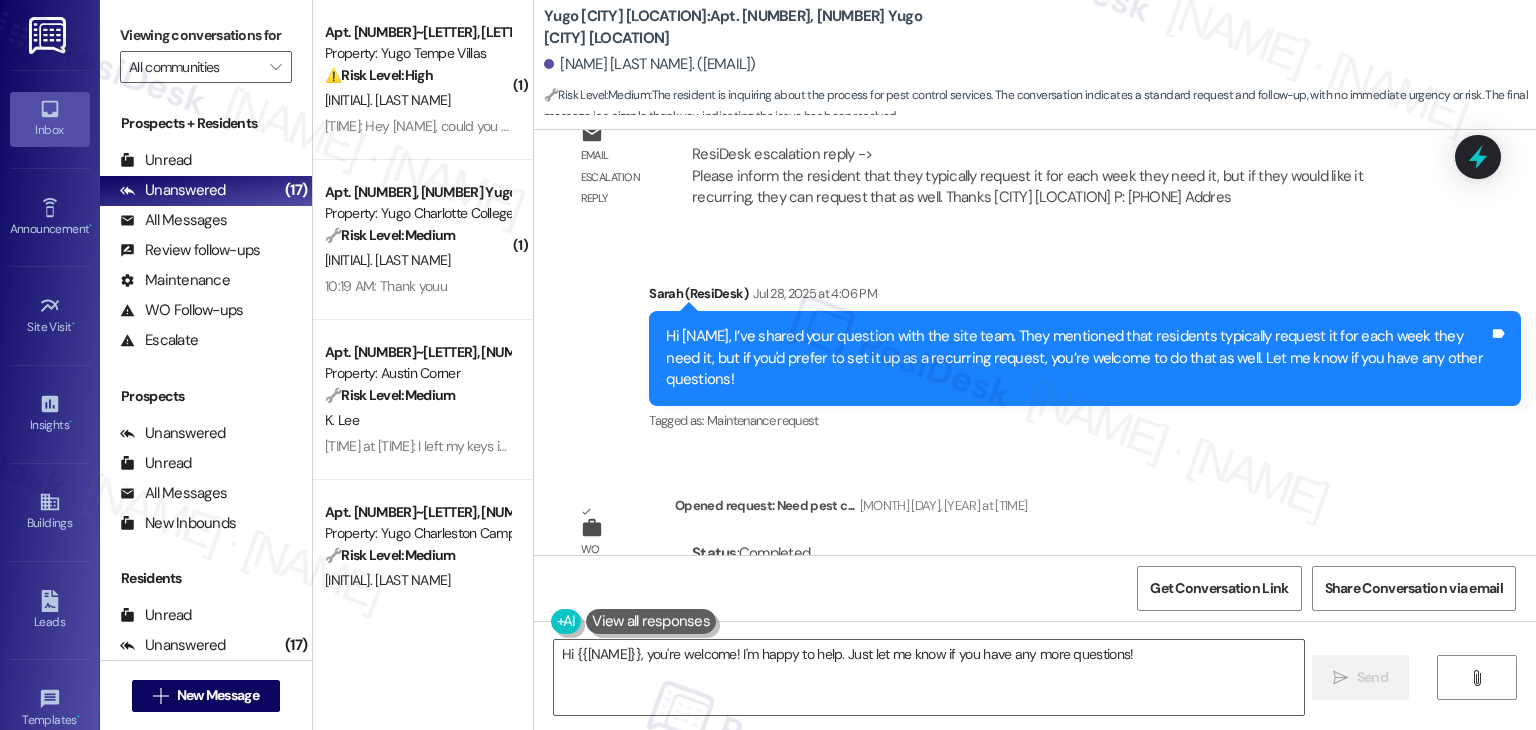 click on "Lease started Oct 19, 2024 at 7:00 PM Survey, sent via SMS Residesk Automated Survey Apr 29, 2025 at 11:33 AM This message is part of our periodic resident outreach. Please disregard if you've already paid or you're on auto-pay!
Hi Feiyu! Friendly reminder that we’re here if you have any questions or concerns about paying rent. Feel free to reply ‘Yes’ if you’d like any help. If you’ve already paid or you’re on auto-pay - you’re all set! (You can always reply STOP to opt out of future messages) Tags and notes Tagged as:   Rent payment reminders ,  Click to highlight conversations about Rent payment reminders Rent/payments Click to highlight conversations about Rent/payments Announcement, sent via SMS Sarah   (ResiDesk) May 12, 2025 at 5:03 PM Hi Feiyu! Quick question — are you currently a student, and if so, when do you expect to graduate? This helps us tailor our resources to best support your journey. Tags and notes Tagged as:   Custom survey Announcement, sent via SMS   ," at bounding box center [1035, 342] 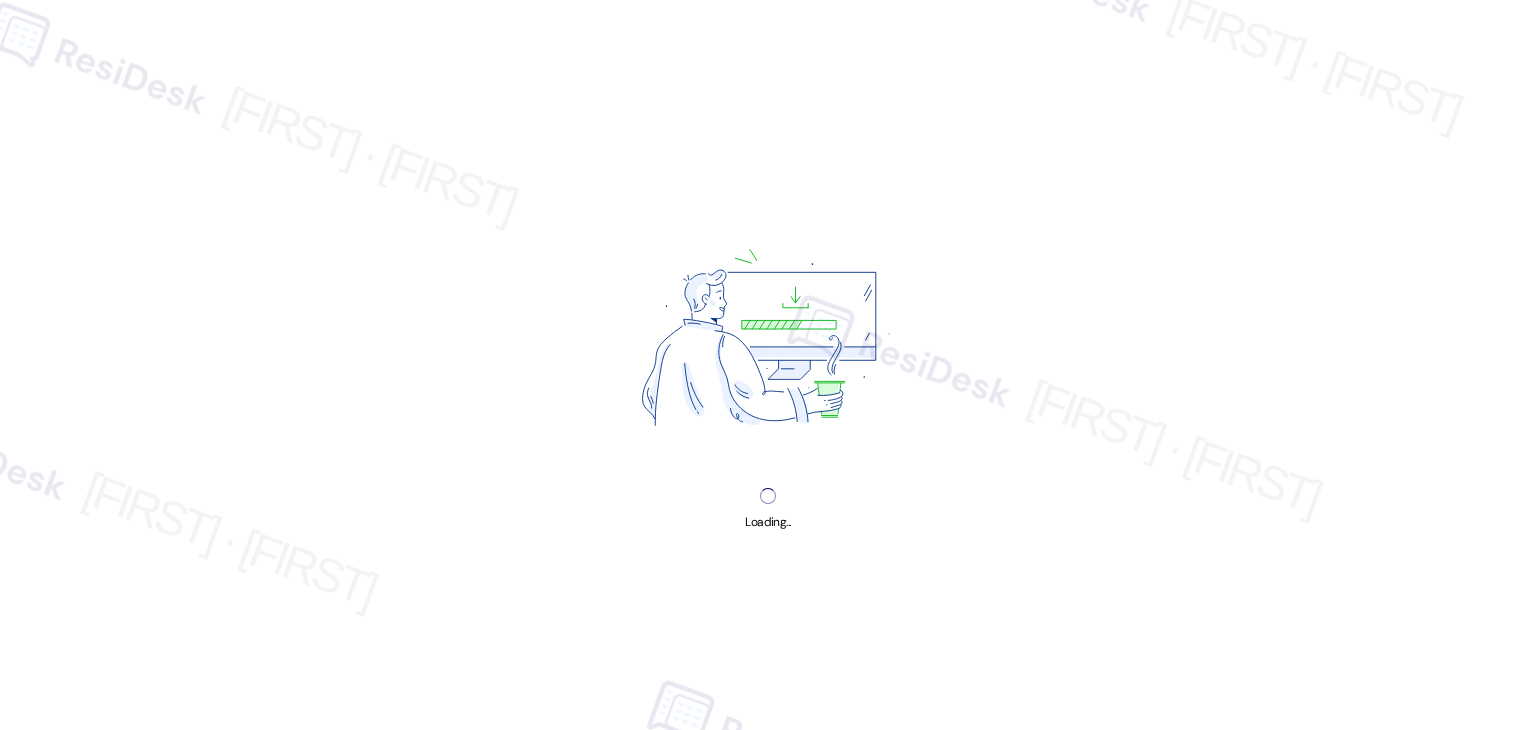 scroll, scrollTop: 0, scrollLeft: 0, axis: both 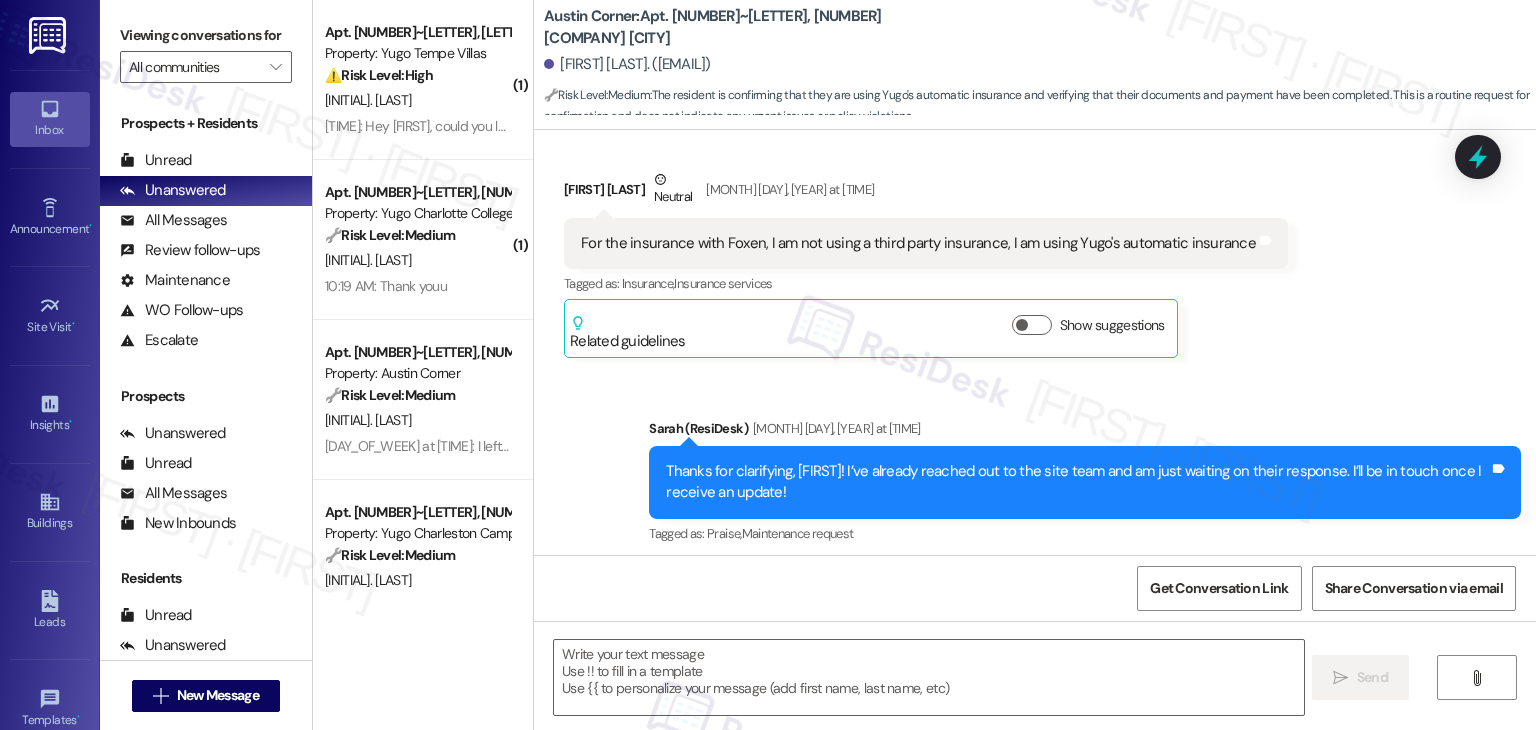 type on "Fetching suggested responses. Please feel free to read through the conversation in the meantime." 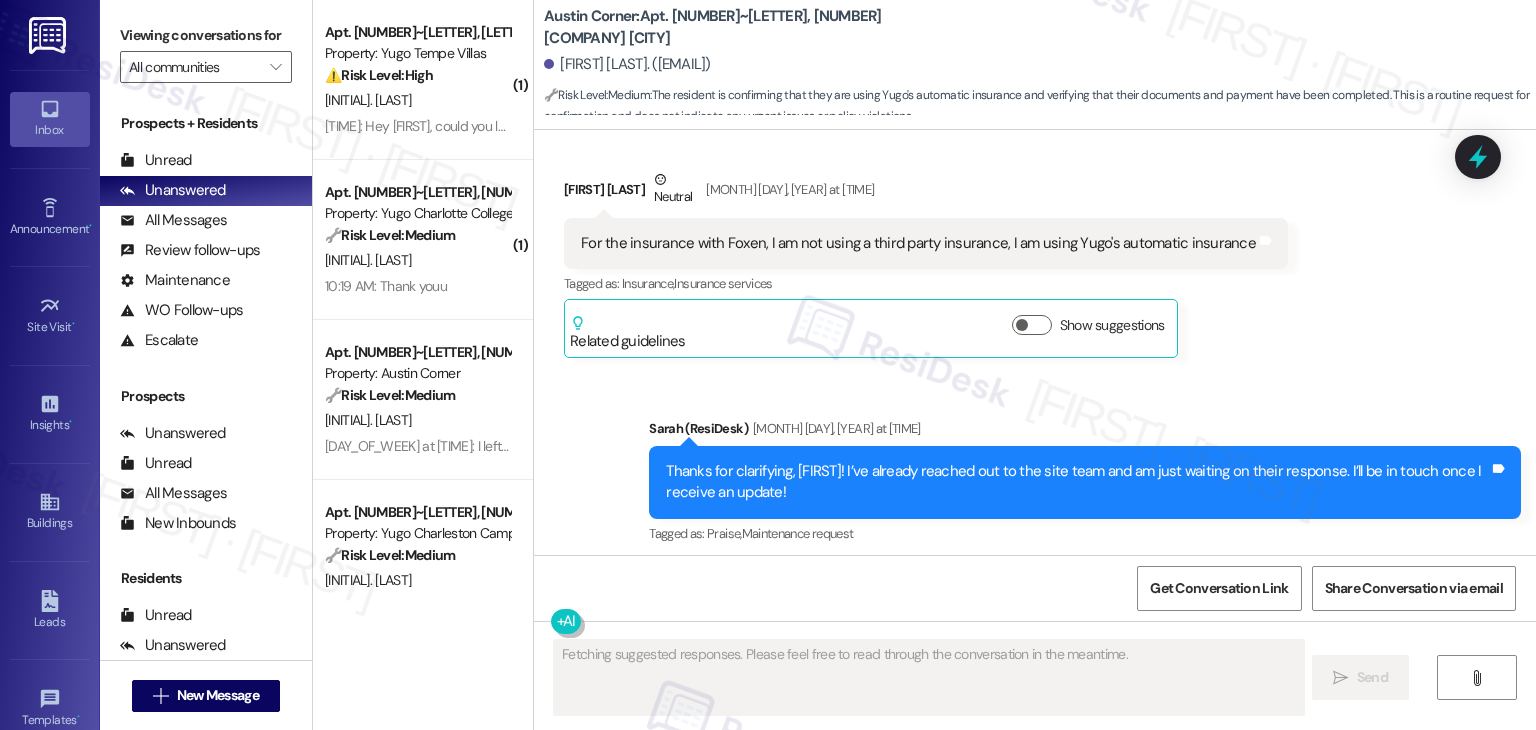 scroll, scrollTop: 1865, scrollLeft: 0, axis: vertical 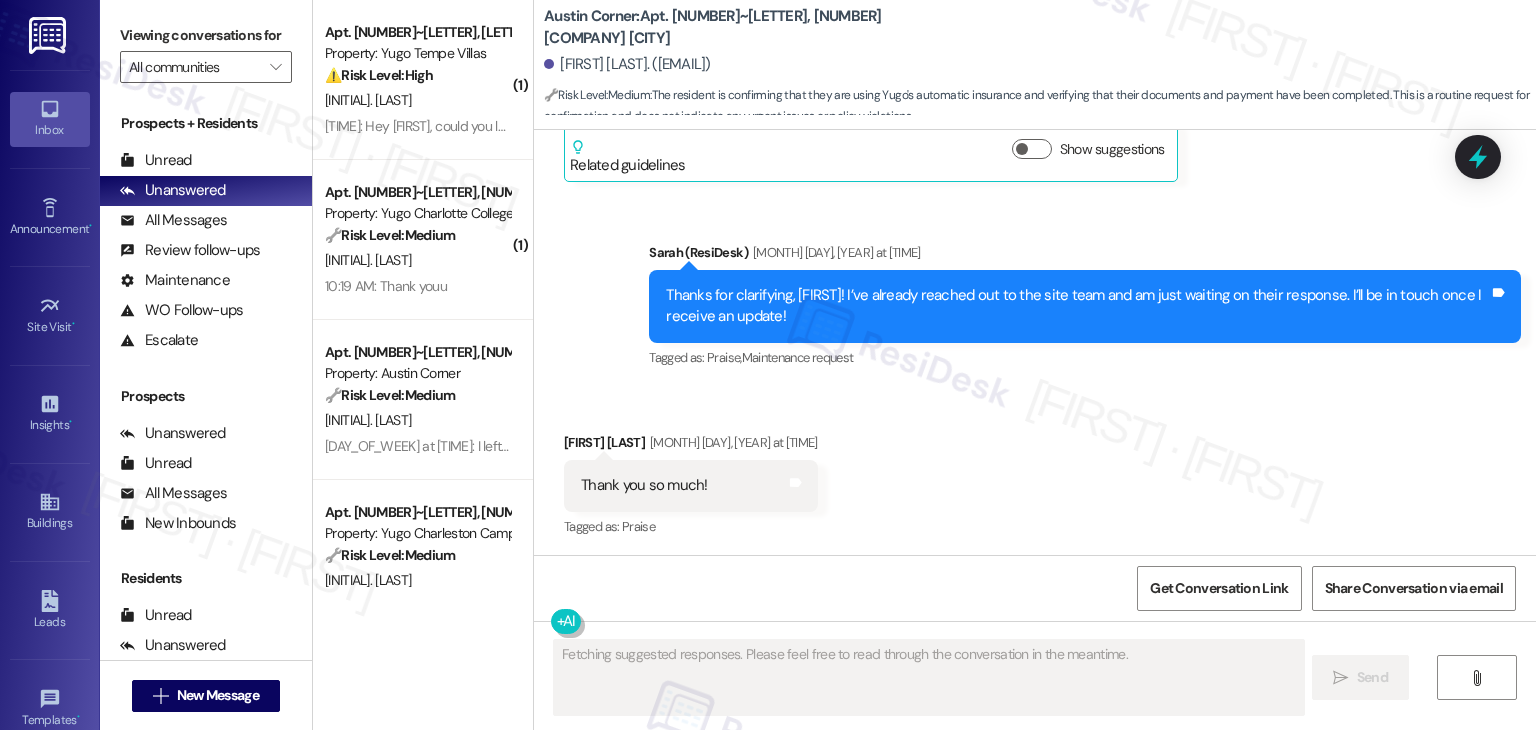 type 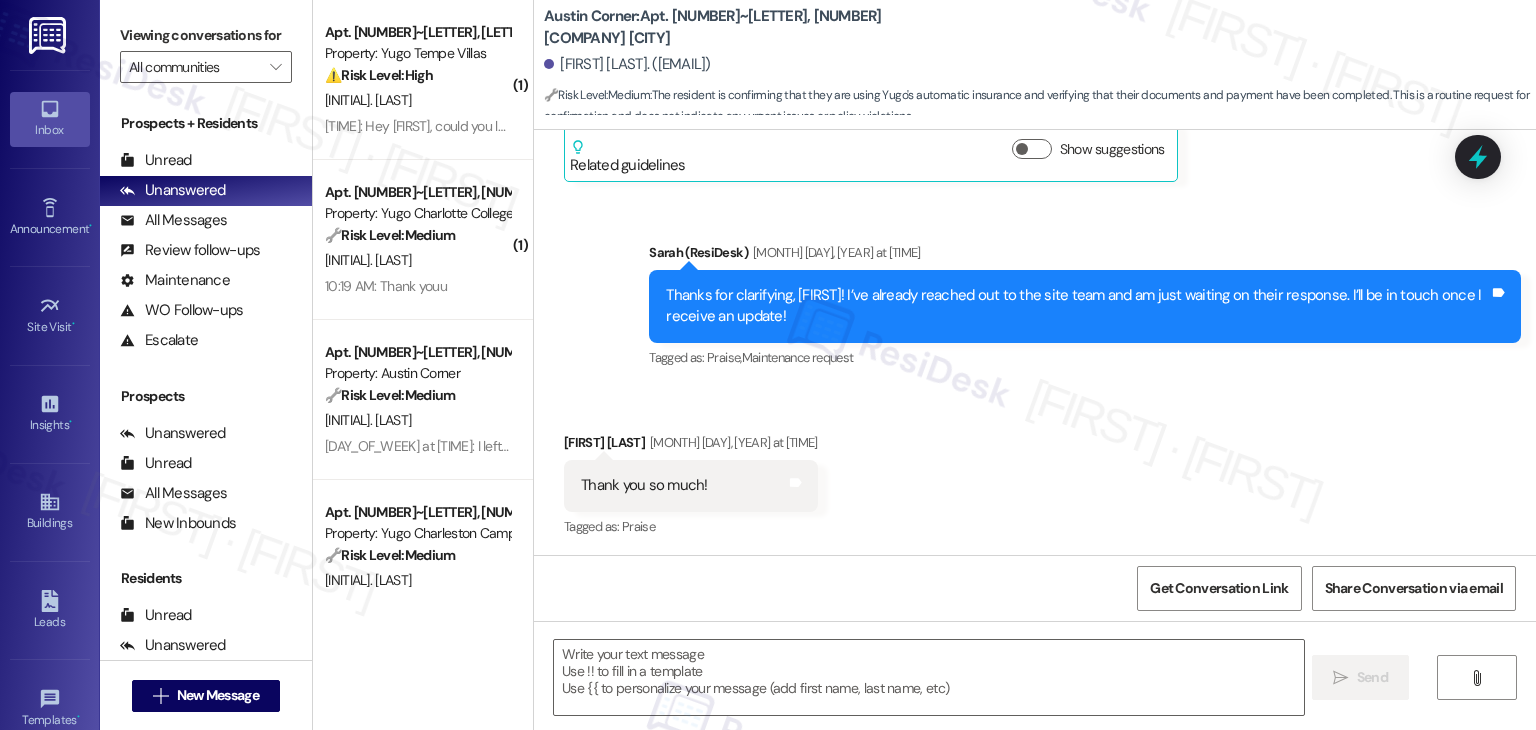 click on "Received via SMS [FIRST] [LAST] [MONTH] [DAY], [YEAR] at [TIME] Thank you so much! Tags and notes Tagged as:   Praise Click to highlight conversations about Praise" at bounding box center (1035, 471) 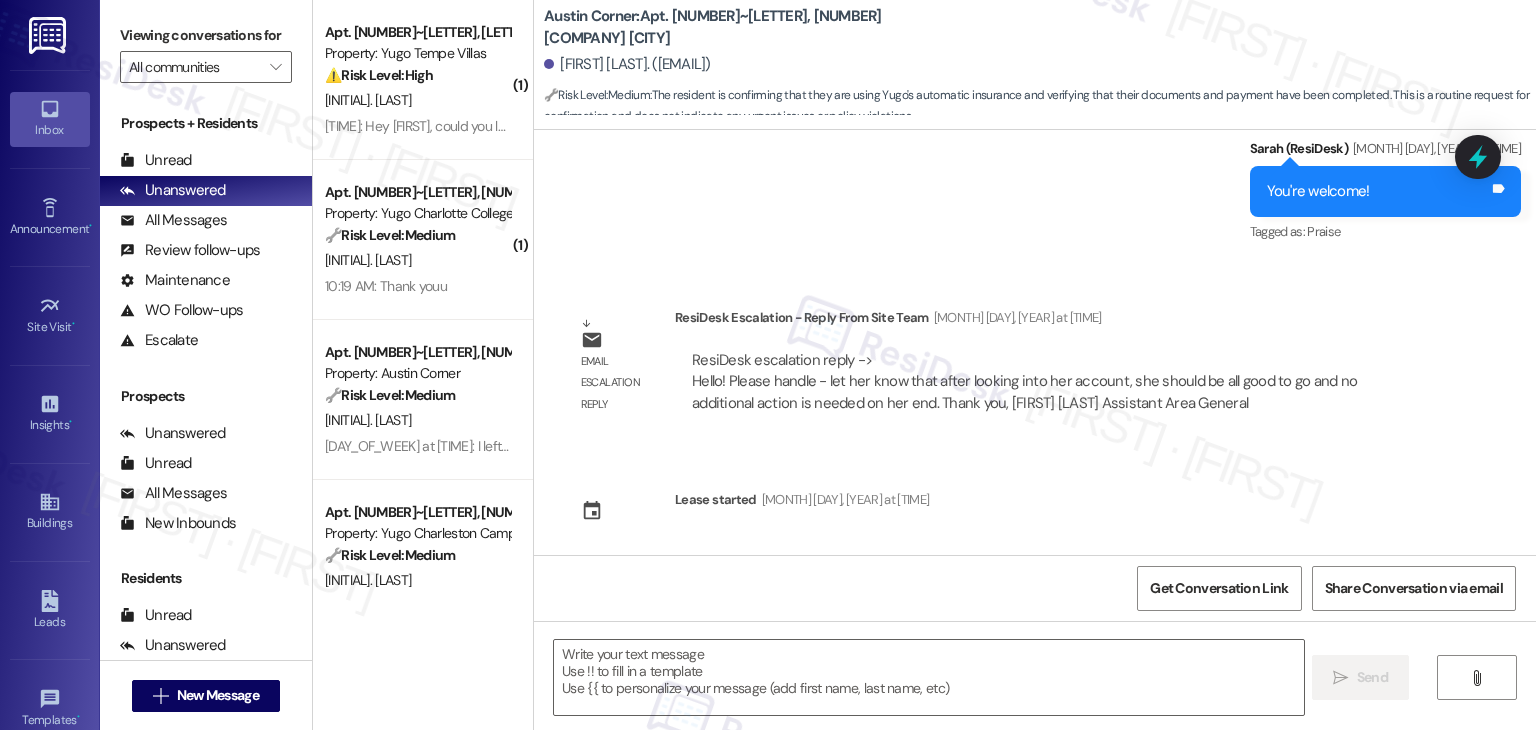scroll, scrollTop: 2335, scrollLeft: 0, axis: vertical 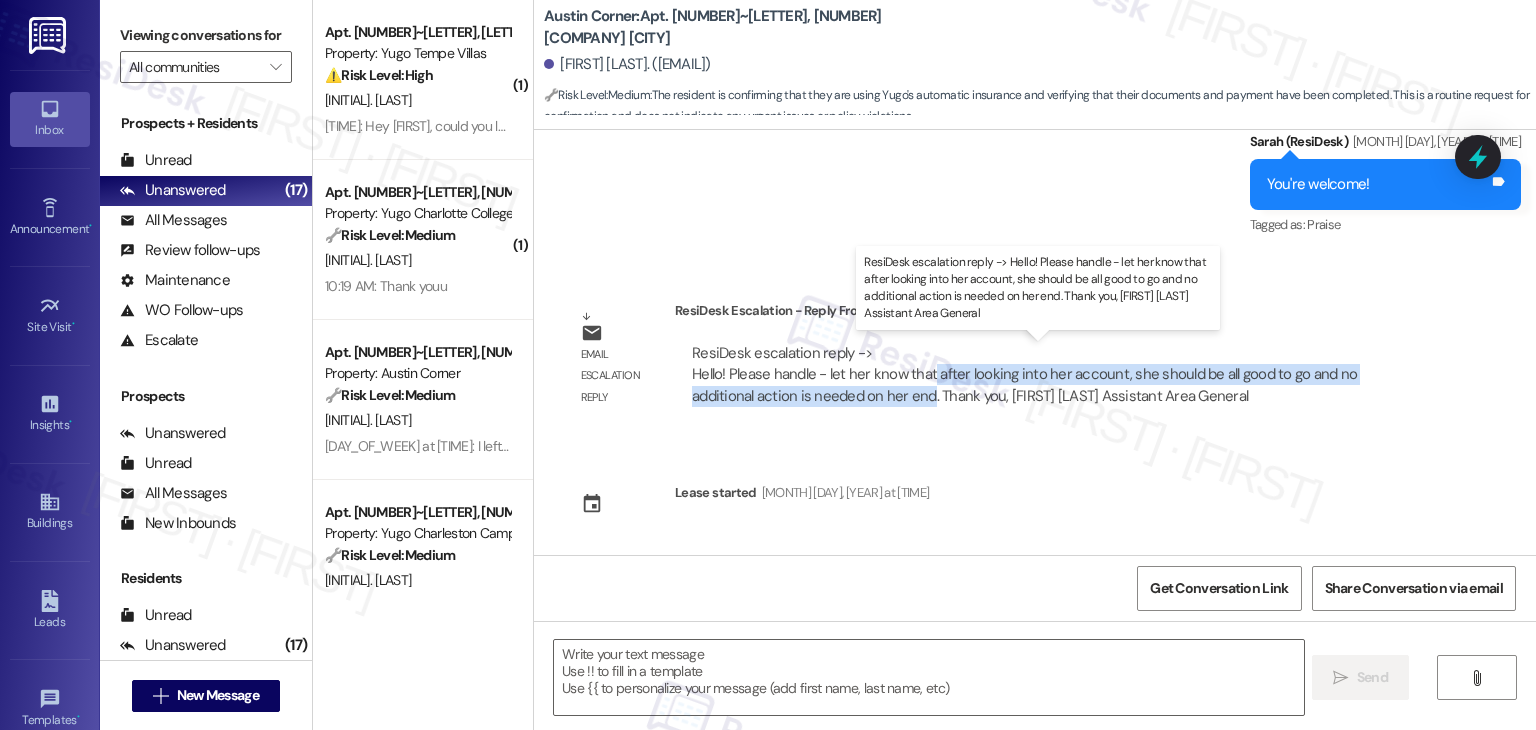 drag, startPoint x: 920, startPoint y: 377, endPoint x: 853, endPoint y: 398, distance: 70.21396 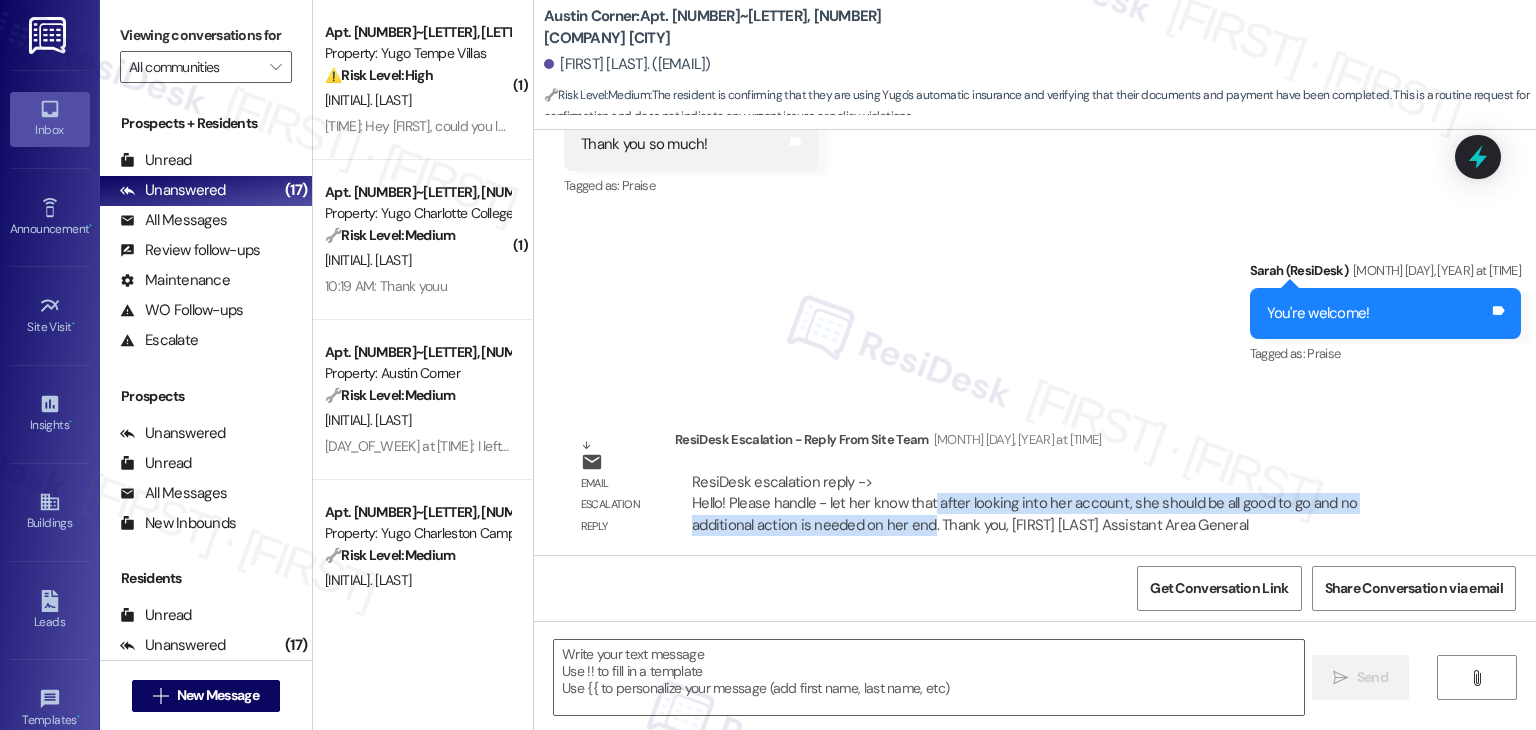 scroll, scrollTop: 2235, scrollLeft: 0, axis: vertical 